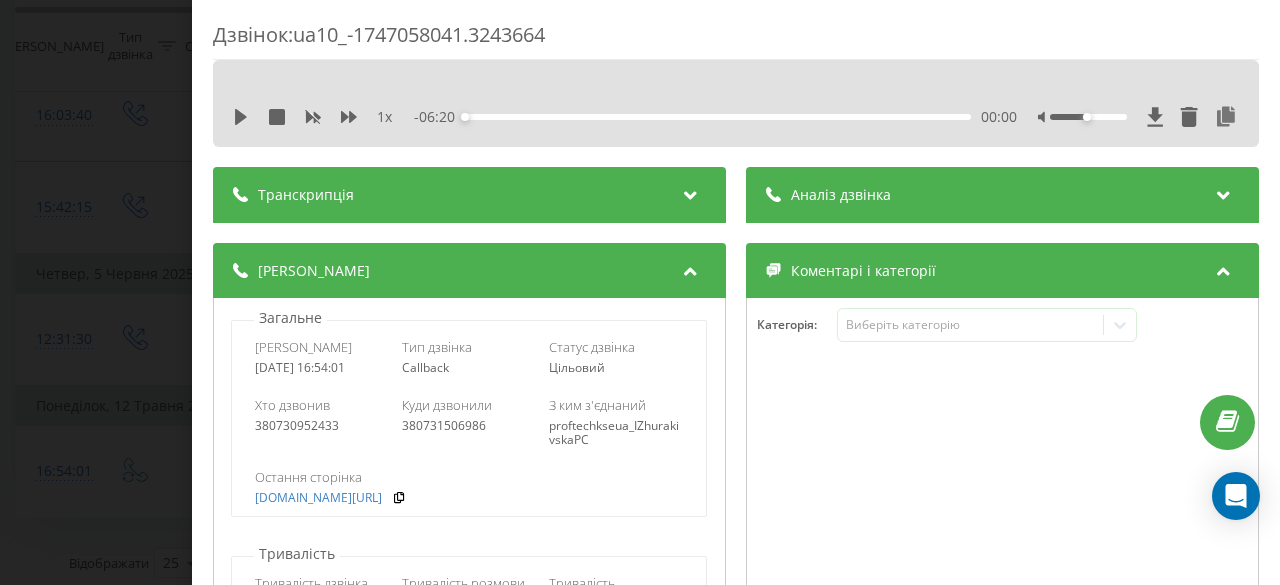 click on "Дзвінок :  ua10_-1747058041.3243664   1 x  - 06:20 00:00   00:00   Транскрипція Для AI-аналізу майбутніх дзвінків  налаштуйте та активуйте профіль на сторінці . Якщо профіль вже є і дзвінок відповідає його умовам, оновіть сторінку через 10 хвилин - AI аналізує поточний дзвінок. Аналіз дзвінка Для AI-аналізу майбутніх дзвінків  налаштуйте та активуйте профіль на сторінці . Якщо профіль вже є і дзвінок відповідає його умовам, оновіть сторінку через 10 хвилин - AI аналізує поточний дзвінок. Деталі дзвінка Загальне Дата дзвінка 2025-05-12 16:54:01 Тип дзвінка Callback Статус дзвінка Цільовий 380730952433 : cpc 5" at bounding box center (640, 292) 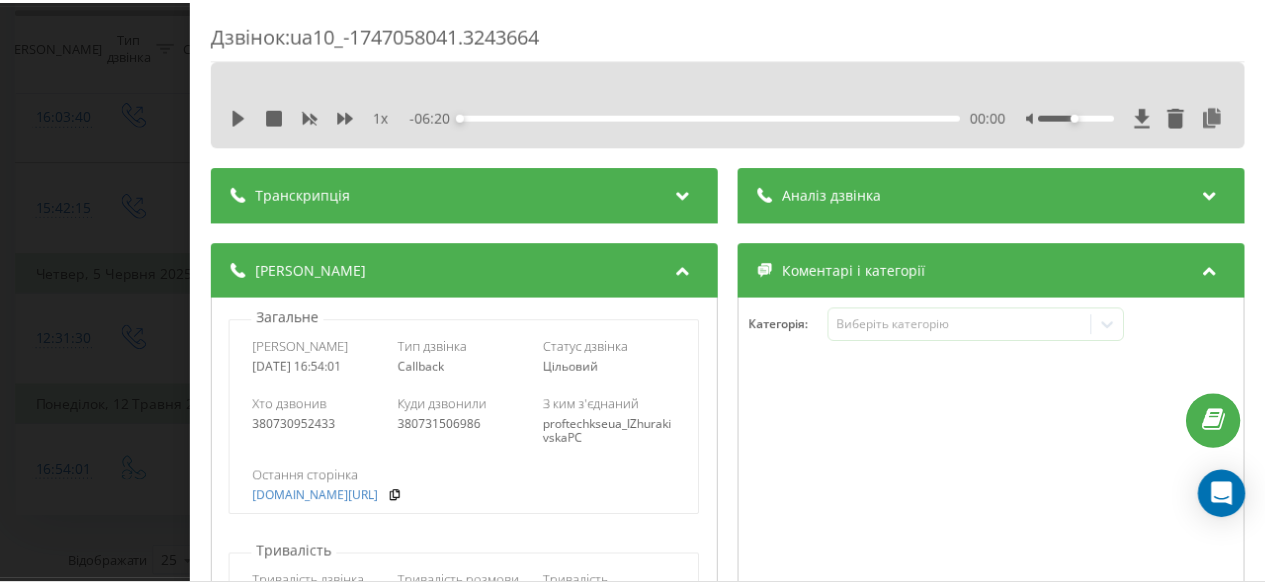 scroll, scrollTop: 2452, scrollLeft: 0, axis: vertical 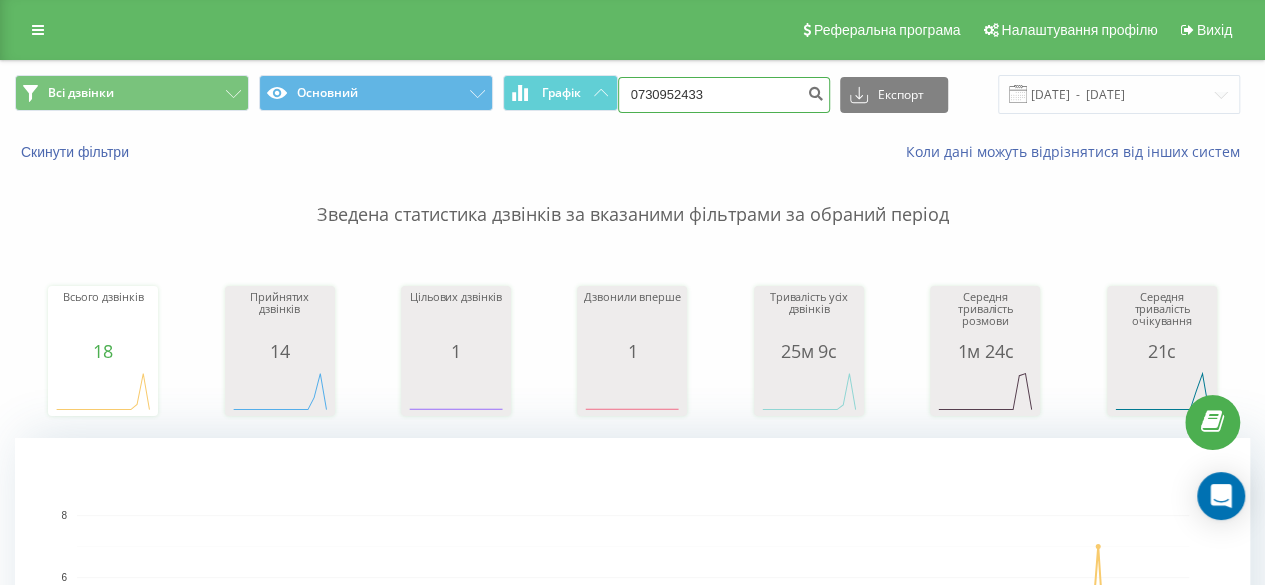 click on "0730952433" at bounding box center [724, 95] 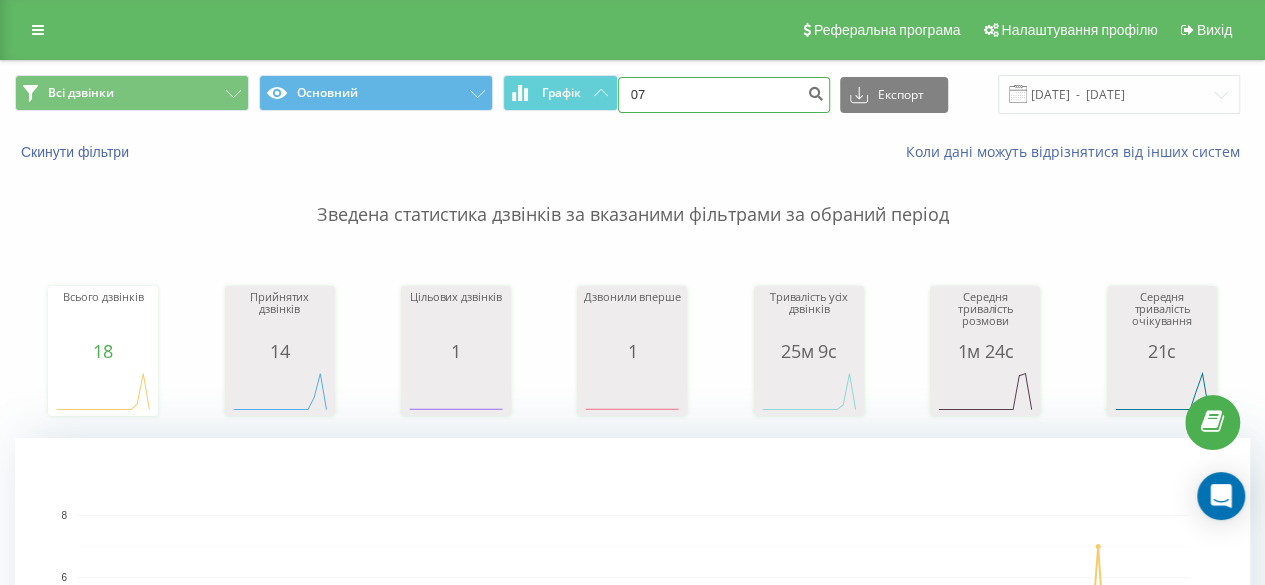 type on "0" 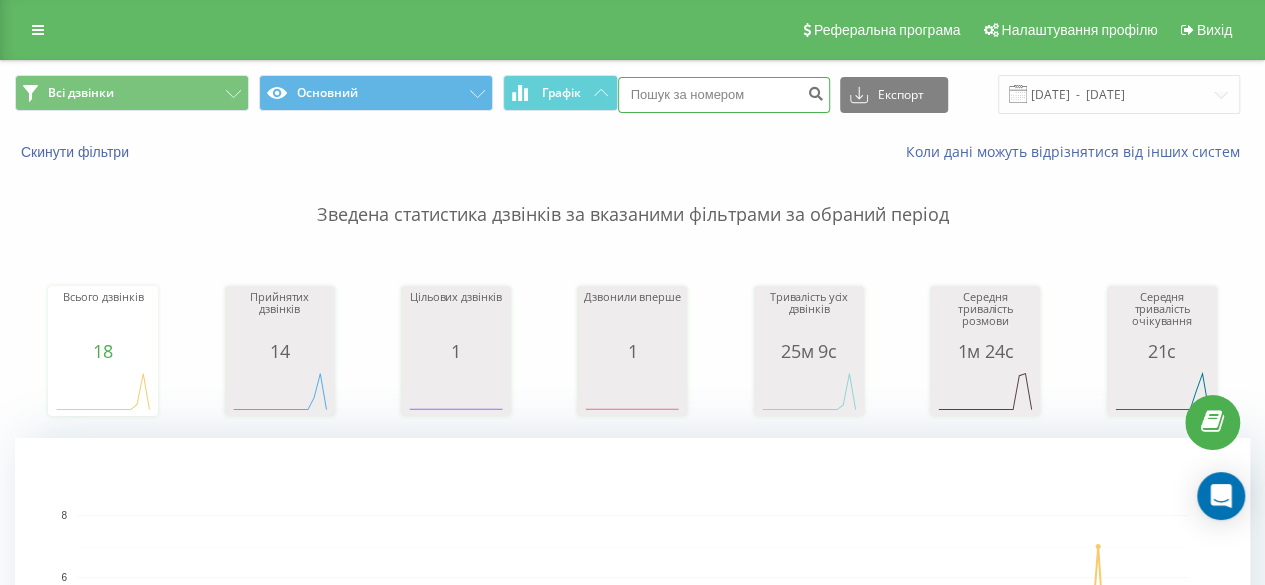 paste on "0633206992" 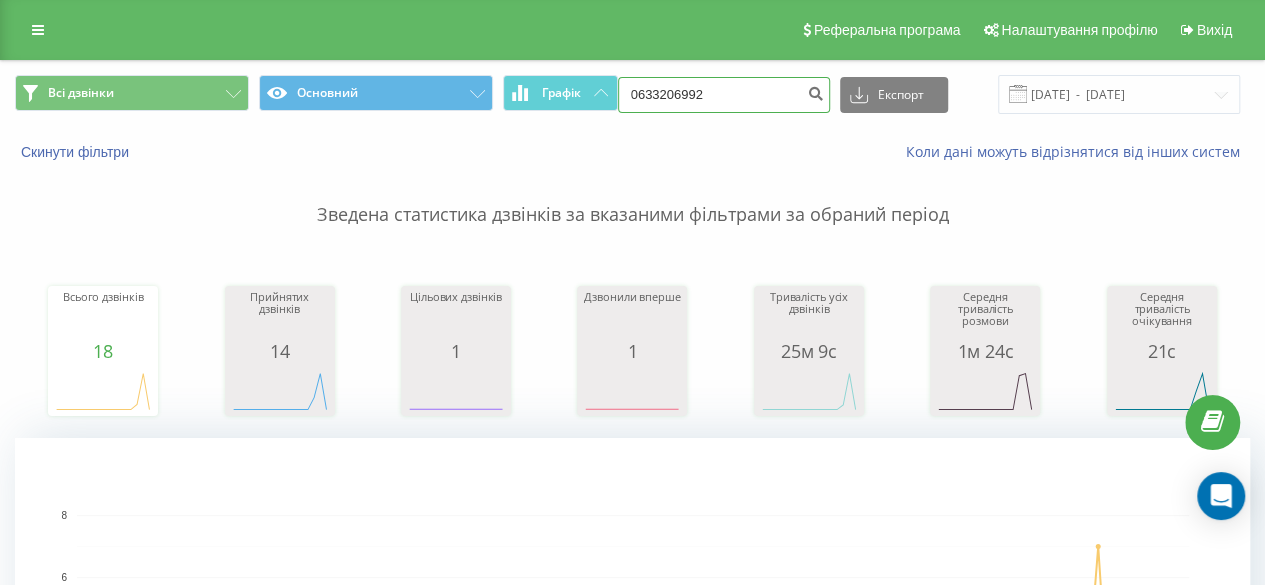 type on "0633206992" 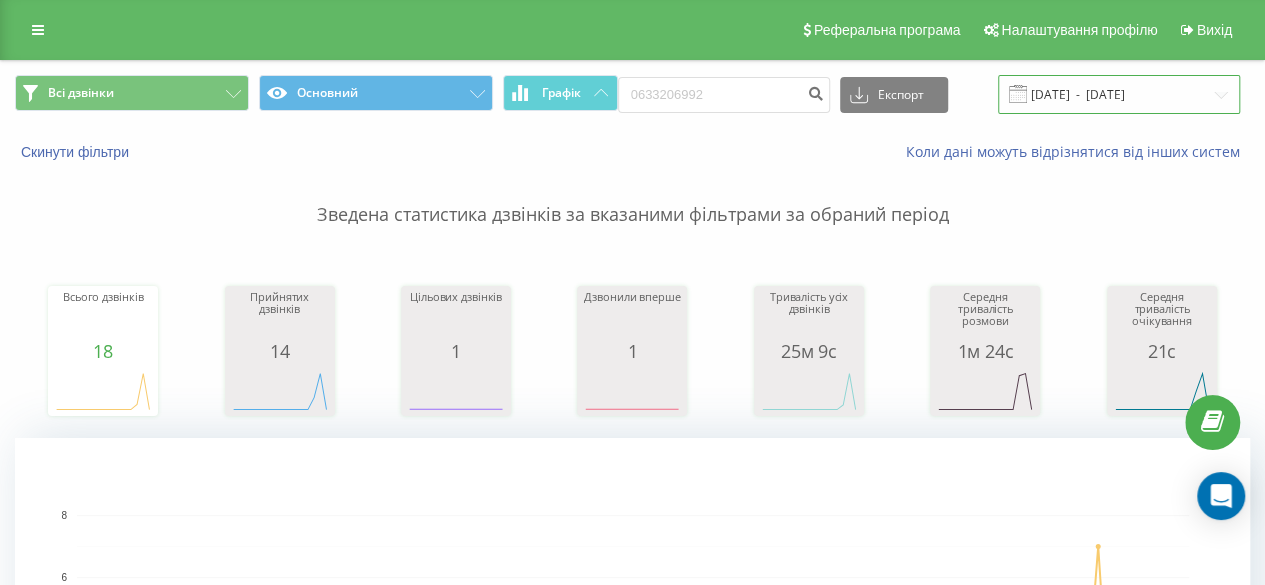 click on "[DATE]  -  [DATE]" at bounding box center (1119, 94) 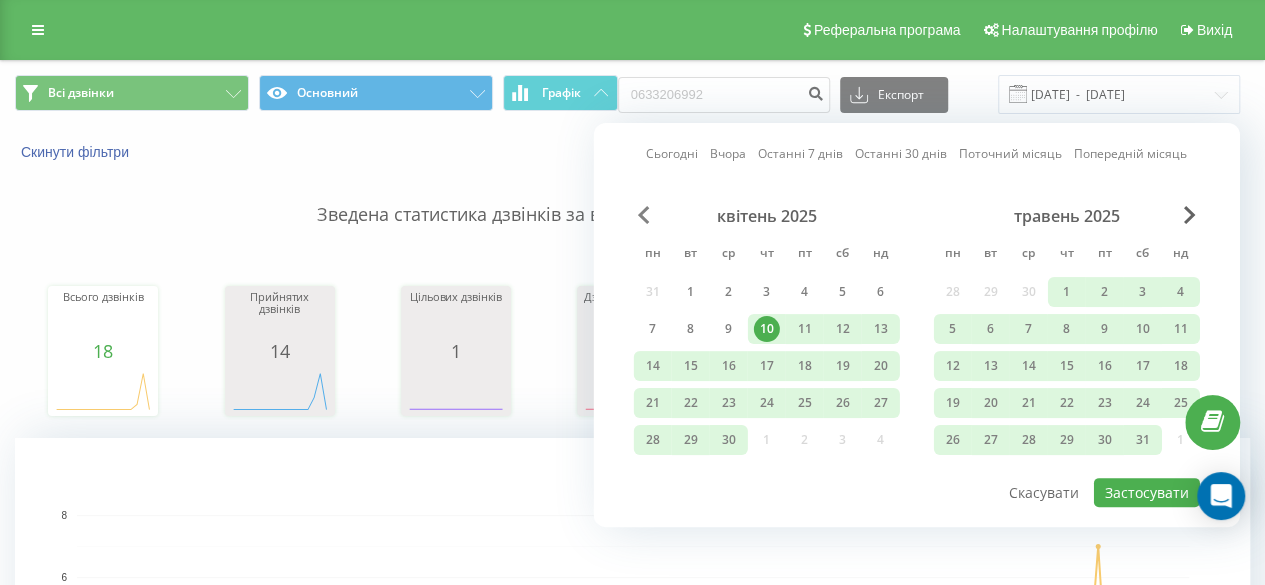 click at bounding box center (644, 215) 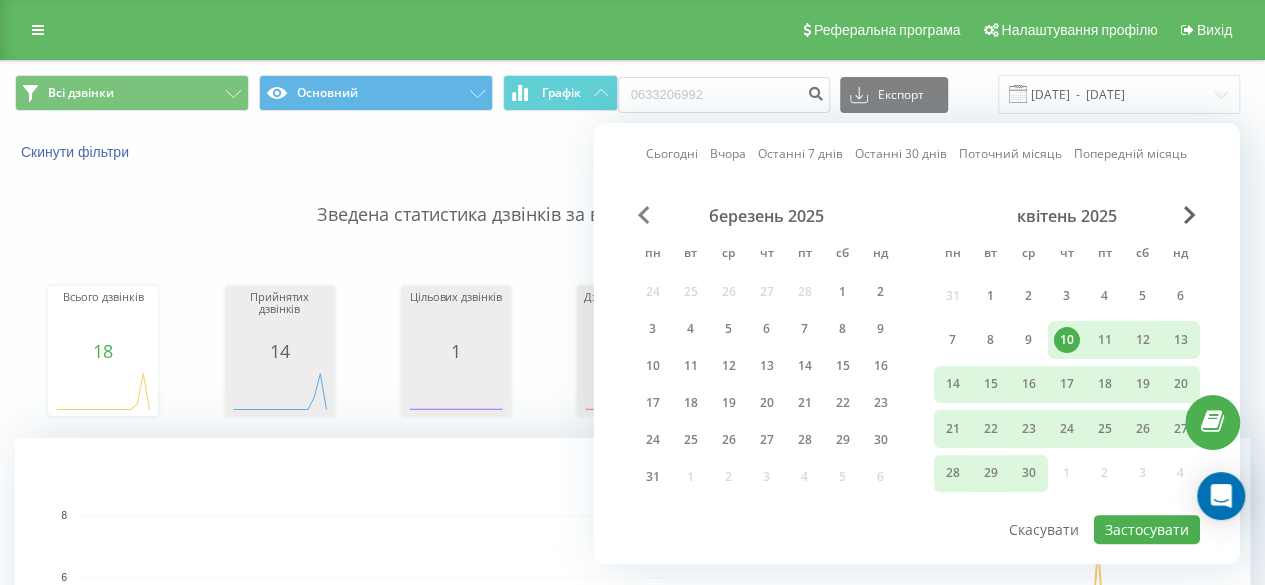 click at bounding box center [644, 215] 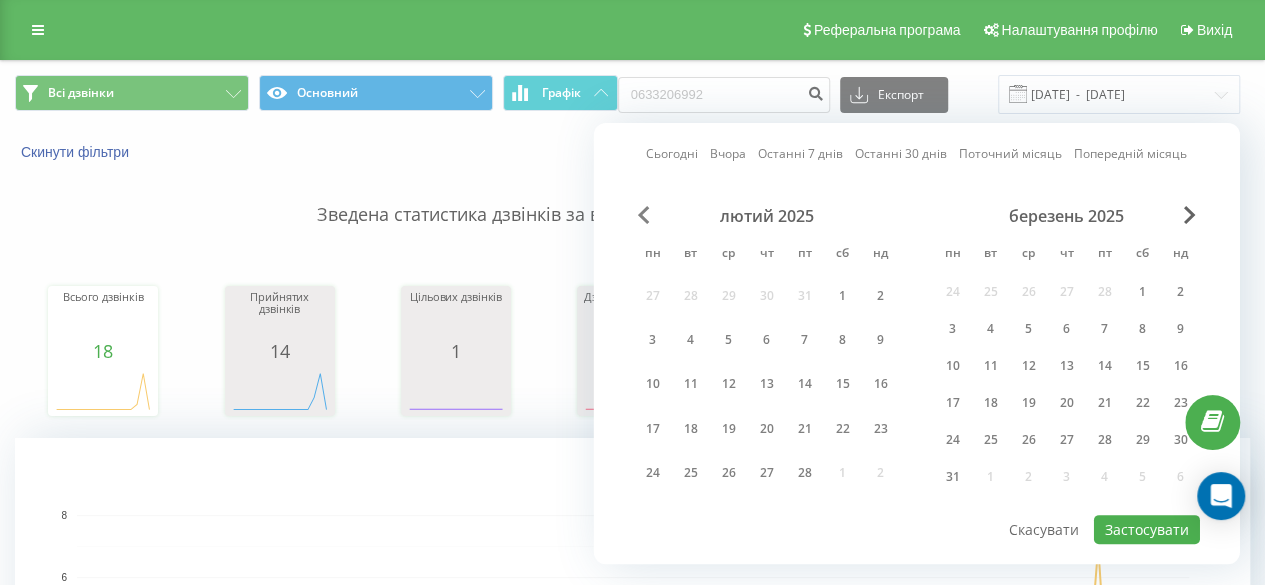 click at bounding box center (644, 215) 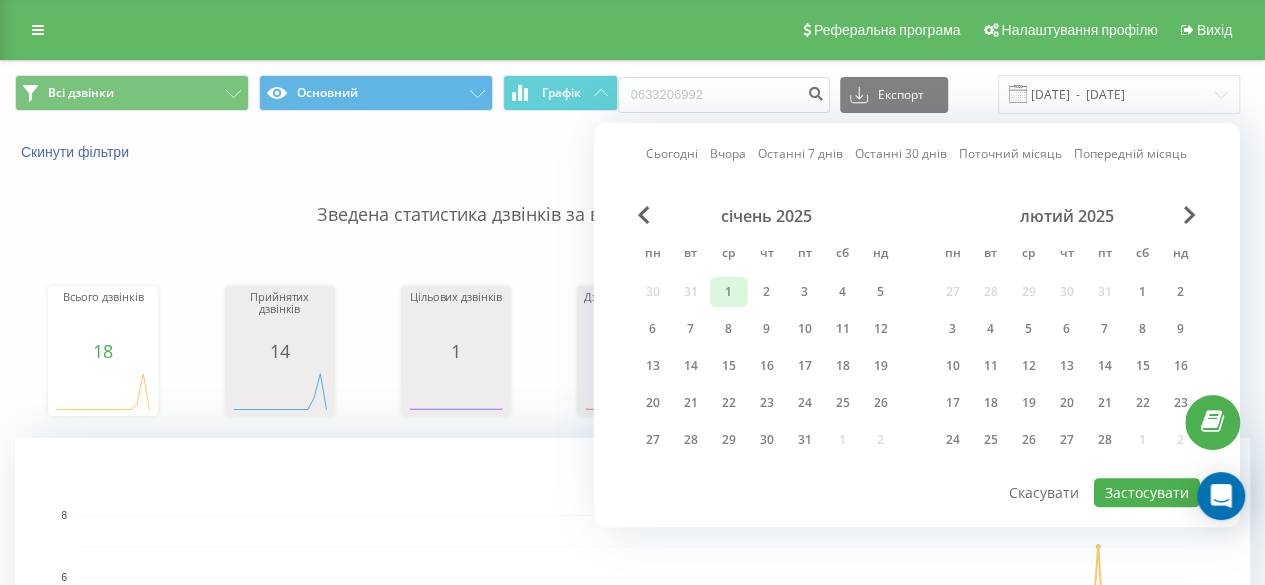 click on "1" at bounding box center [729, 292] 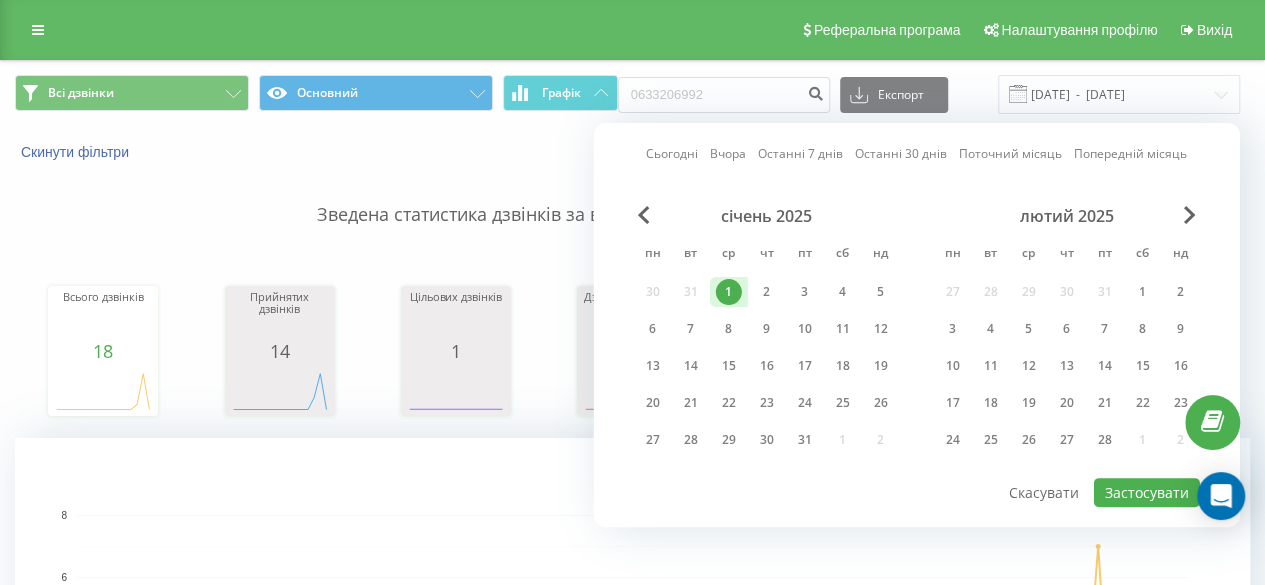 click on "Сьогодні Вчора Останні 7 днів Останні 30 днів Поточний місяць Попередній місяць січень 2025 пн вт ср чт пт сб нд 30 31 1 2 3 4 5 6 7 8 9 10 11 12 13 14 15 16 17 18 19 20 21 22 23 24 25 26 27 28 29 30 31 1 2 лютий 2025 пн вт ср чт пт сб нд 27 28 29 30 31 1 2 3 4 5 6 7 8 9 10 11 12 13 14 15 16 17 18 19 20 21 22 23 24 25 26 27 28 1 2 Застосувати Скасувати" at bounding box center (917, 325) 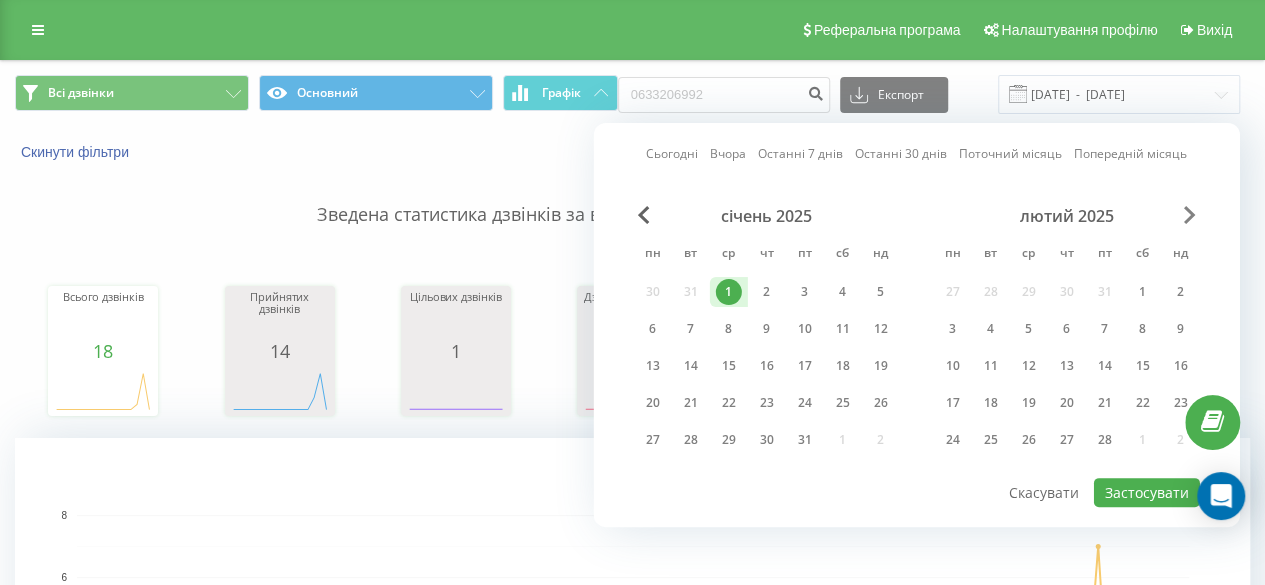click at bounding box center [1190, 215] 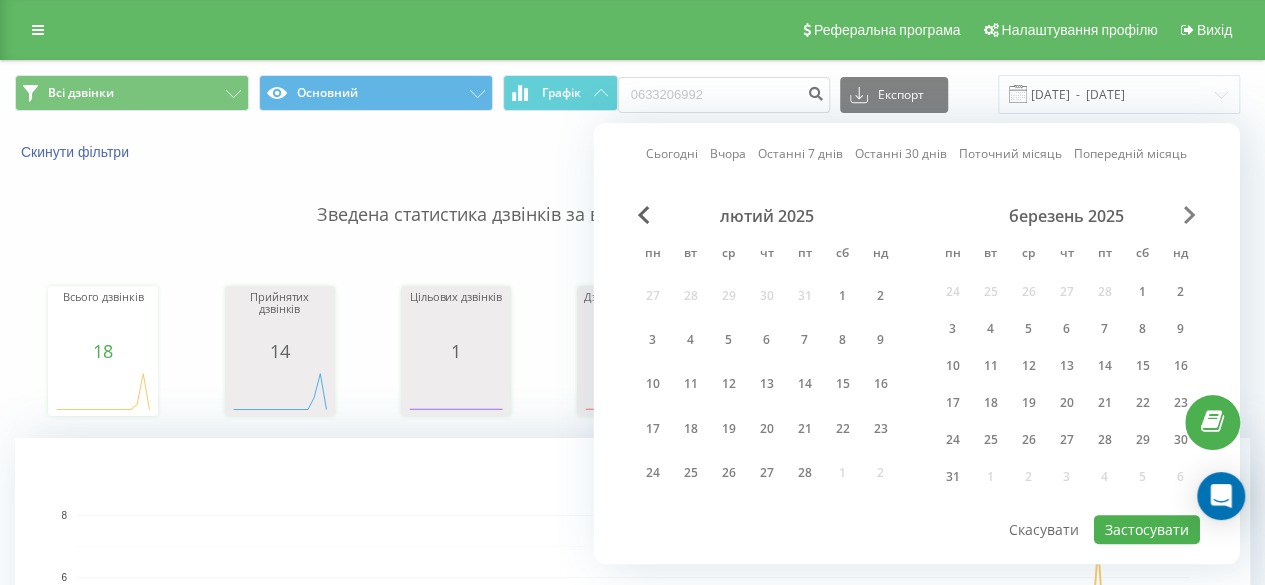 click at bounding box center [1190, 215] 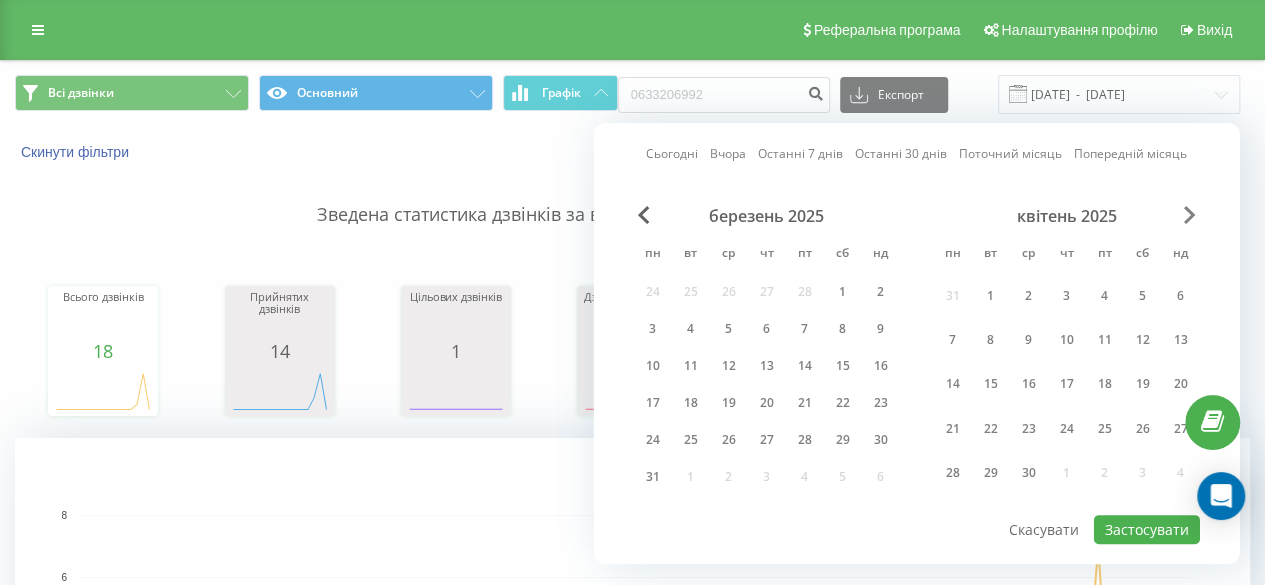 click at bounding box center [1190, 215] 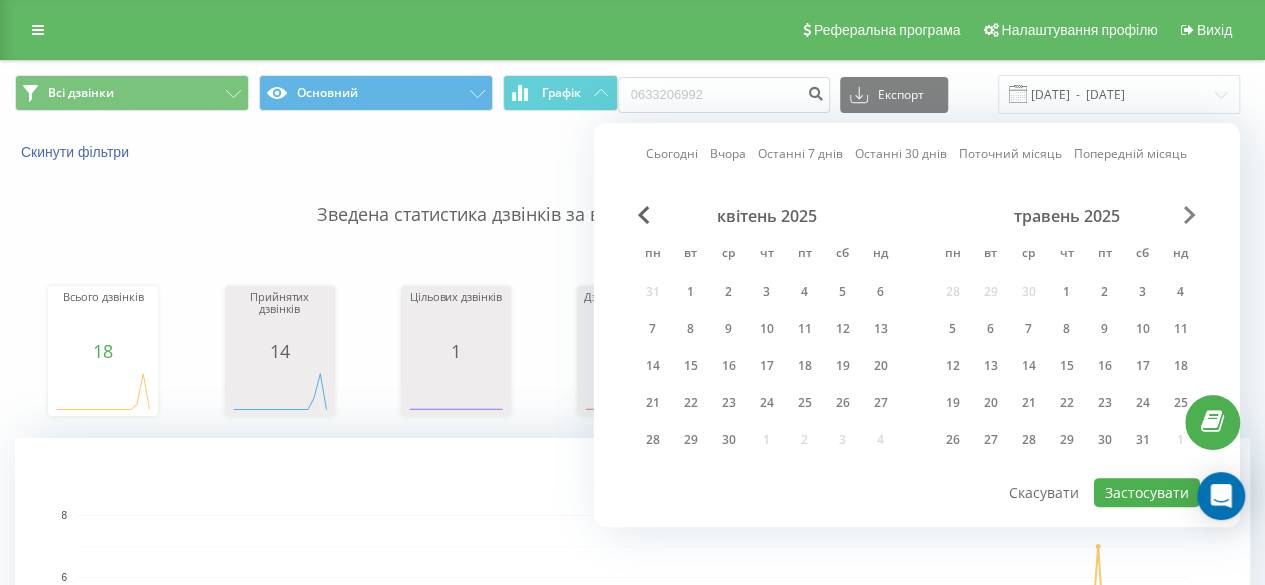 click at bounding box center [1190, 215] 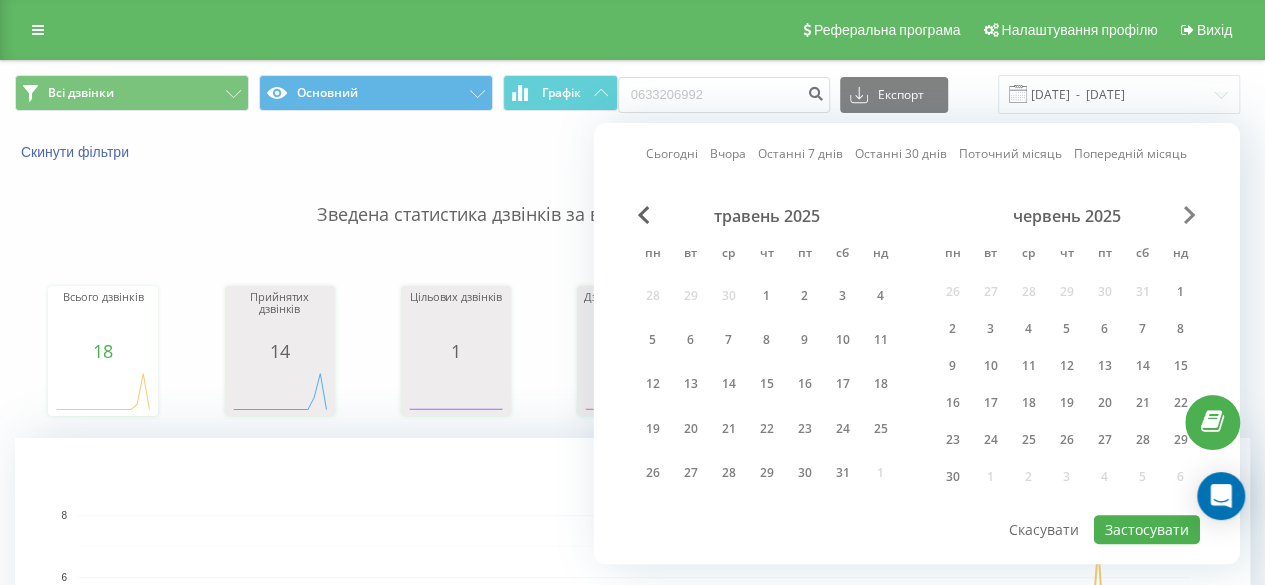 click at bounding box center (1190, 215) 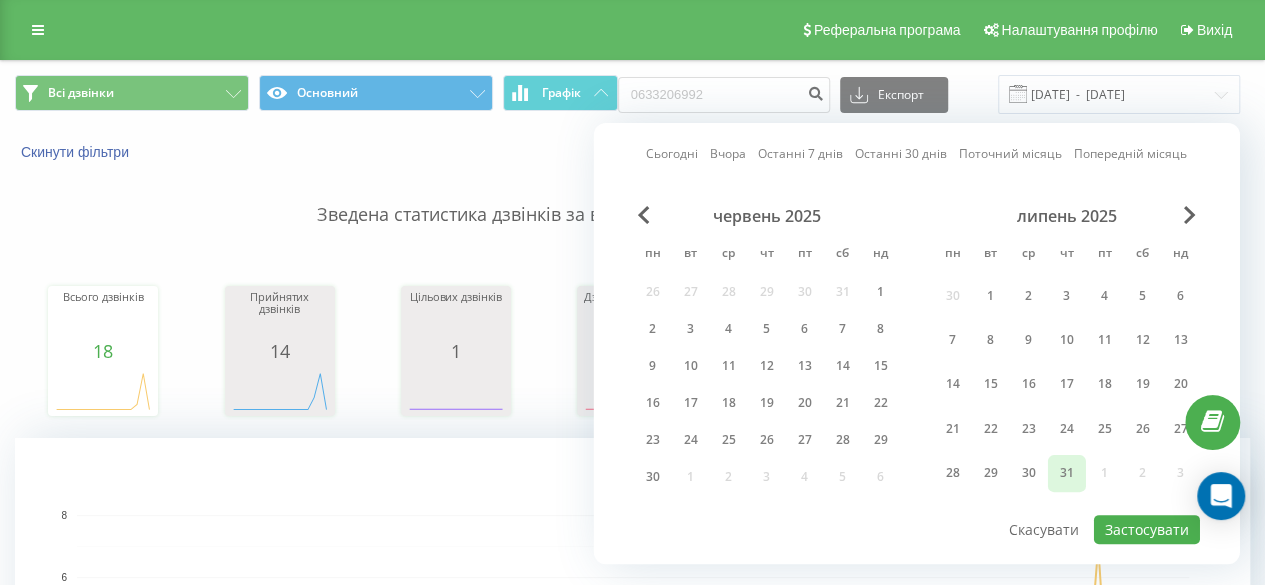 click on "31" at bounding box center (1067, 473) 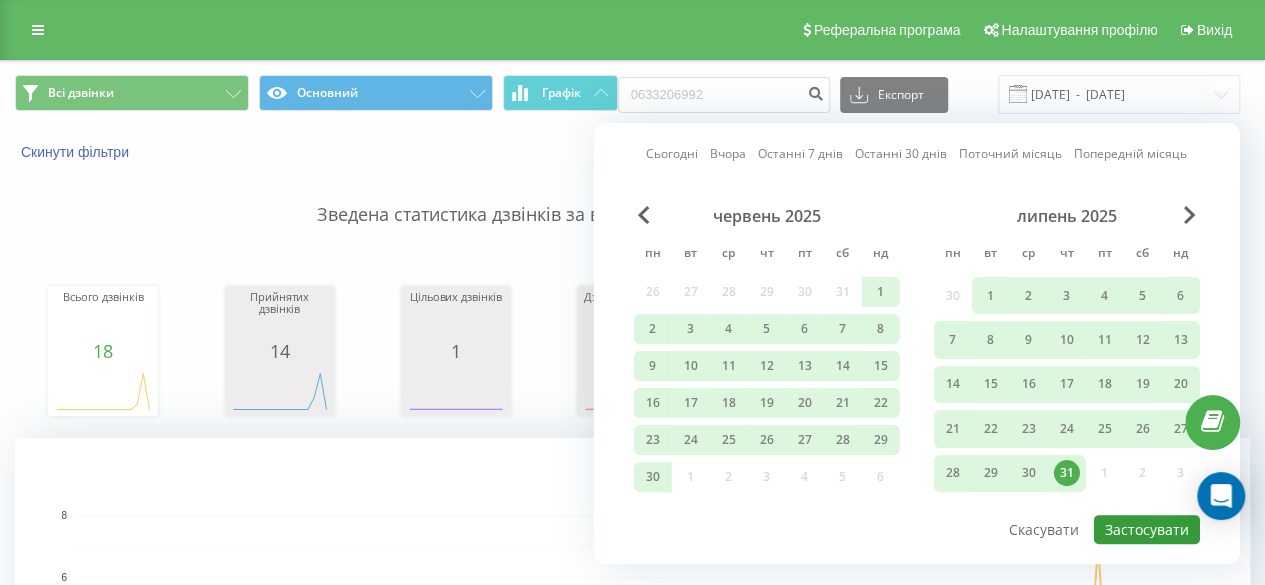 click on "Застосувати" at bounding box center (1147, 529) 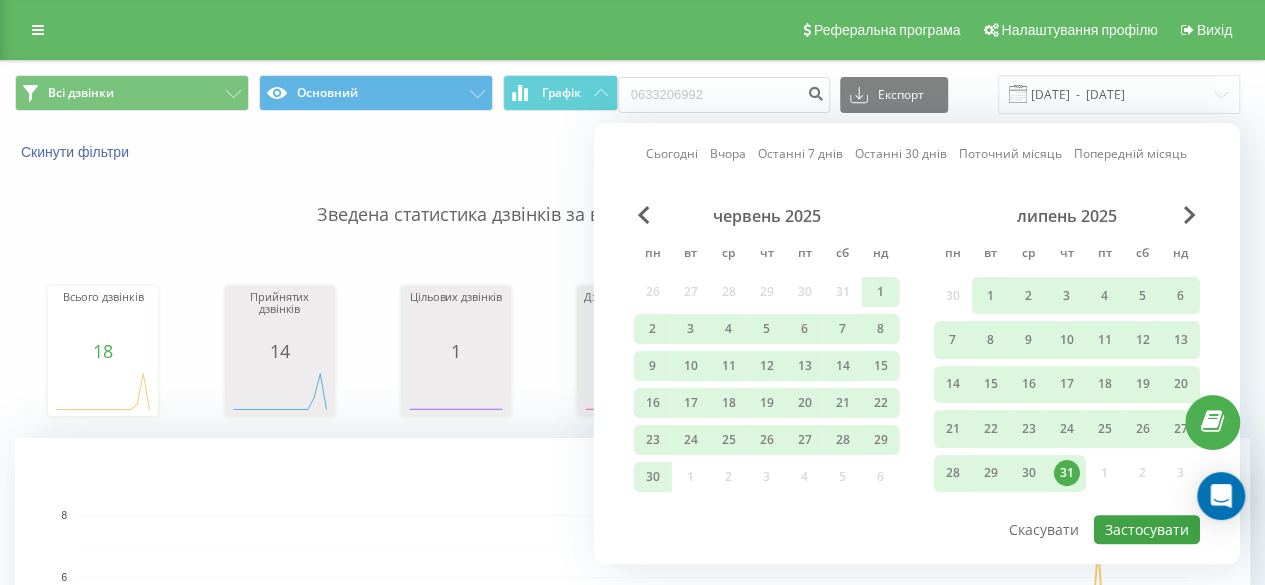 type on "[DATE]  -  [DATE]" 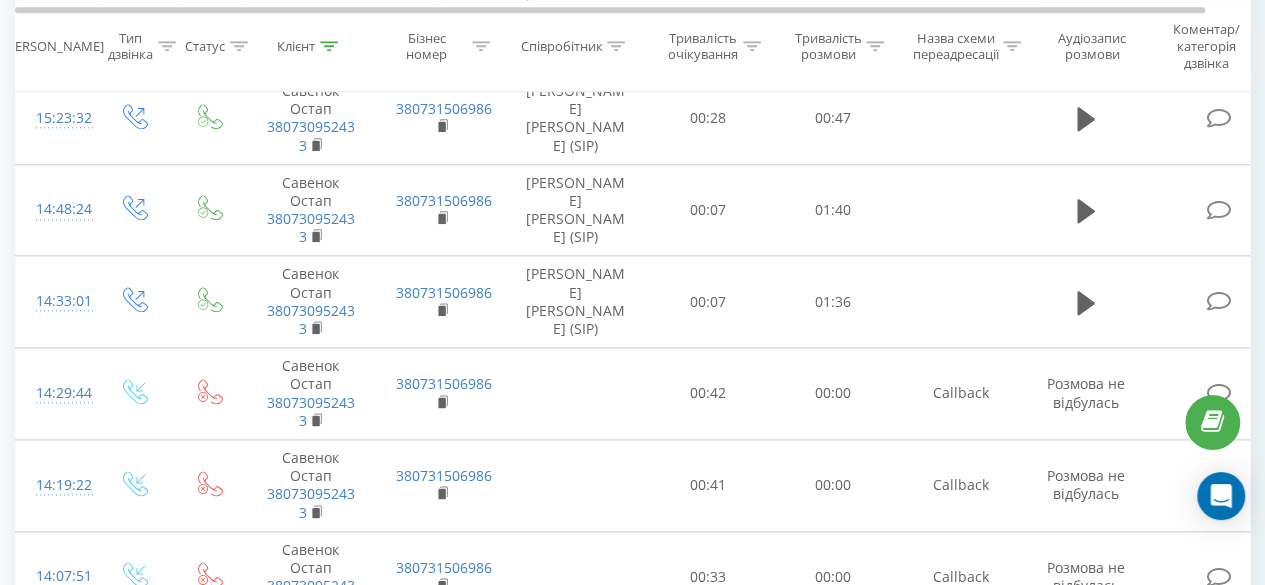 scroll, scrollTop: 0, scrollLeft: 0, axis: both 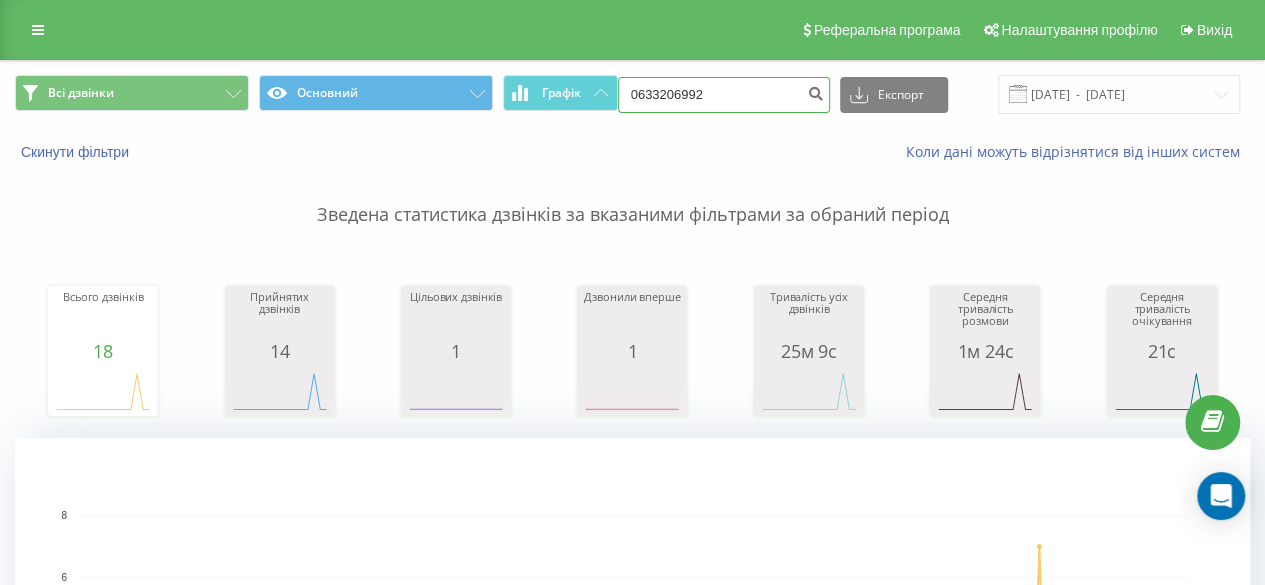 drag, startPoint x: 738, startPoint y: 96, endPoint x: 624, endPoint y: 89, distance: 114.21471 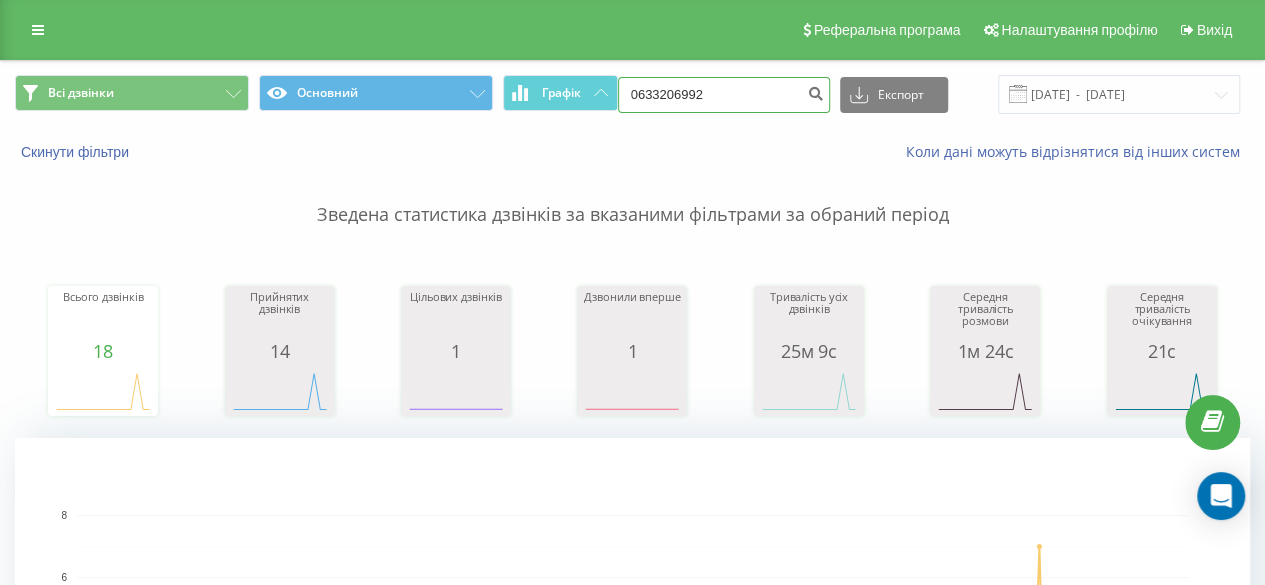 click on "Всі дзвінки Основний Графік 0633206992 Експорт .csv .xls .xlsx 01.01.2025  -  31.07.2025" at bounding box center (632, 94) 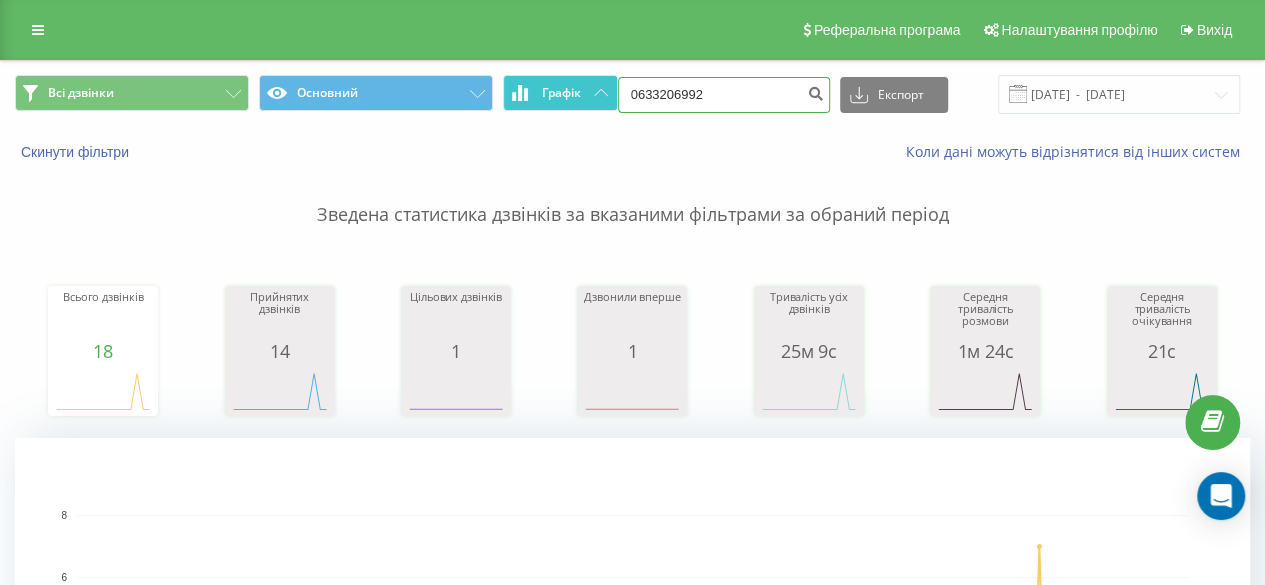 drag, startPoint x: 753, startPoint y: 82, endPoint x: 607, endPoint y: 97, distance: 146.76852 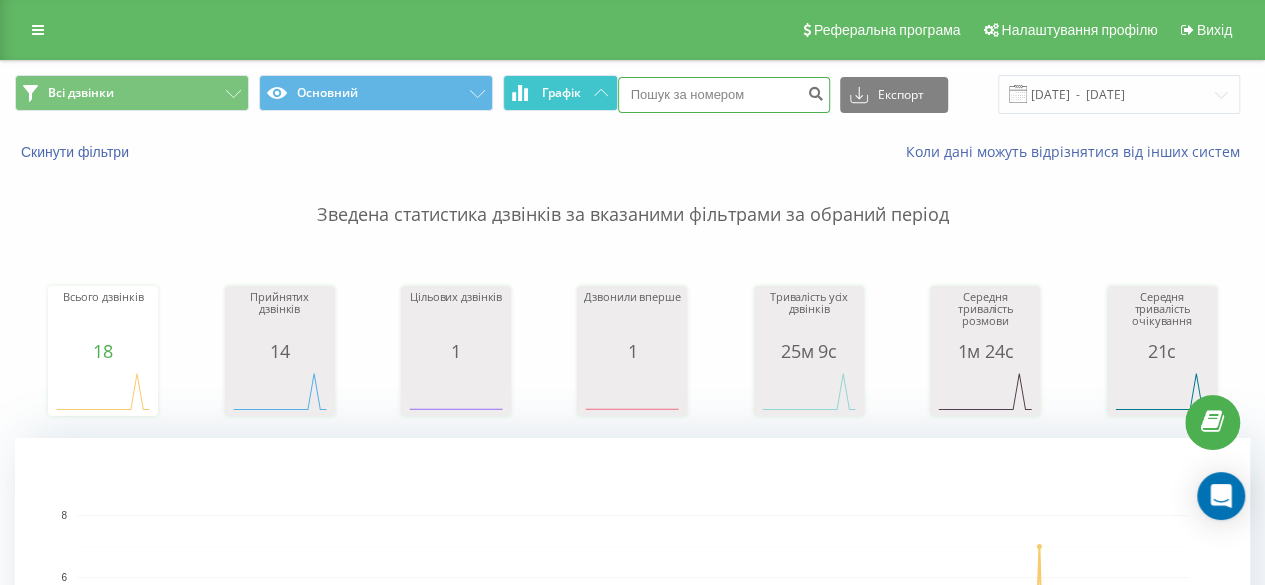 paste on "0633206992" 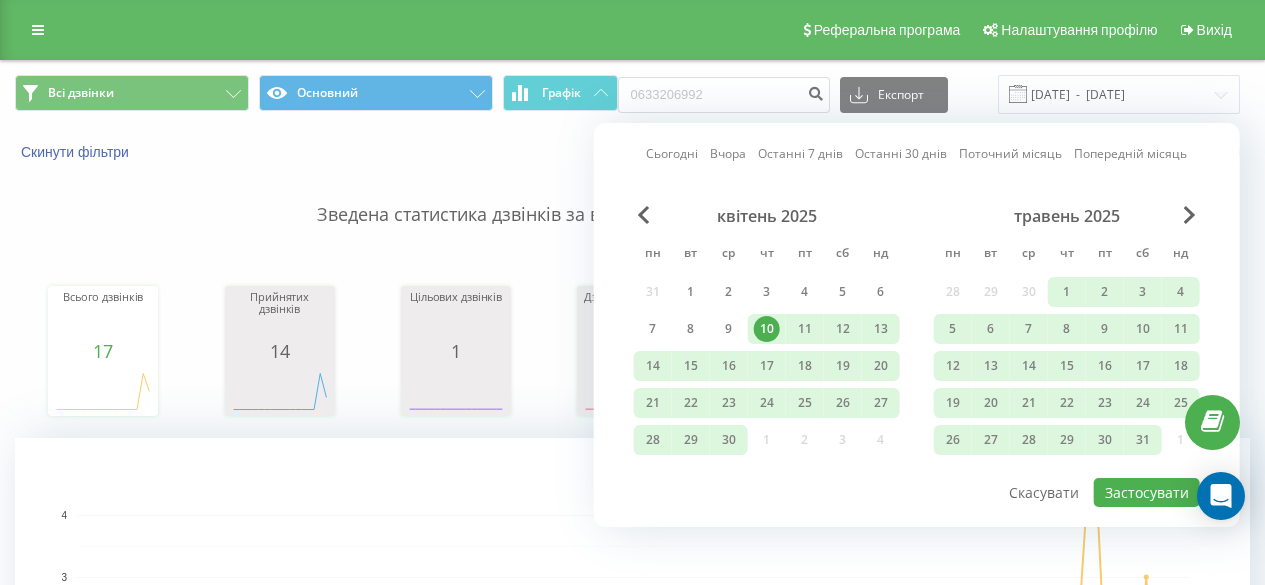 scroll, scrollTop: 0, scrollLeft: 0, axis: both 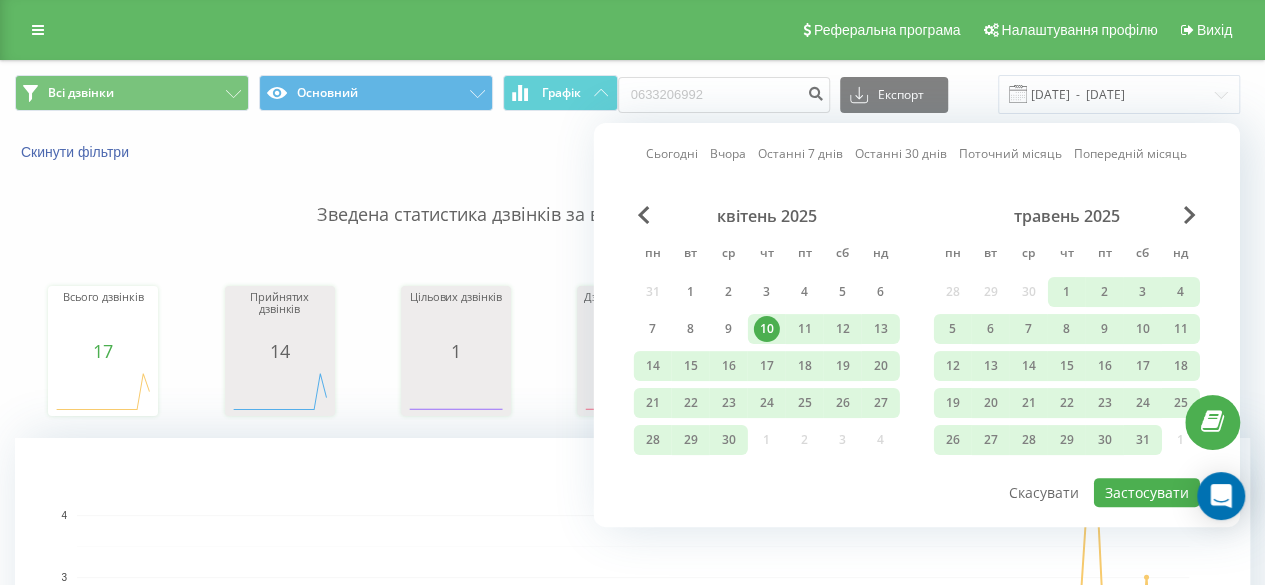 click on "Сьогодні Вчора Останні 7 днів Останні 30 днів Поточний місяць Попередній місяць квітень 2025 пн вт ср чт пт сб нд 31 1 2 3 4 5 6 7 8 9 10 11 12 13 14 15 16 17 18 19 20 21 22 23 24 25 26 27 28 29 30 1 2 3 4 травень 2025 пн вт ср чт пт сб нд 28 29 30 1 2 3 4 5 6 7 8 9 10 11 12 13 14 15 16 17 18 19 20 21 22 23 24 25 26 27 28 29 30 31 1 Застосувати Скасувати" at bounding box center (917, 325) 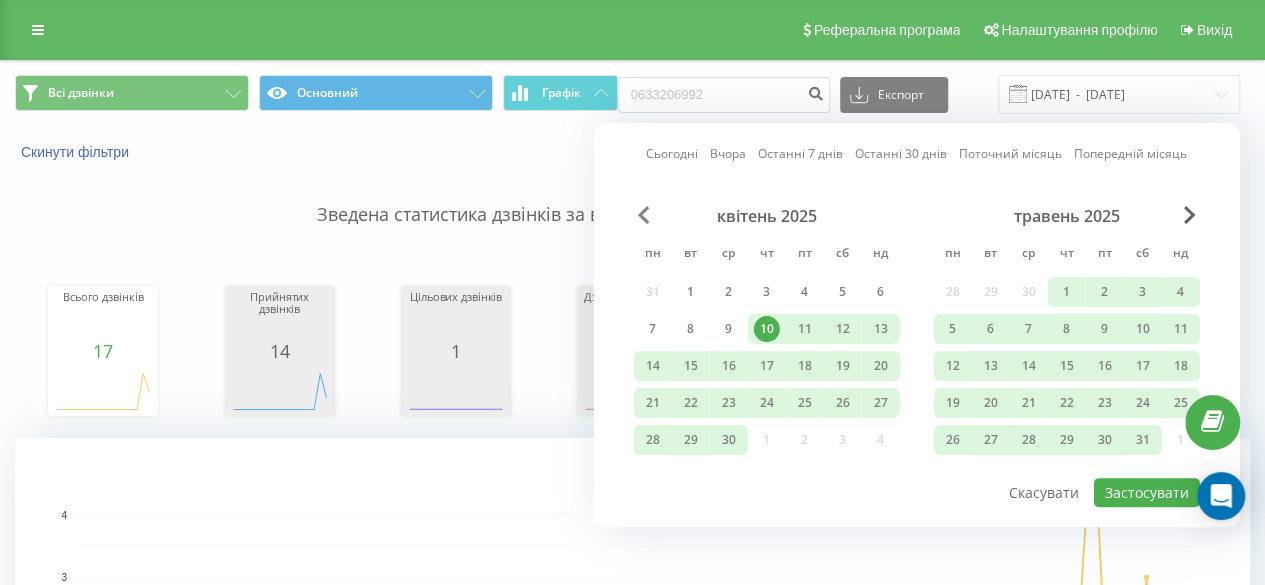 click at bounding box center [644, 215] 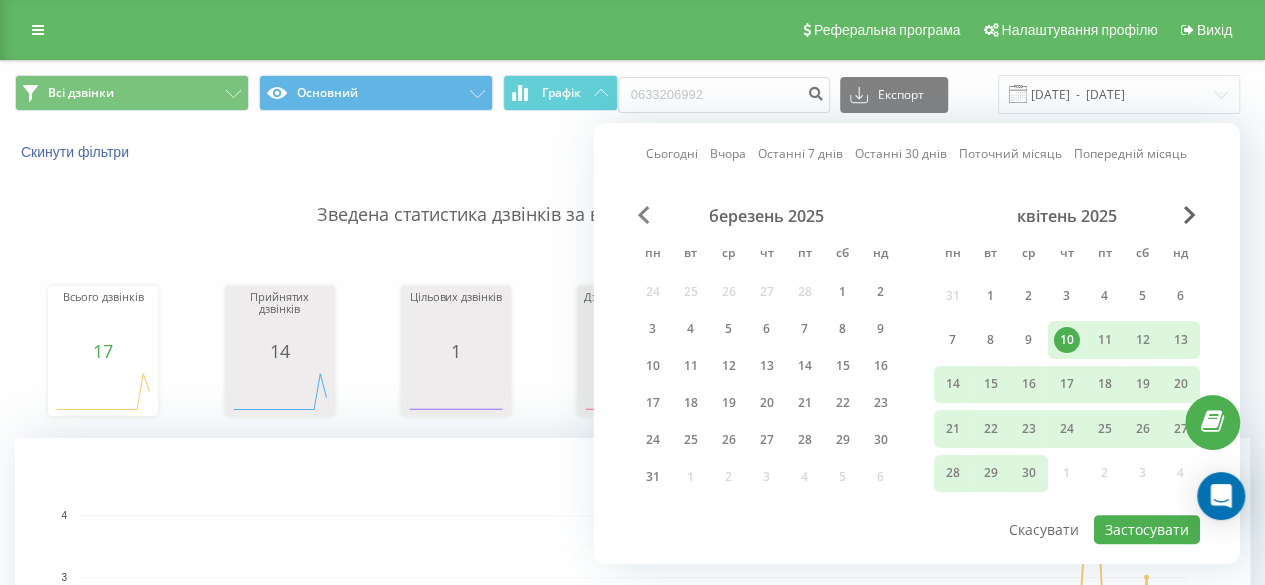 click at bounding box center (644, 215) 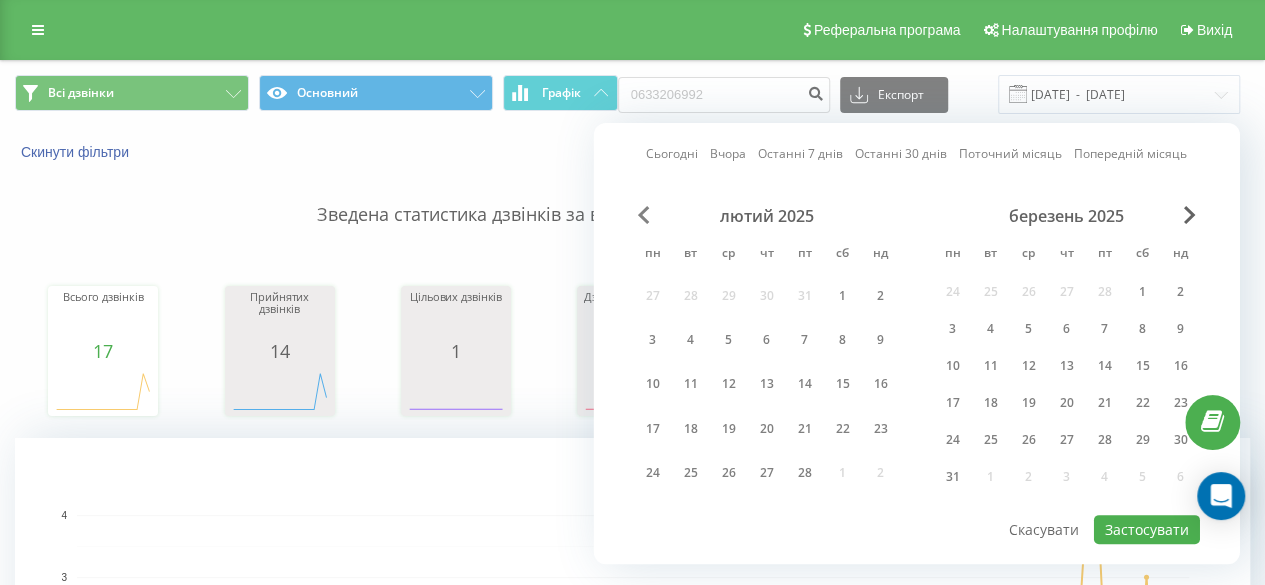 click at bounding box center (644, 215) 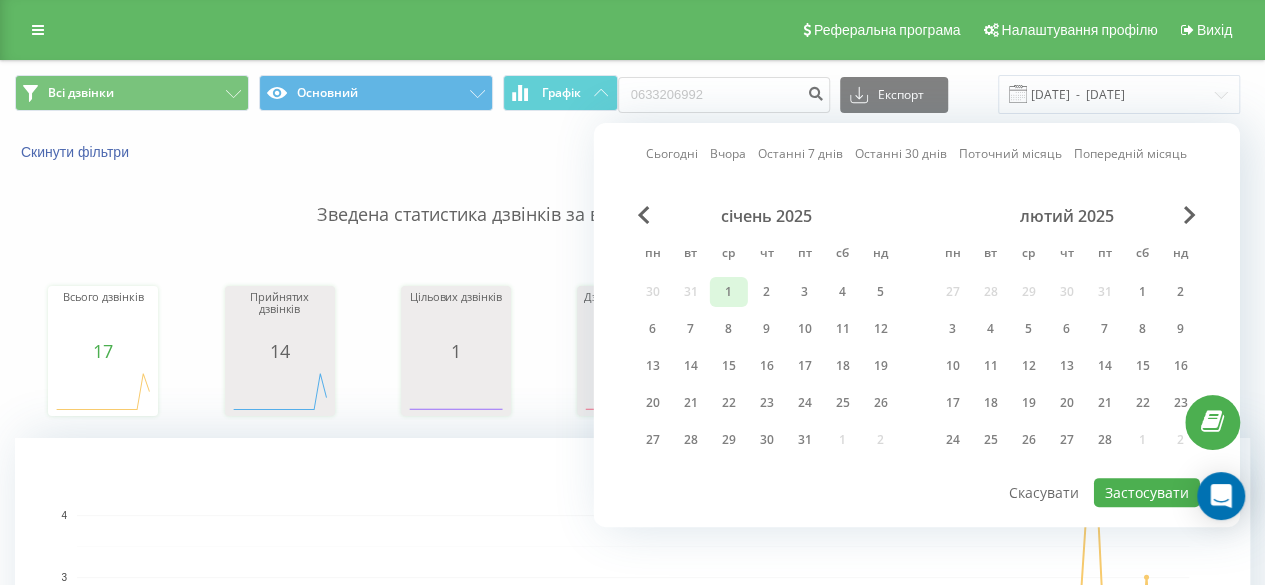 click on "1" at bounding box center (729, 292) 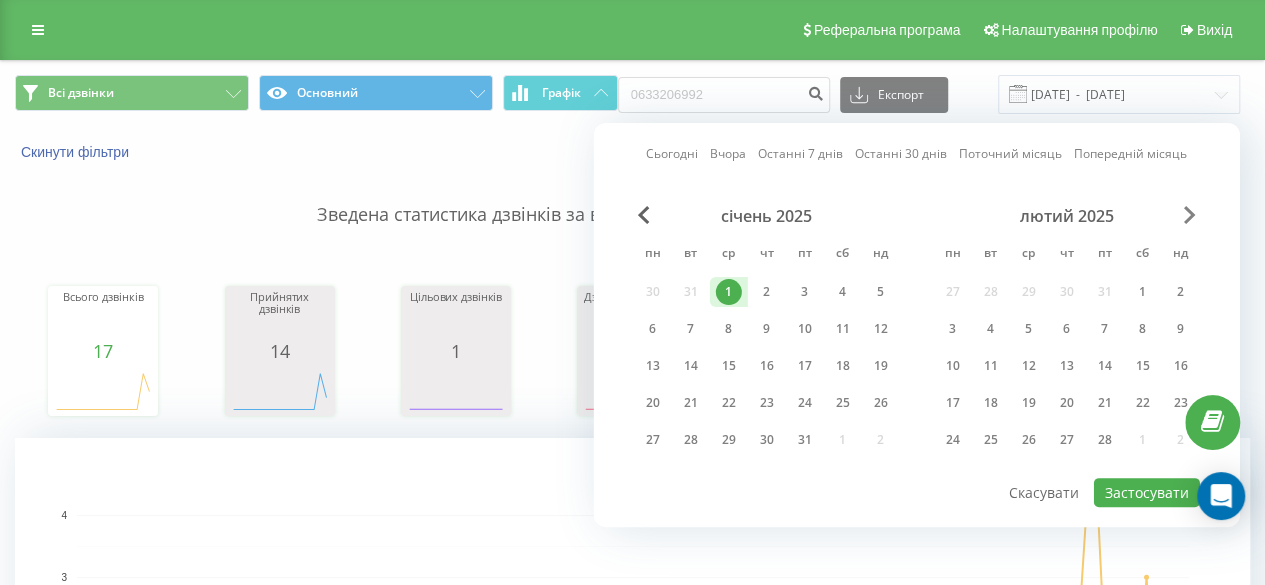 click at bounding box center (1190, 215) 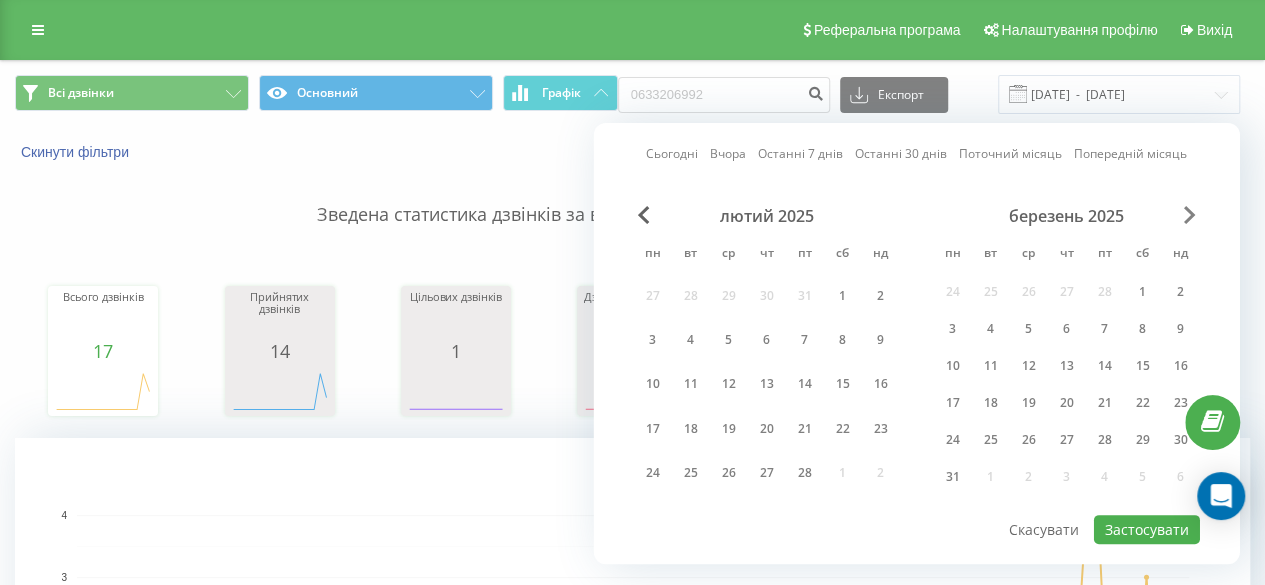 click at bounding box center (1190, 215) 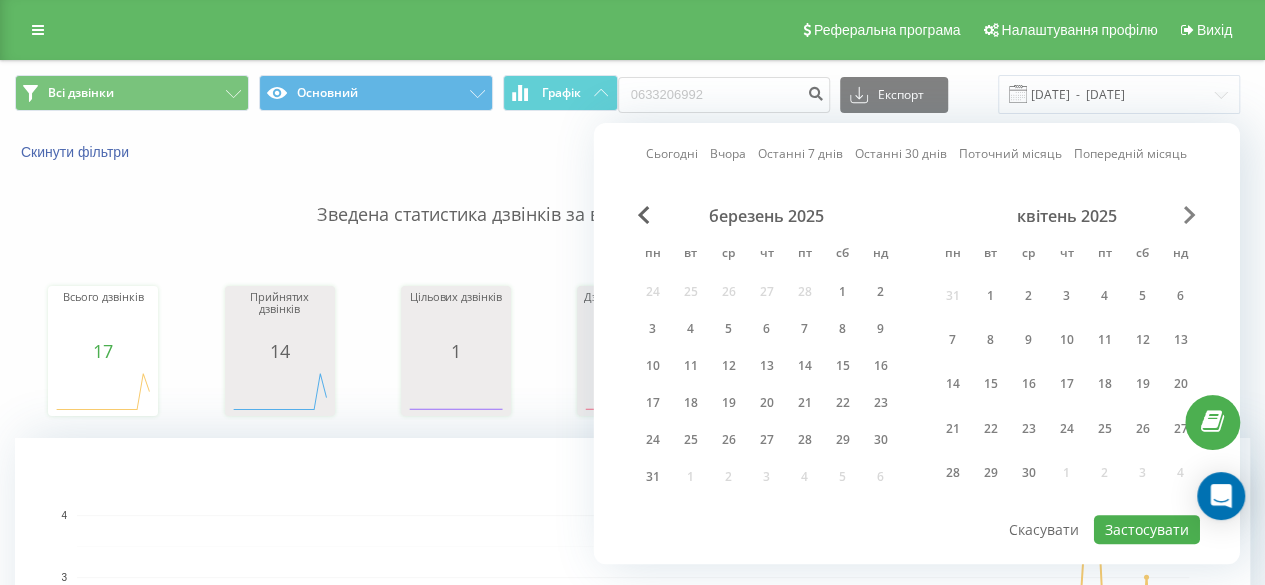 click at bounding box center (1190, 215) 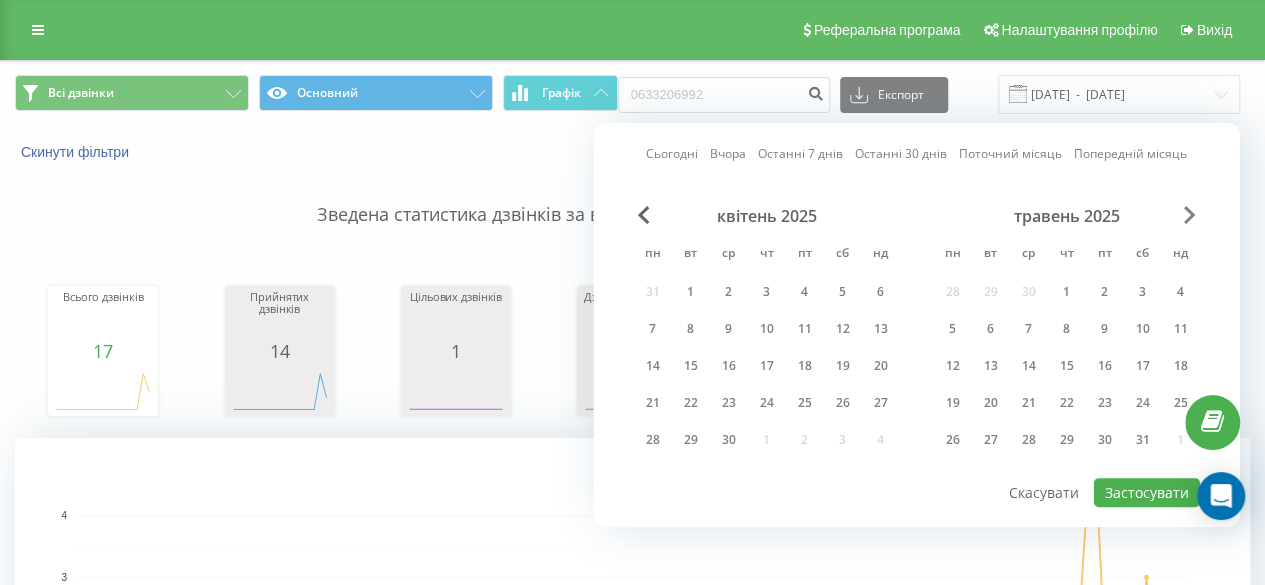 click at bounding box center (1190, 215) 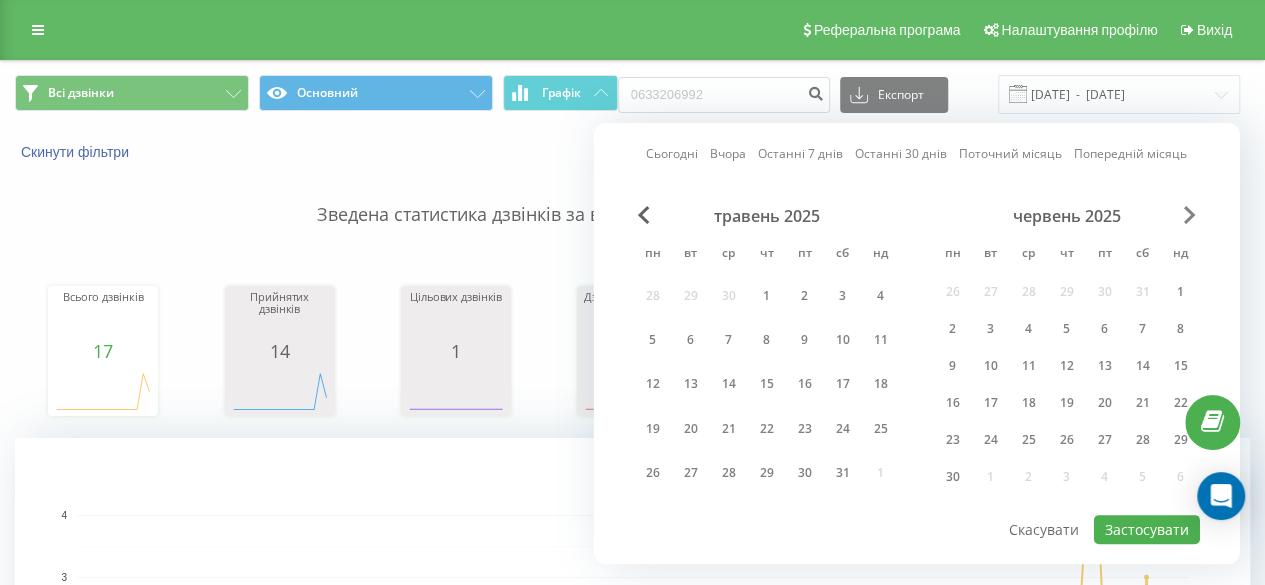 click at bounding box center (1190, 215) 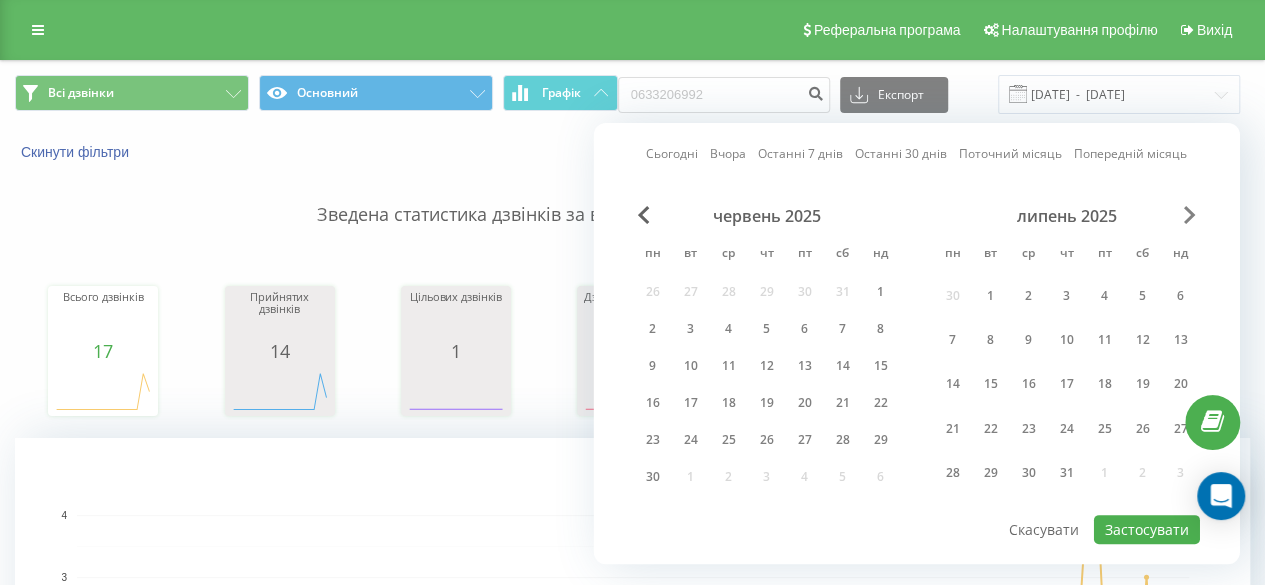 click at bounding box center [1190, 215] 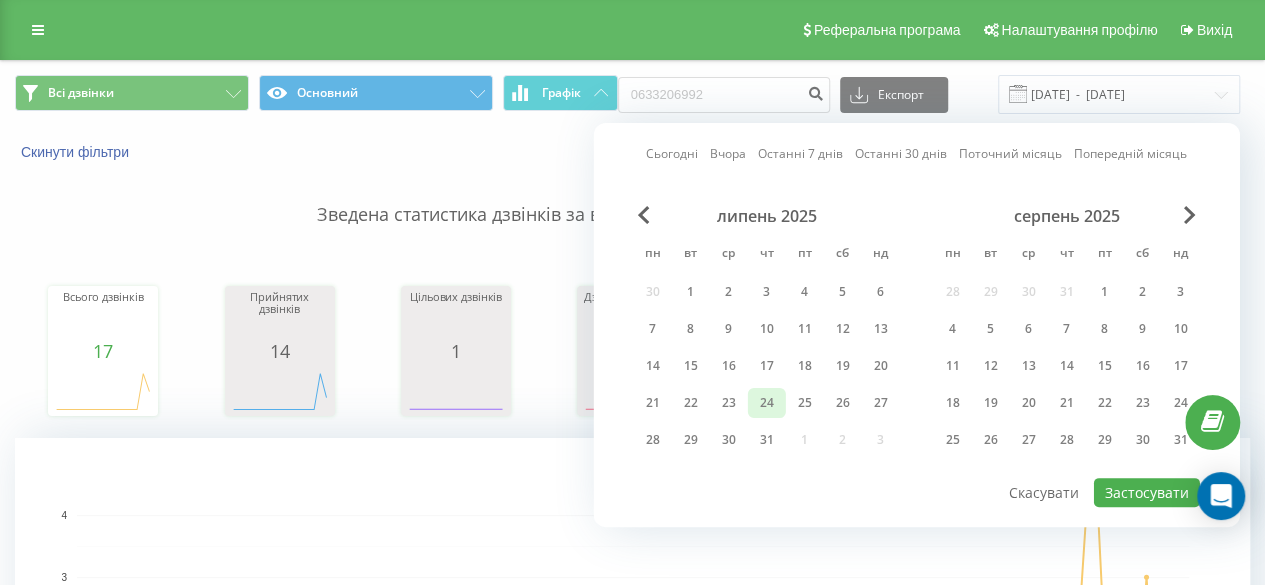 click on "24" at bounding box center [767, 403] 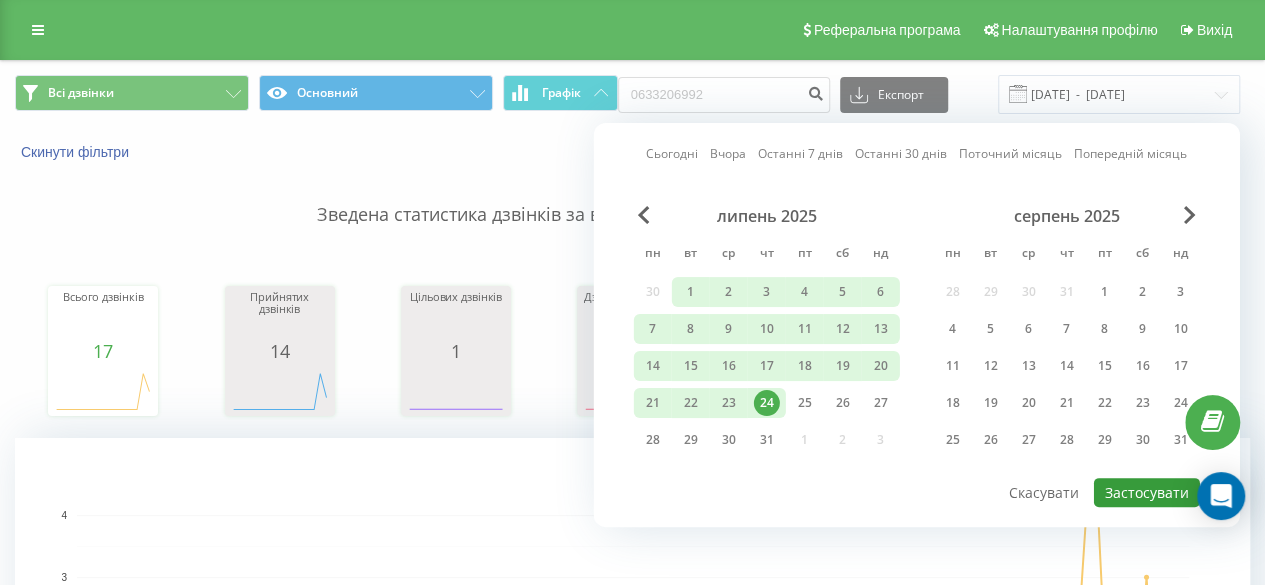 click on "Застосувати" at bounding box center (1147, 492) 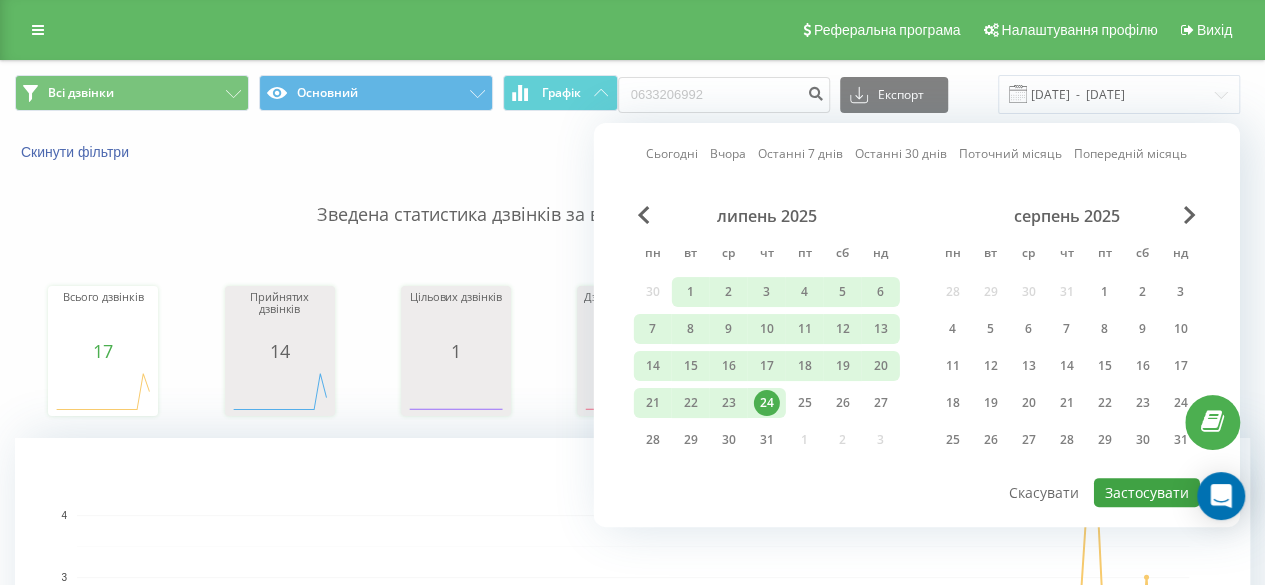 type on "01.01.2025  -  24.07.2025" 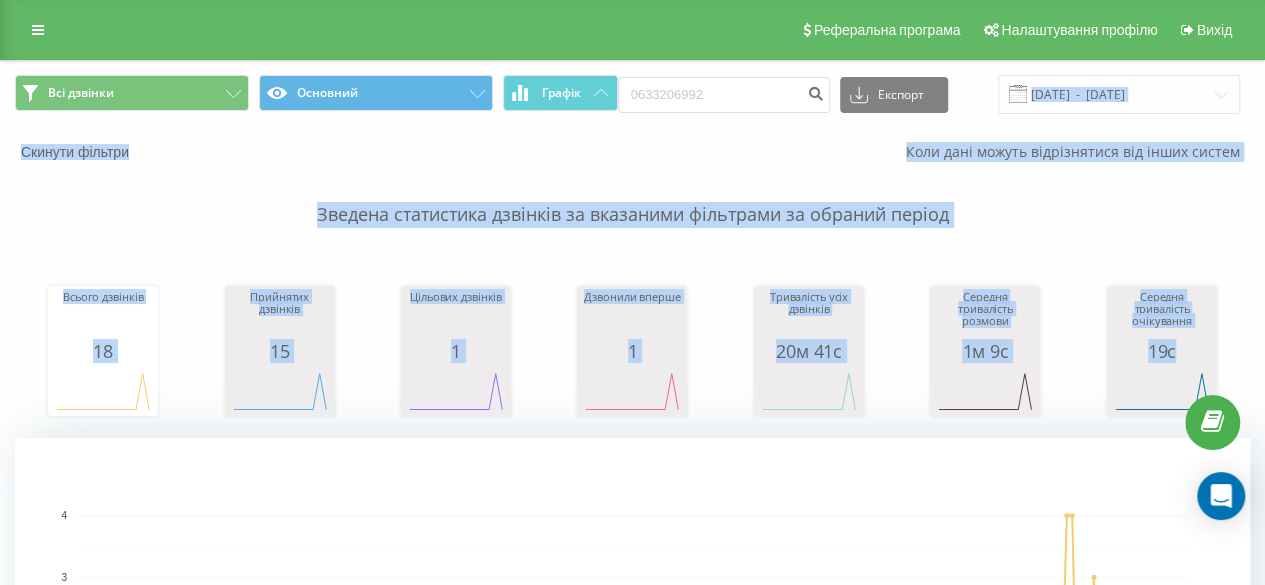 drag, startPoint x: 1263, startPoint y: 81, endPoint x: 1263, endPoint y: 145, distance: 64 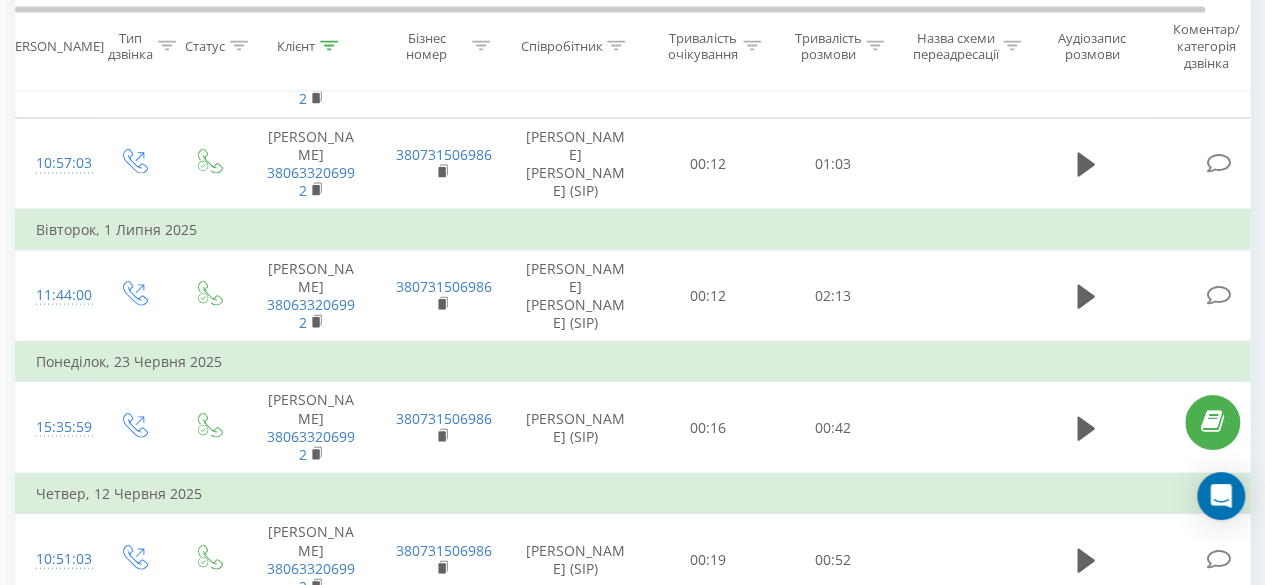 scroll, scrollTop: 2452, scrollLeft: 0, axis: vertical 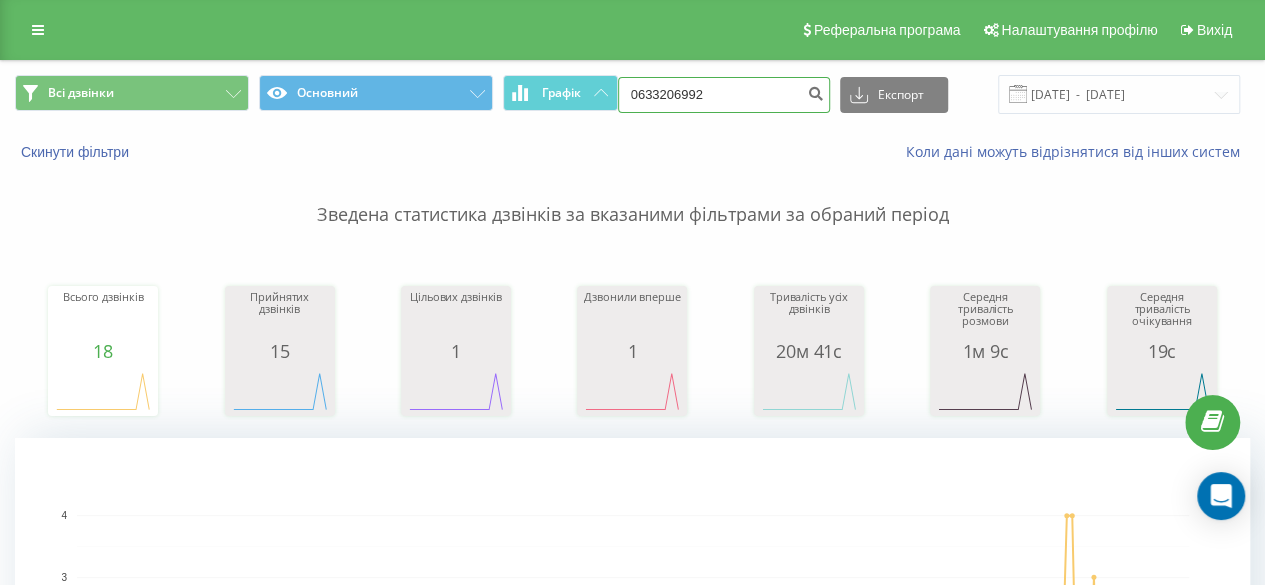 drag, startPoint x: 754, startPoint y: 102, endPoint x: 612, endPoint y: 117, distance: 142.79005 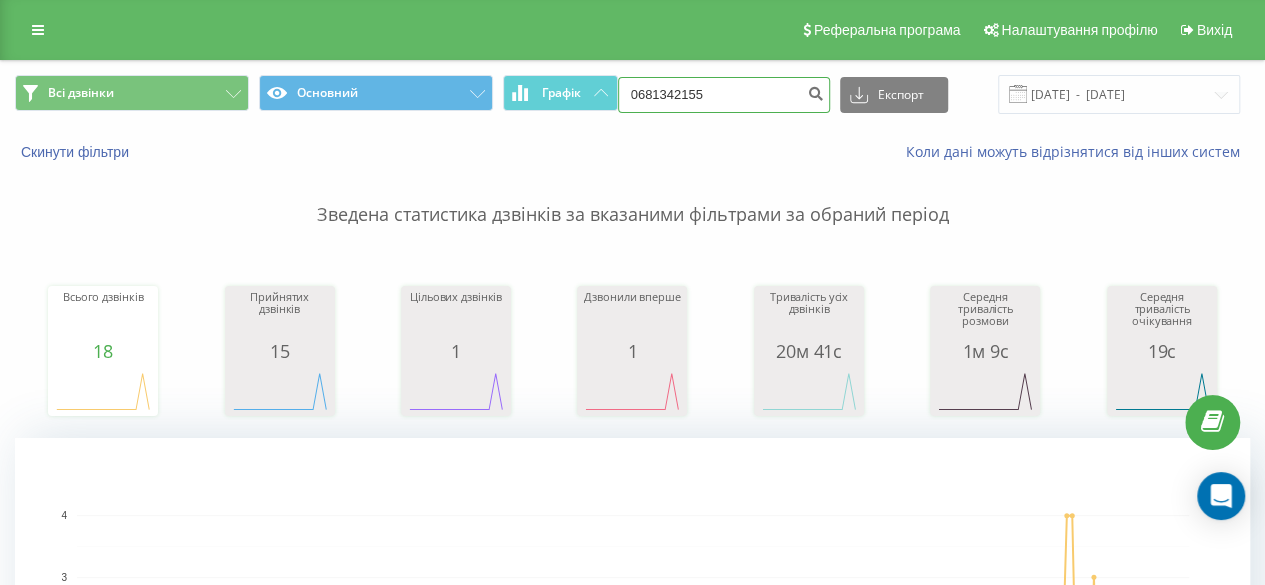 type on "0681342155" 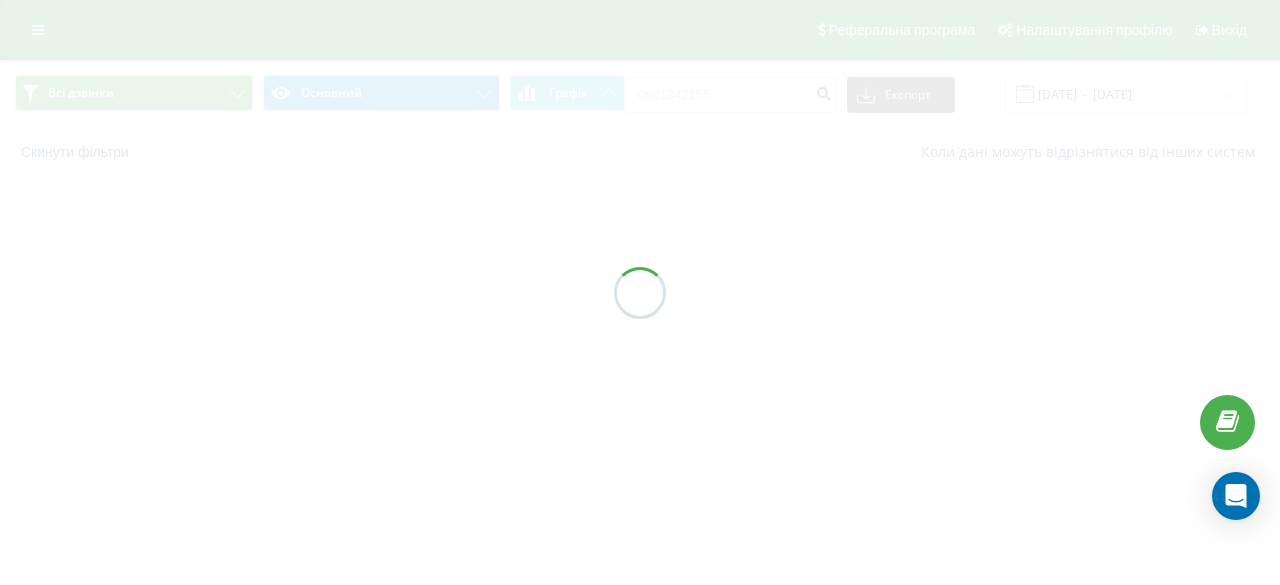 scroll, scrollTop: 0, scrollLeft: 0, axis: both 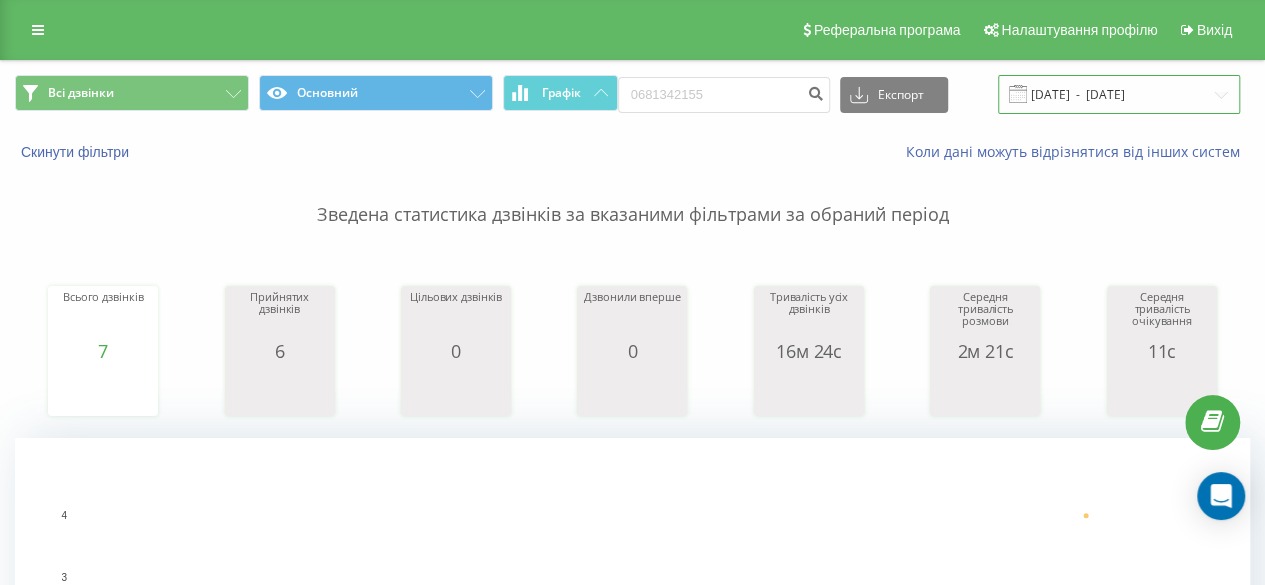 click on "[DATE]  -  [DATE]" at bounding box center [1119, 94] 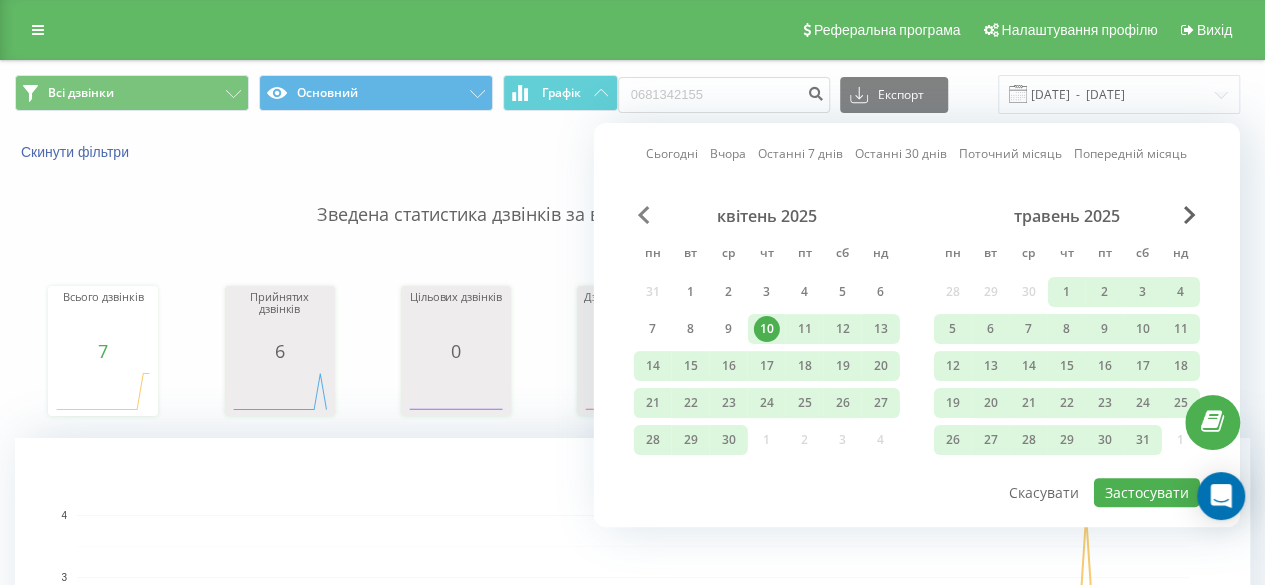 click at bounding box center (644, 215) 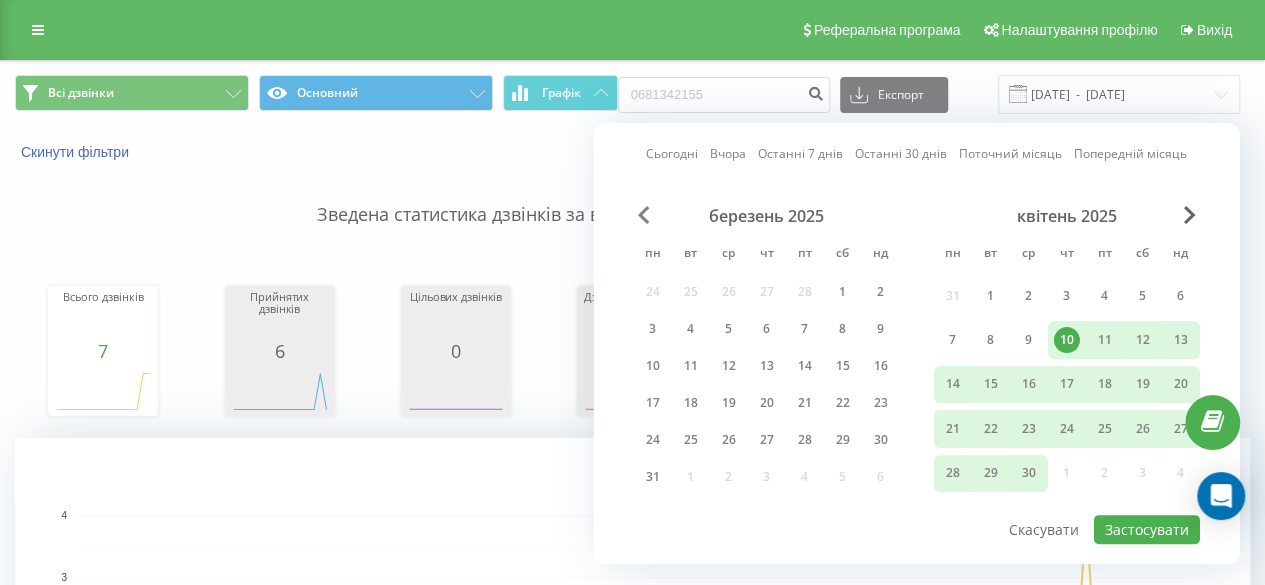 click at bounding box center (644, 215) 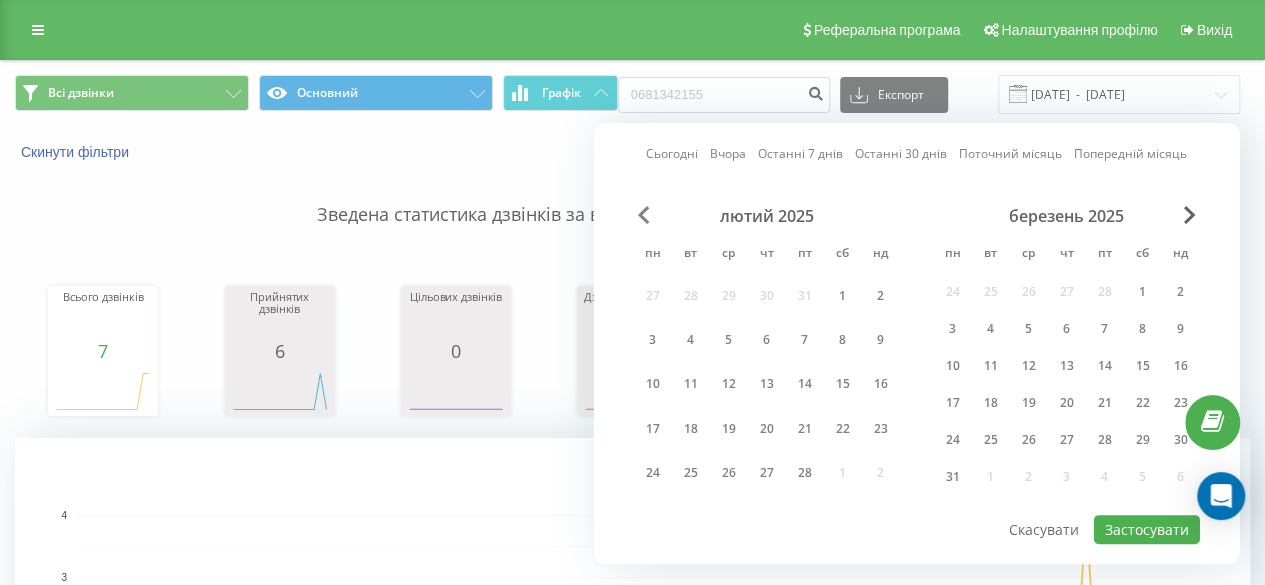 click at bounding box center [644, 215] 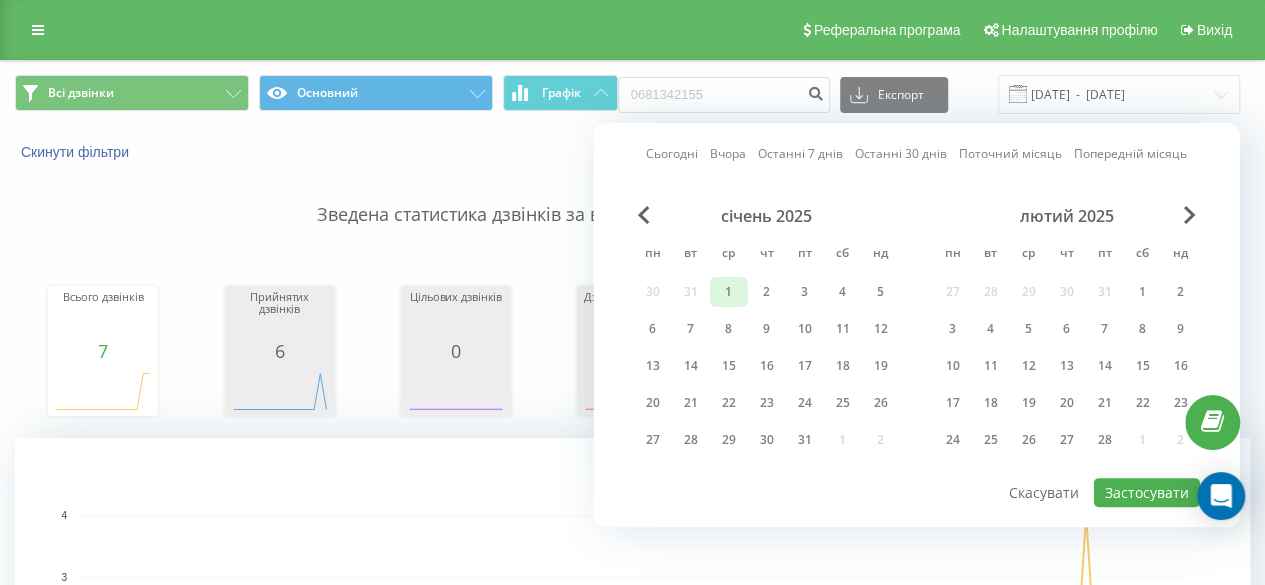 click on "1" at bounding box center [729, 292] 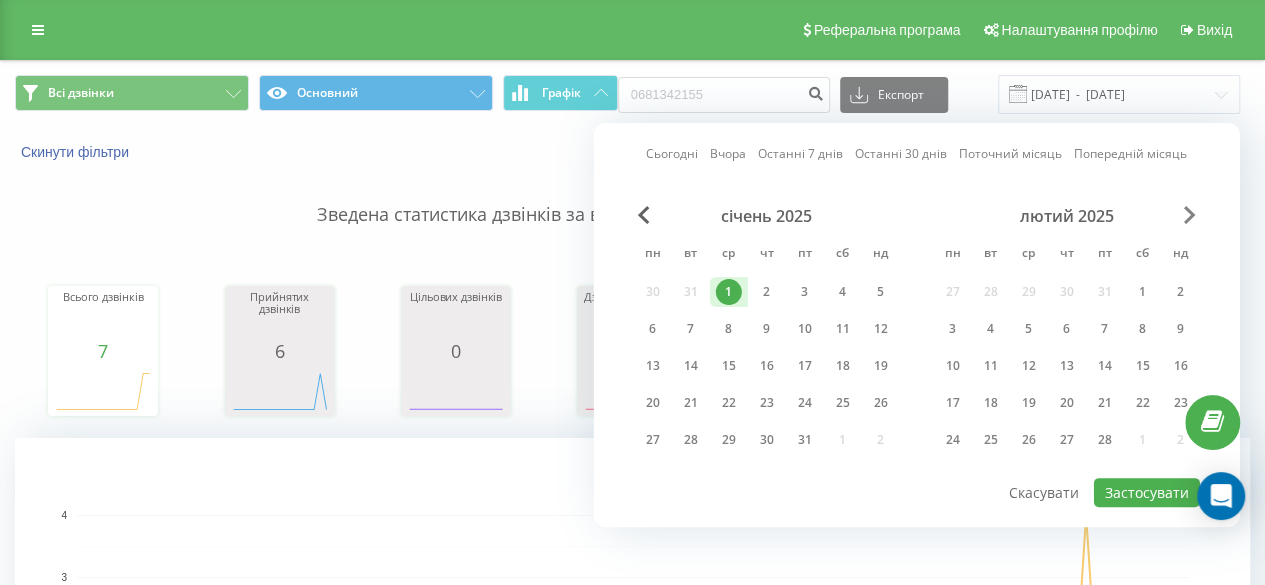 click at bounding box center [1190, 215] 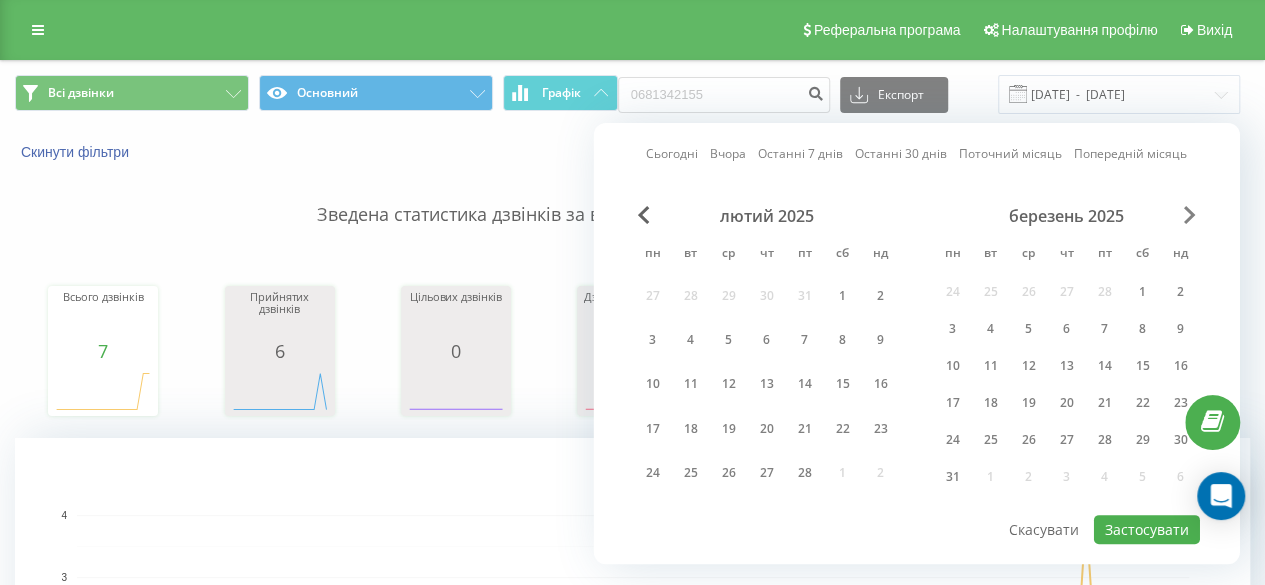 click at bounding box center [1190, 215] 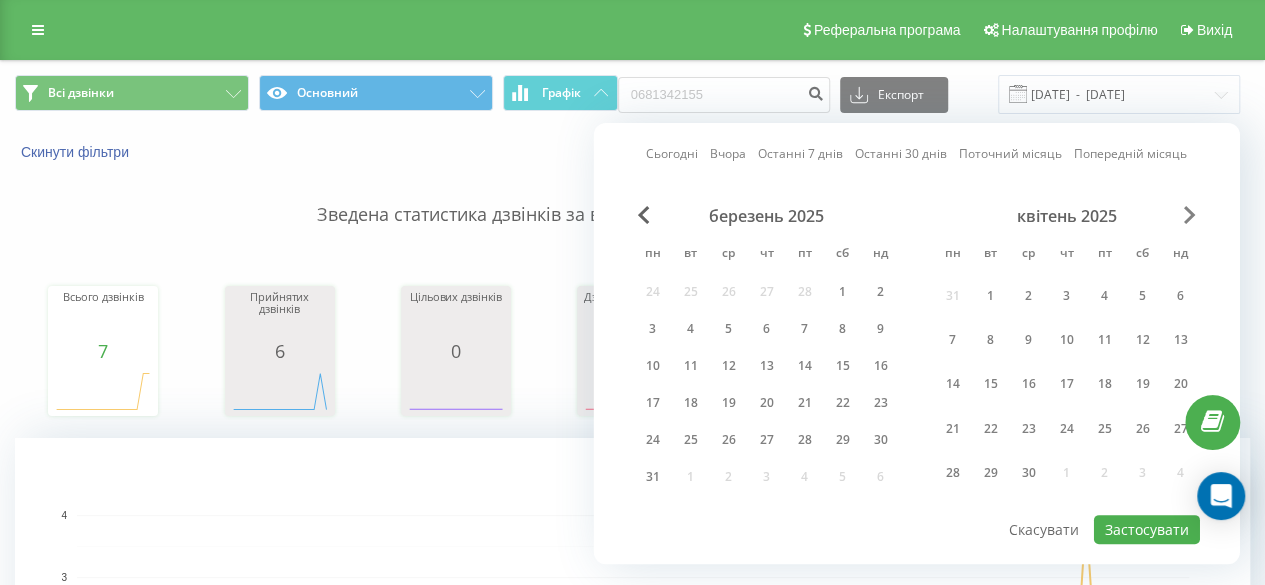 click at bounding box center (1190, 215) 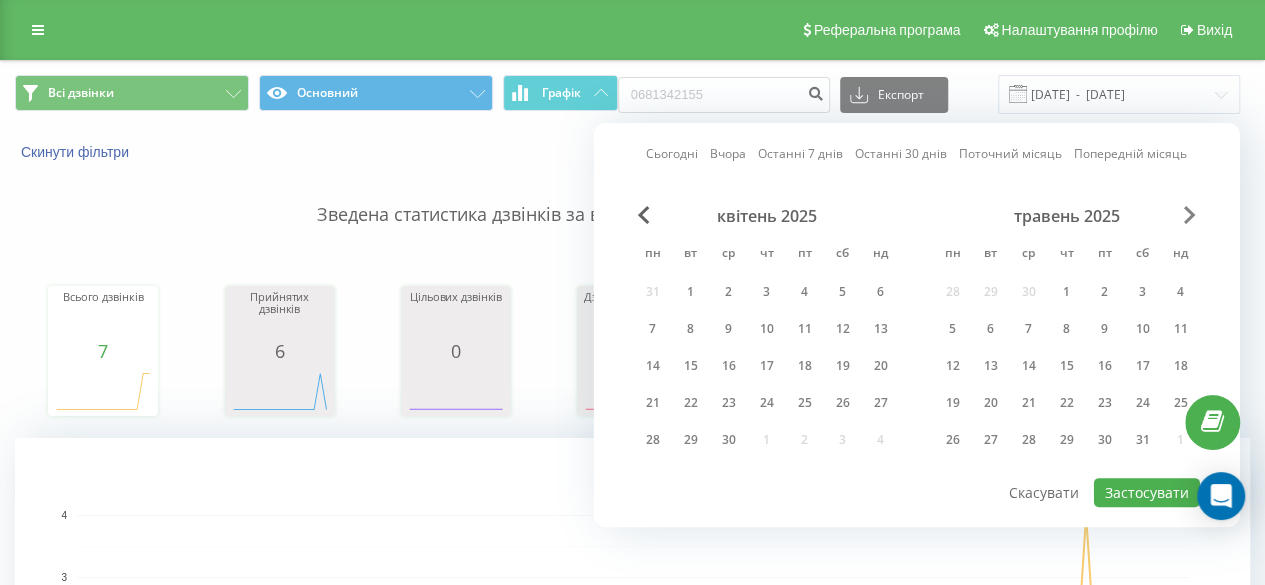 click at bounding box center (1190, 215) 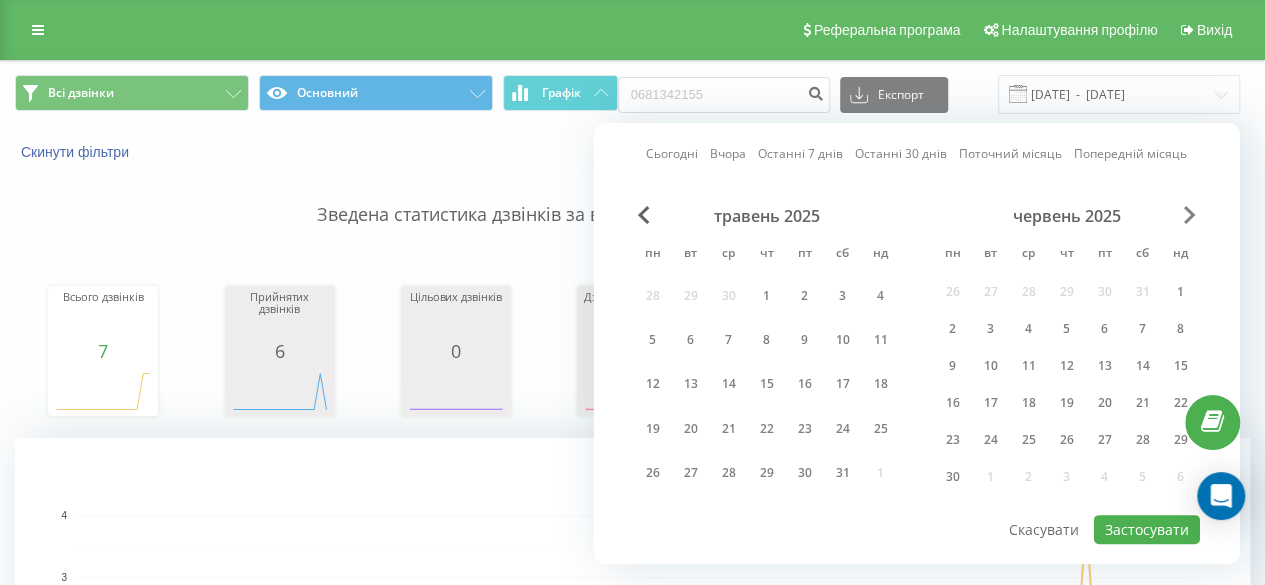 click at bounding box center [1190, 215] 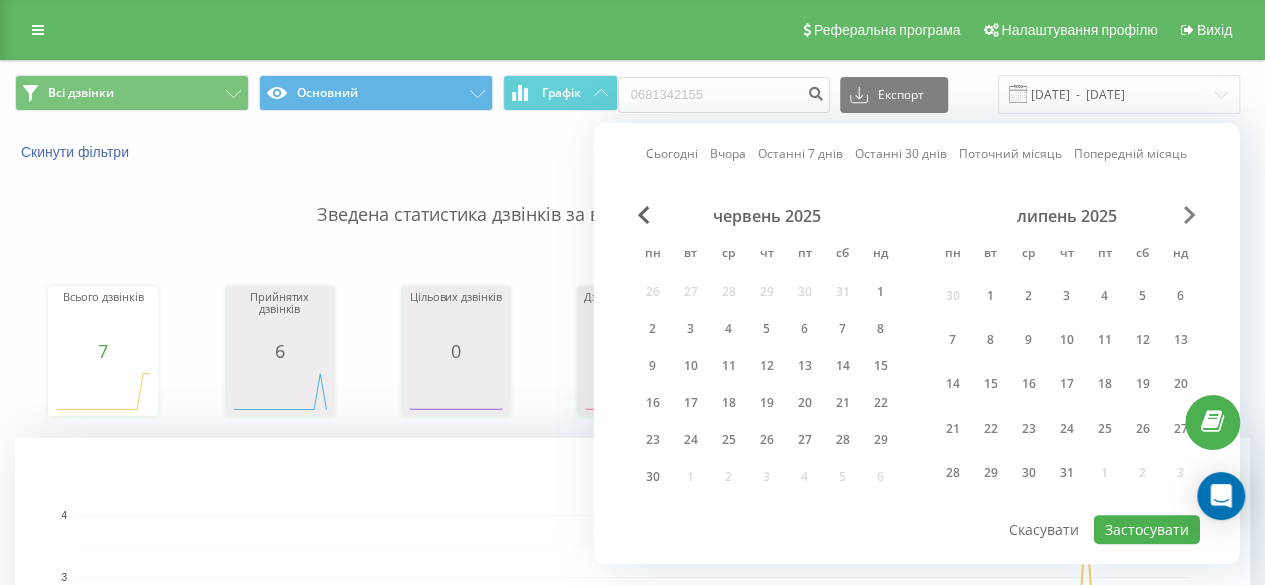 click at bounding box center [1190, 215] 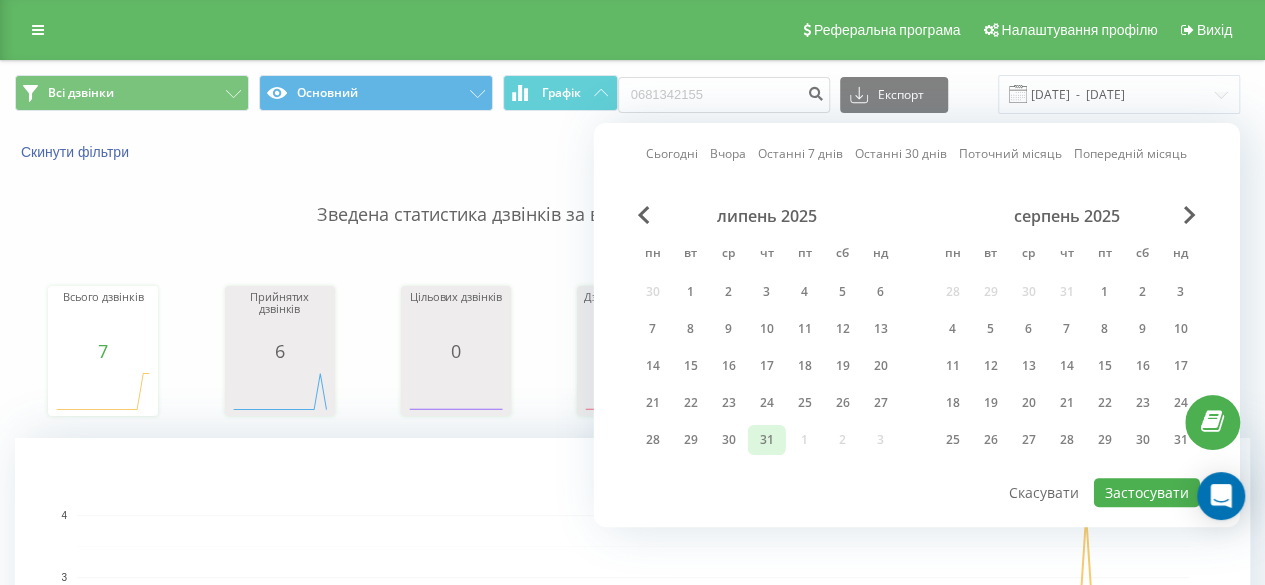 click on "31" at bounding box center (767, 440) 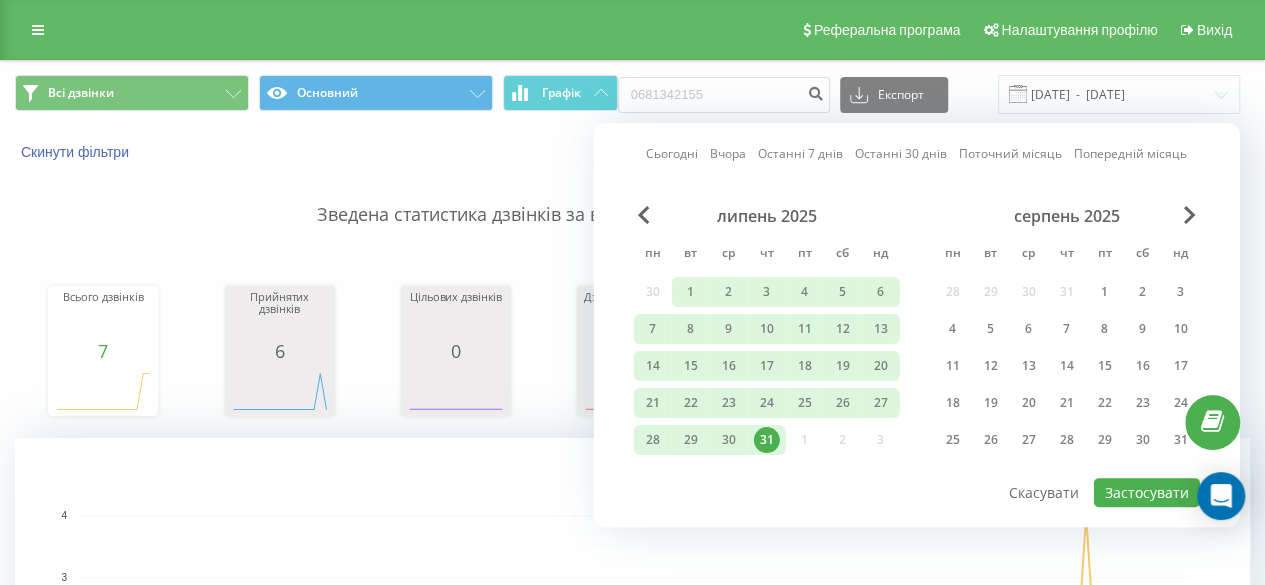 click on "Сьогодні Вчора Останні 7 днів Останні 30 днів Поточний місяць Попередній місяць липень 2025 пн вт ср чт пт сб нд 30 1 2 3 4 5 6 7 8 9 10 11 12 13 14 15 16 17 18 19 20 21 22 23 24 25 26 27 28 29 30 31 1 2 3 серпень 2025 пн вт ср чт пт сб нд 28 29 30 31 1 2 3 4 5 6 7 8 9 10 11 12 13 14 15 16 17 18 19 20 21 22 23 24 25 26 27 28 29 30 31 Застосувати Скасувати" at bounding box center [917, 325] 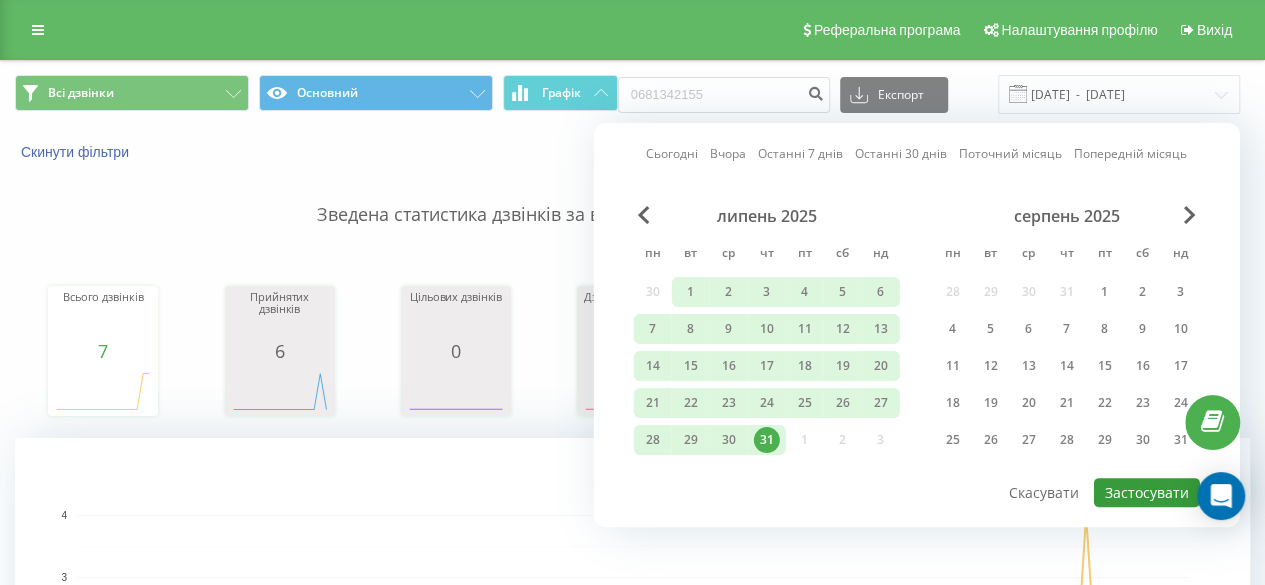 click on "Застосувати" at bounding box center [1147, 492] 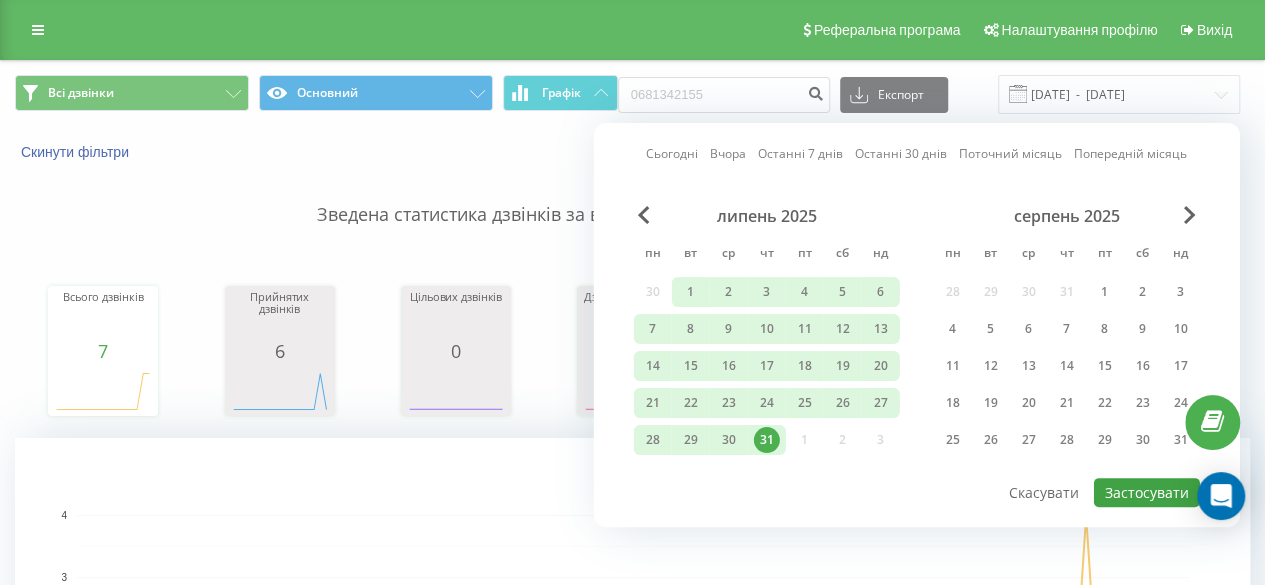 type on "[DATE]  -  [DATE]" 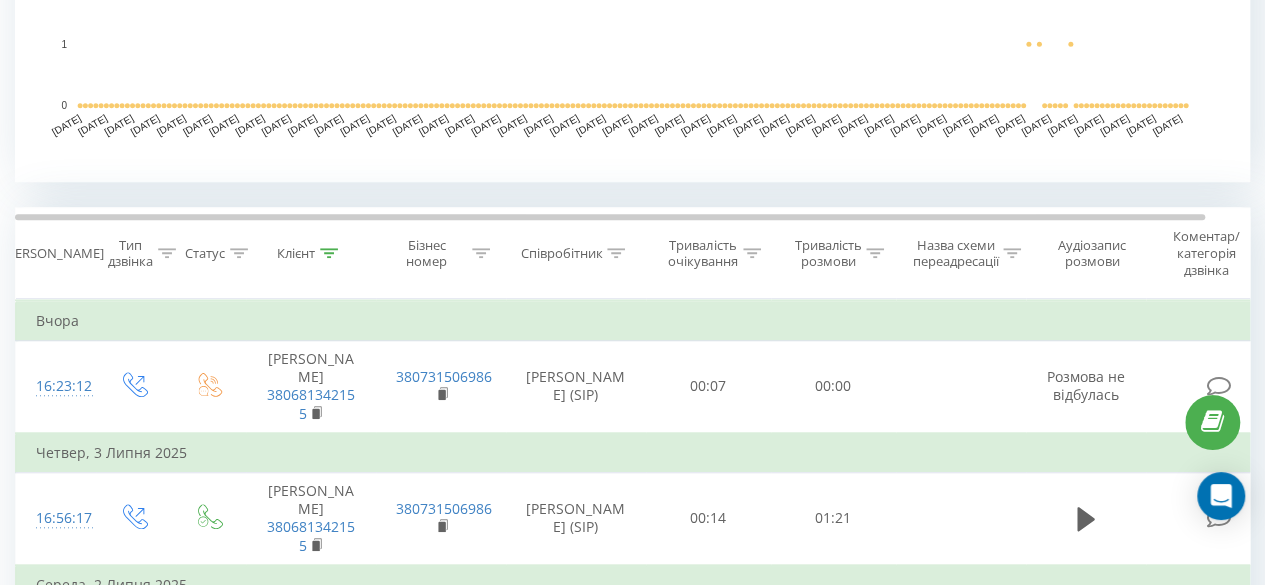 scroll, scrollTop: 1118, scrollLeft: 0, axis: vertical 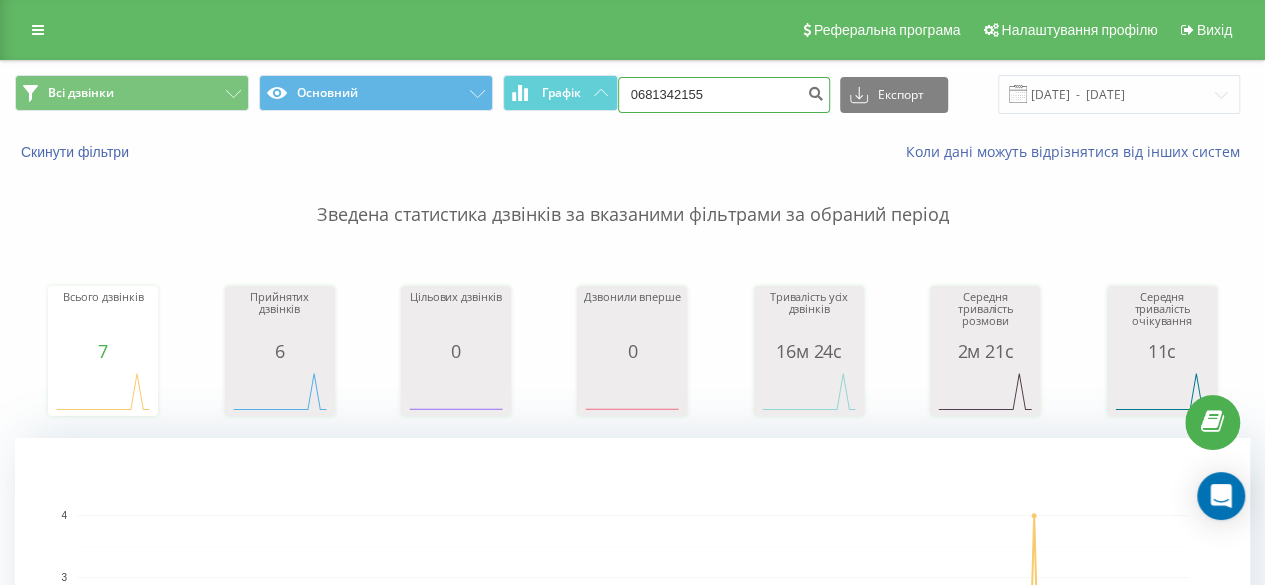 click on "0681342155" at bounding box center (724, 95) 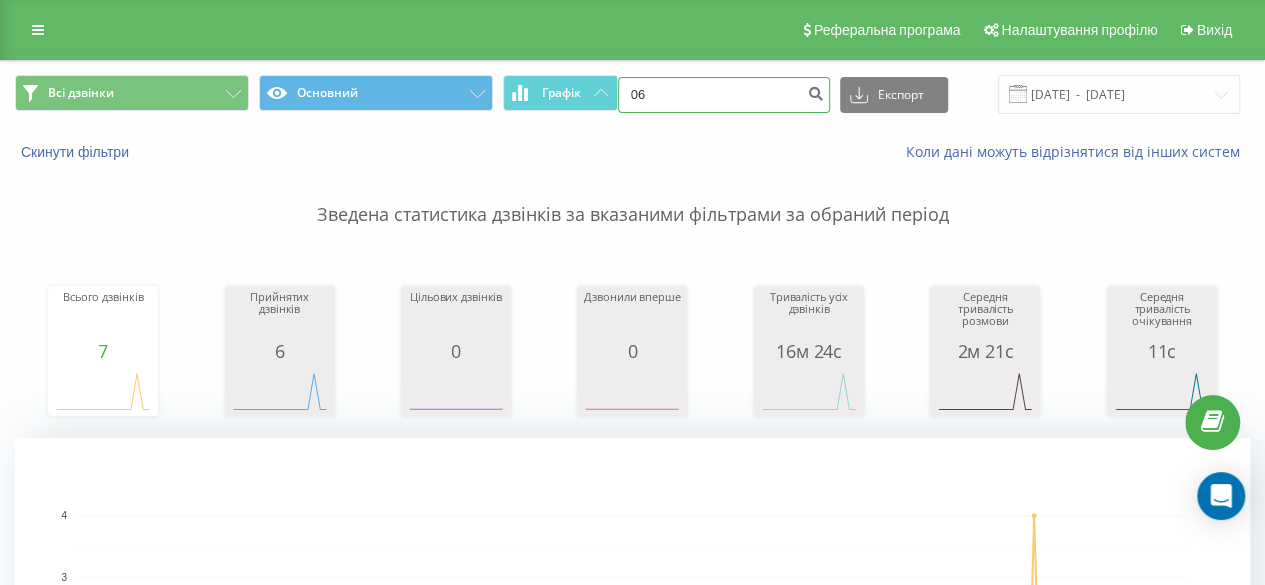 type on "0" 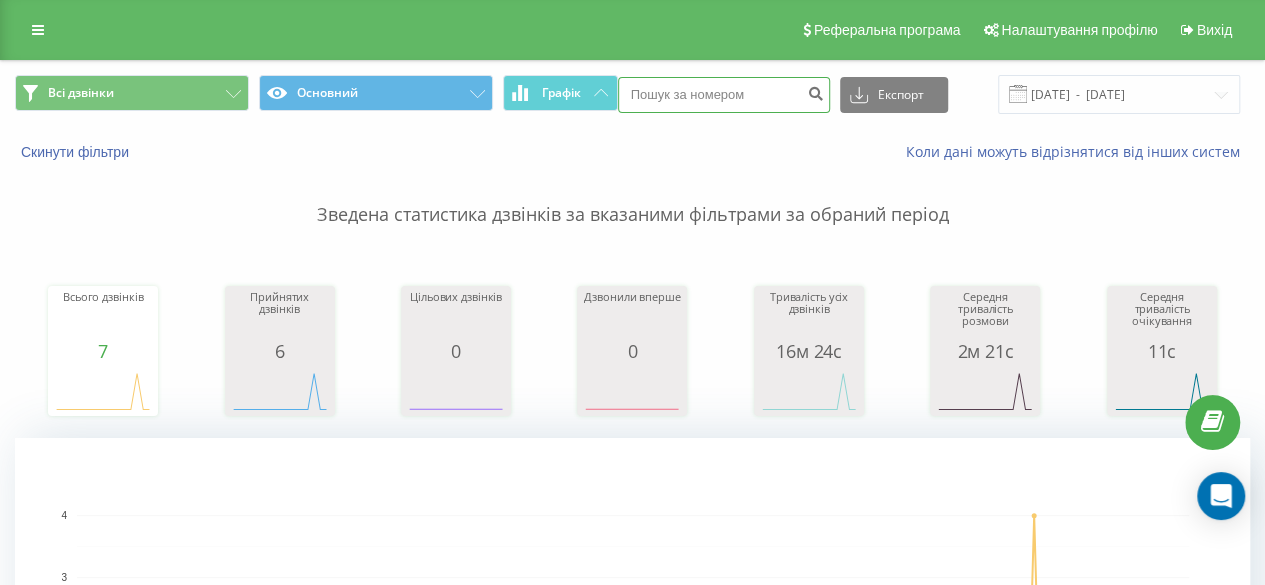 paste on "0671486066" 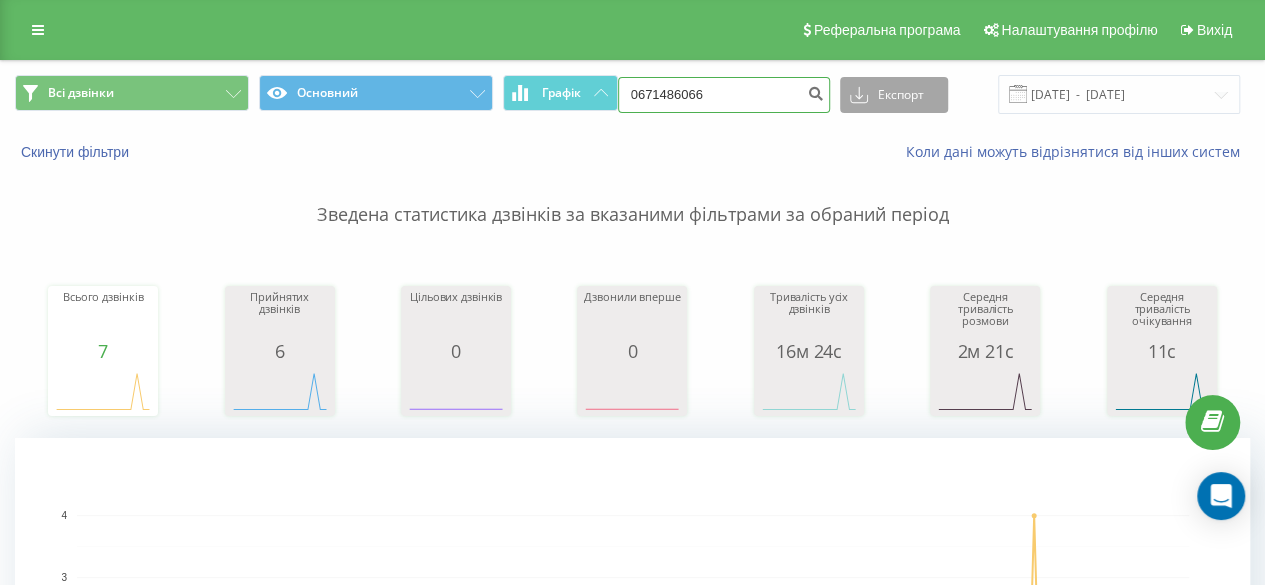 type on "0671486066" 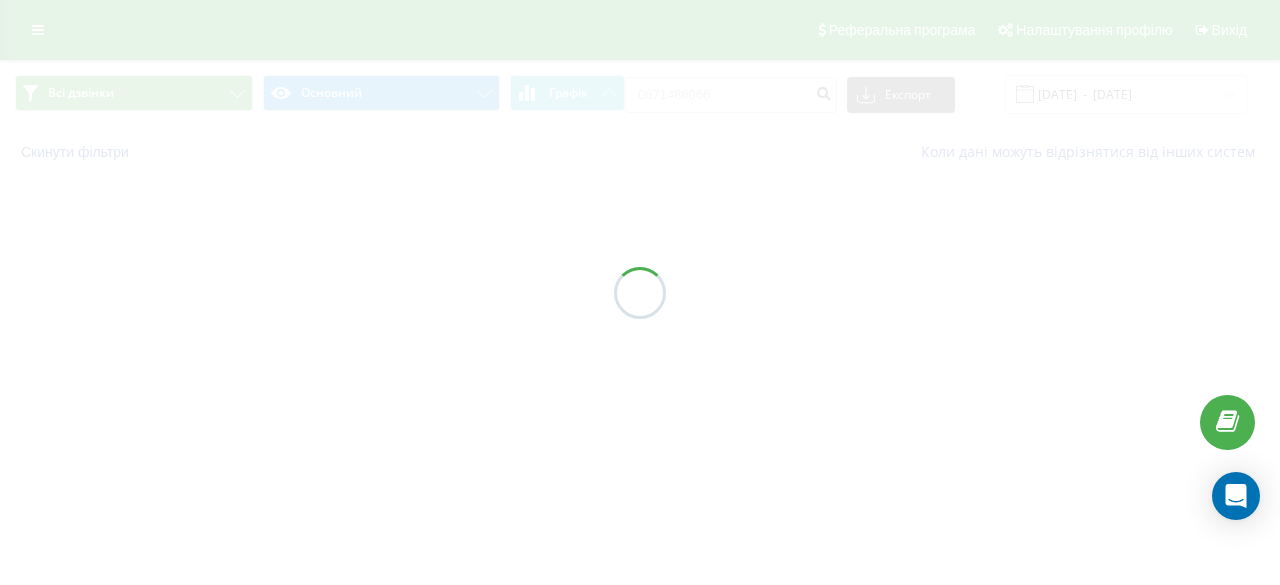 scroll, scrollTop: 0, scrollLeft: 0, axis: both 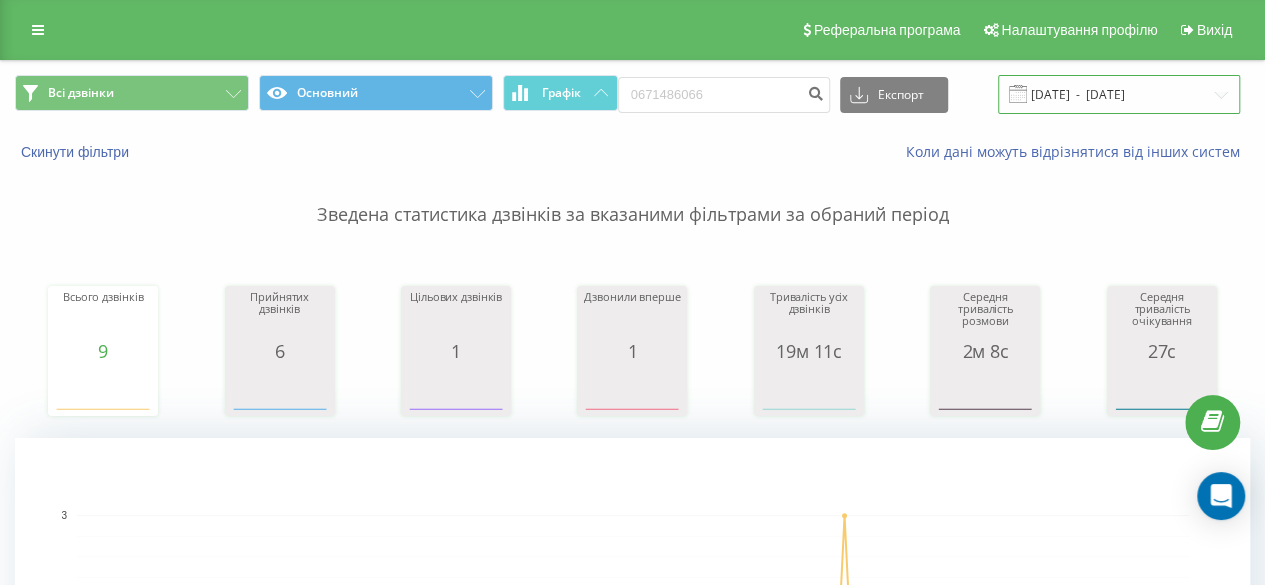 click on "[DATE]  -  [DATE]" at bounding box center (1119, 94) 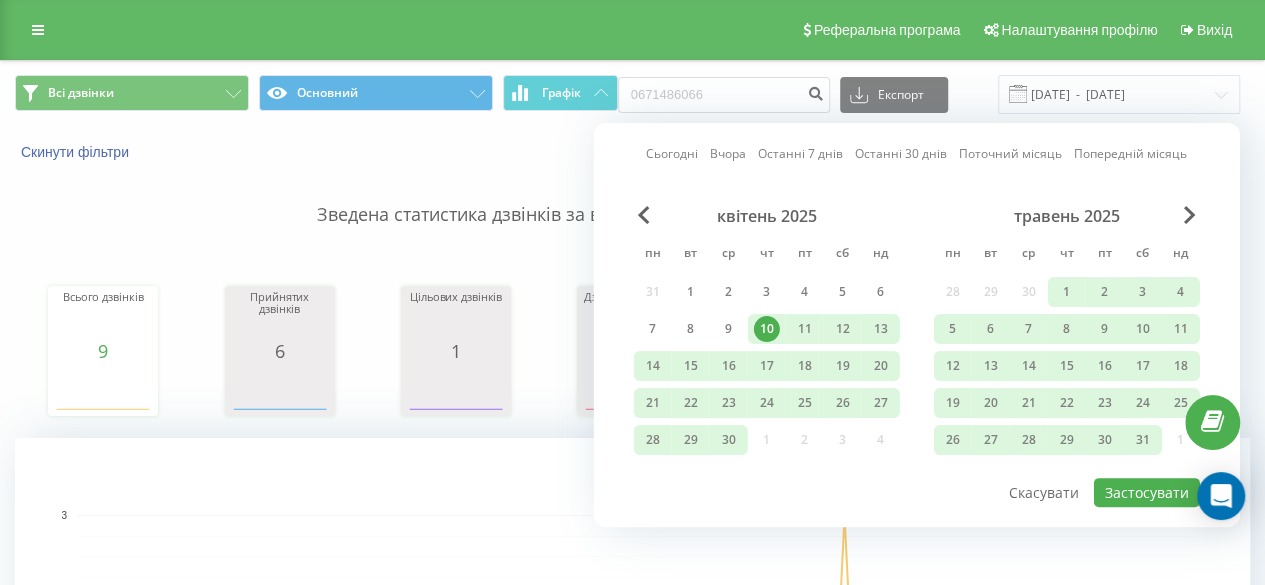 click on "Сьогодні Вчора Останні 7 днів Останні 30 днів Поточний місяць Попередній місяць квітень 2025 пн вт ср чт пт сб нд 31 1 2 3 4 5 6 7 8 9 10 11 12 13 14 15 16 17 18 19 20 21 22 23 24 25 26 27 28 29 30 1 2 3 4 травень 2025 пн вт ср чт пт сб нд 28 29 30 1 2 3 4 5 6 7 8 9 10 11 12 13 14 15 16 17 18 19 20 21 22 23 24 25 26 27 28 29 30 31 1 Застосувати Скасувати" at bounding box center [917, 325] 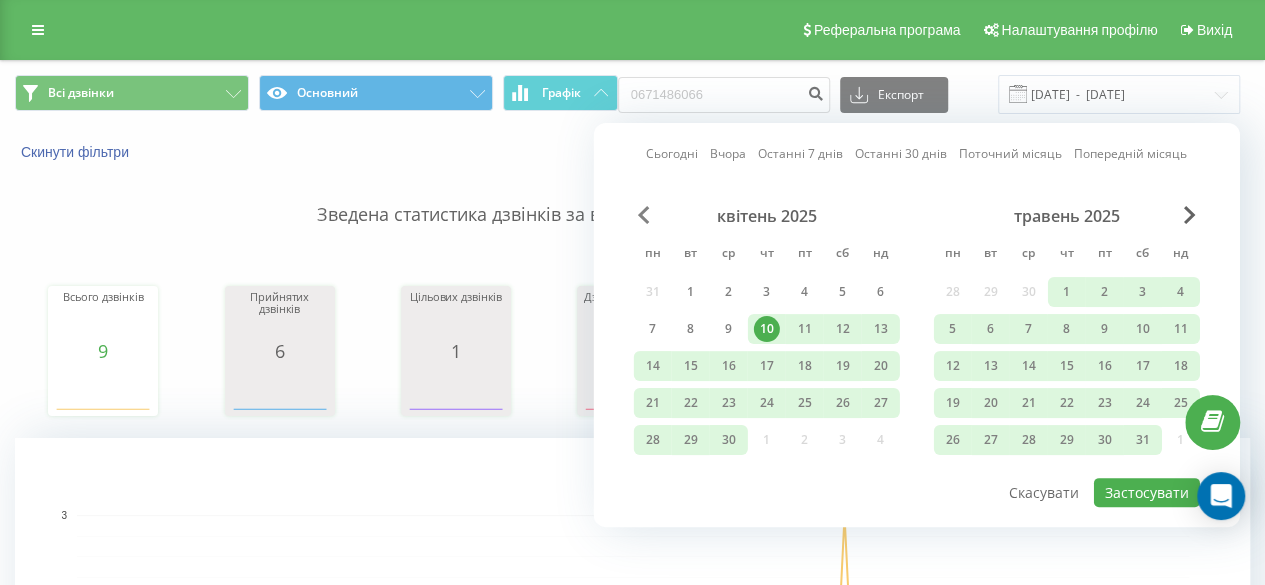 click at bounding box center [644, 215] 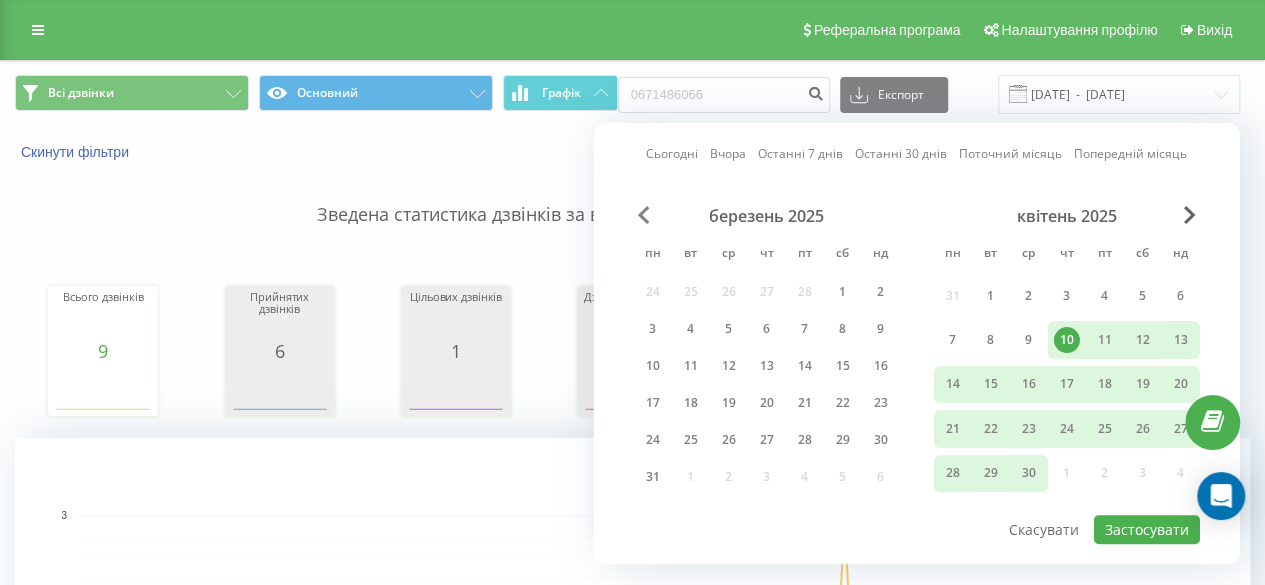 click at bounding box center [644, 215] 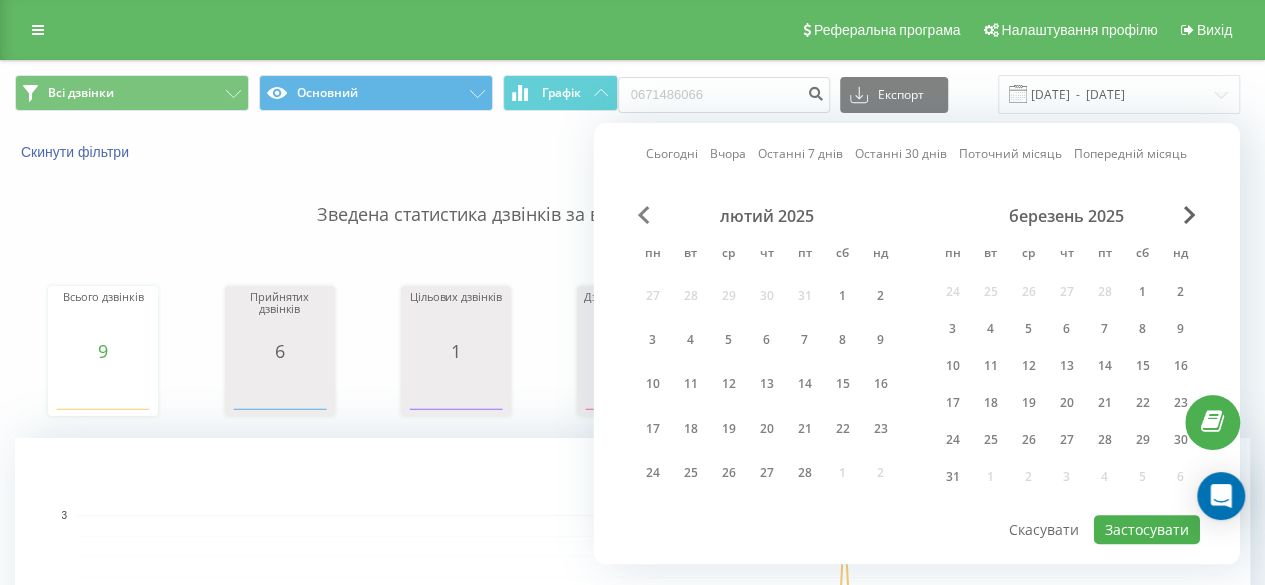 click at bounding box center (644, 215) 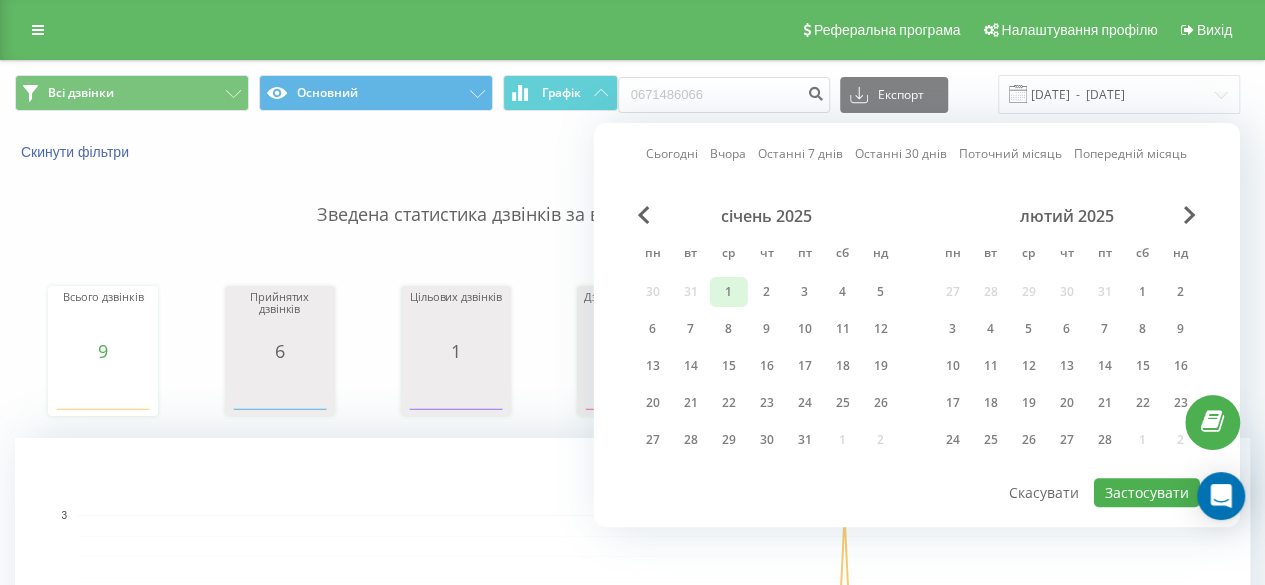 click on "1" at bounding box center (729, 292) 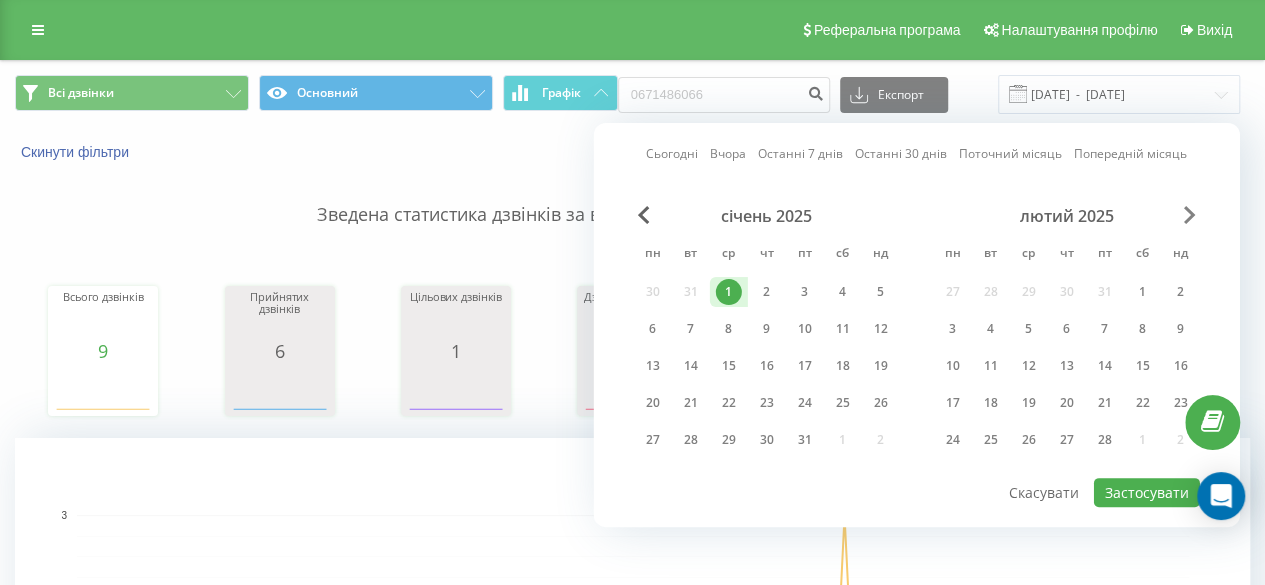 click at bounding box center (1190, 215) 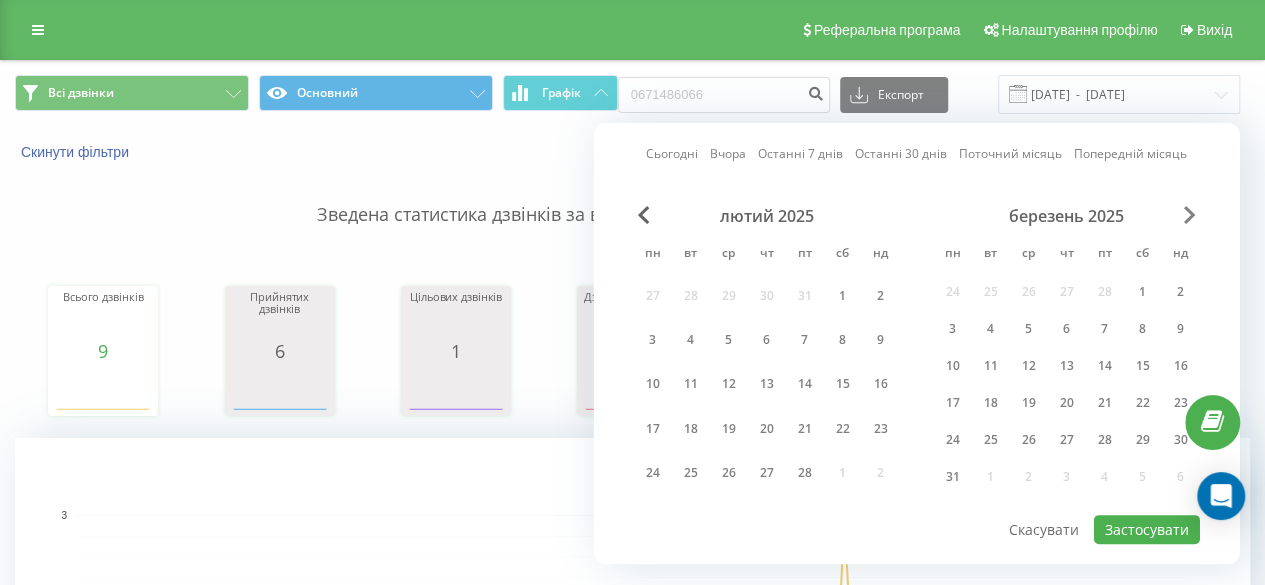click at bounding box center (1190, 215) 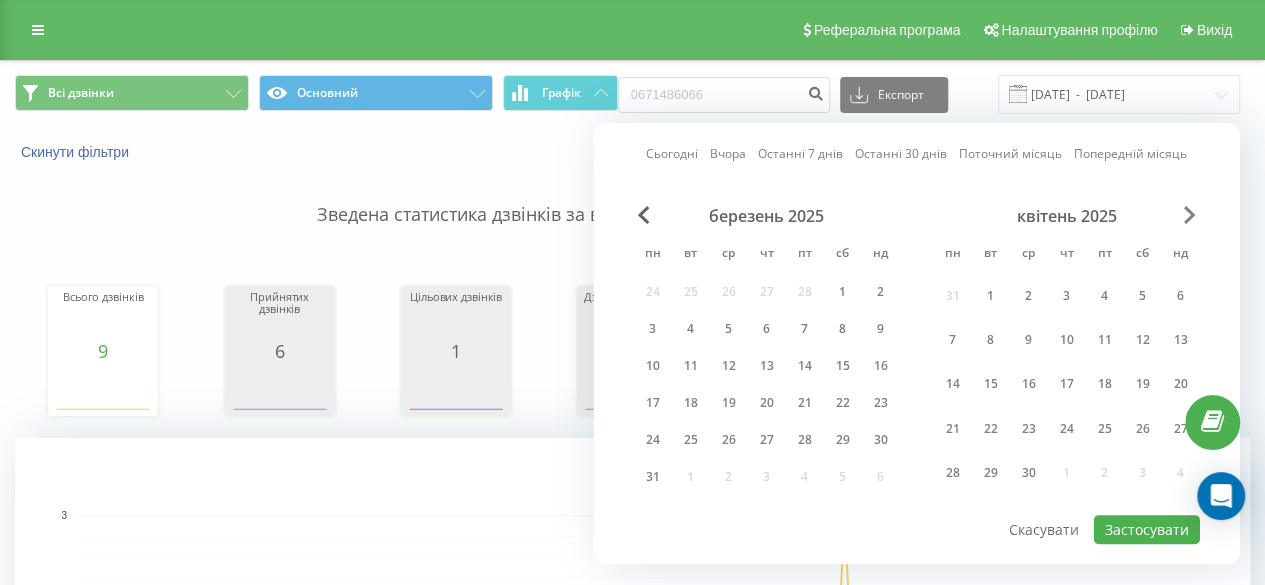click at bounding box center [1190, 215] 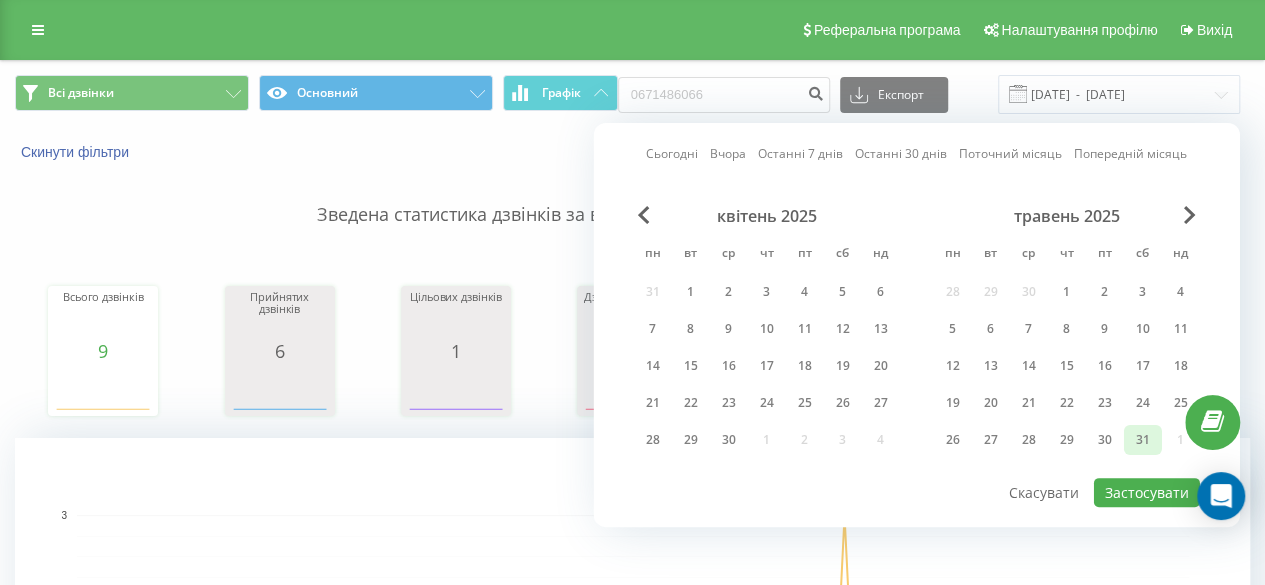 click on "31" at bounding box center (1143, 440) 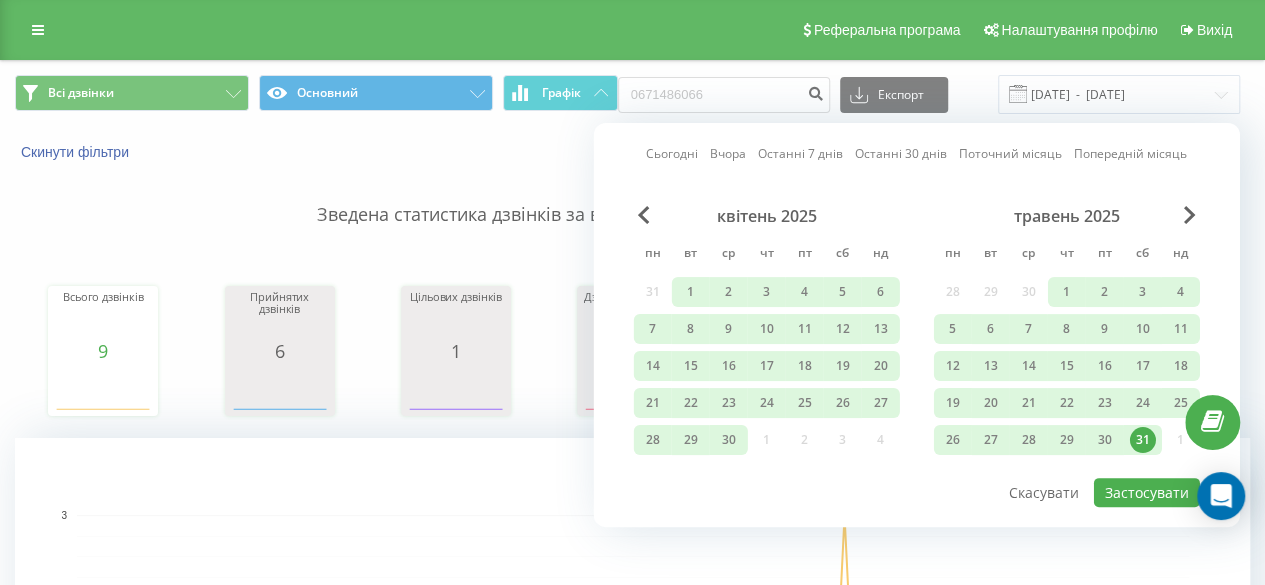 click on "31" at bounding box center [1143, 440] 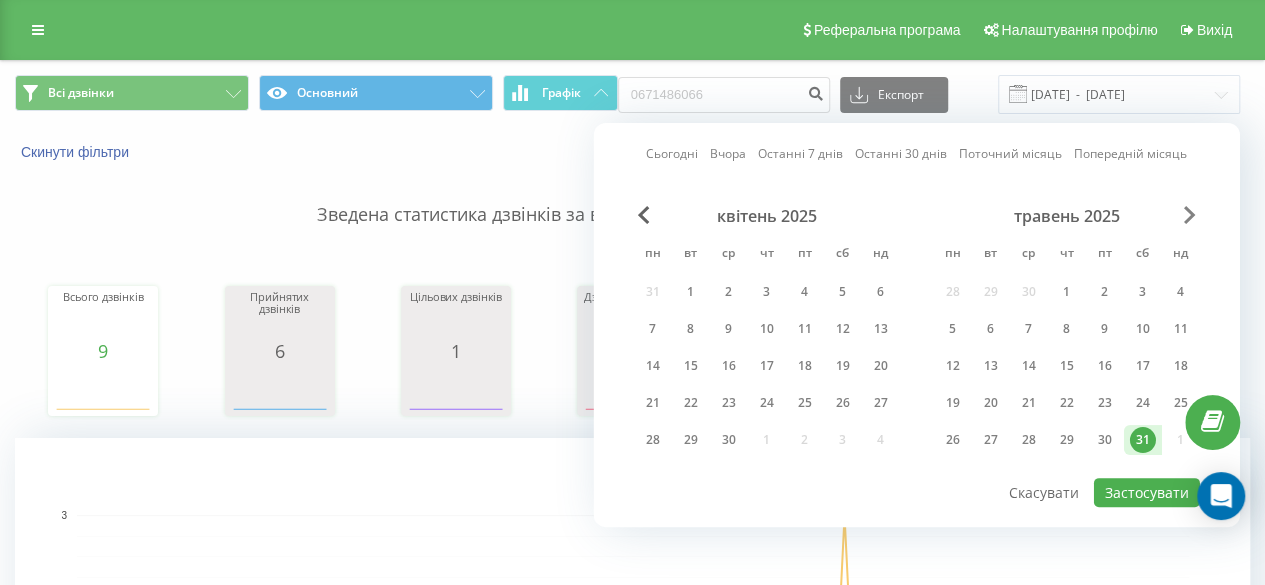 click at bounding box center (1190, 215) 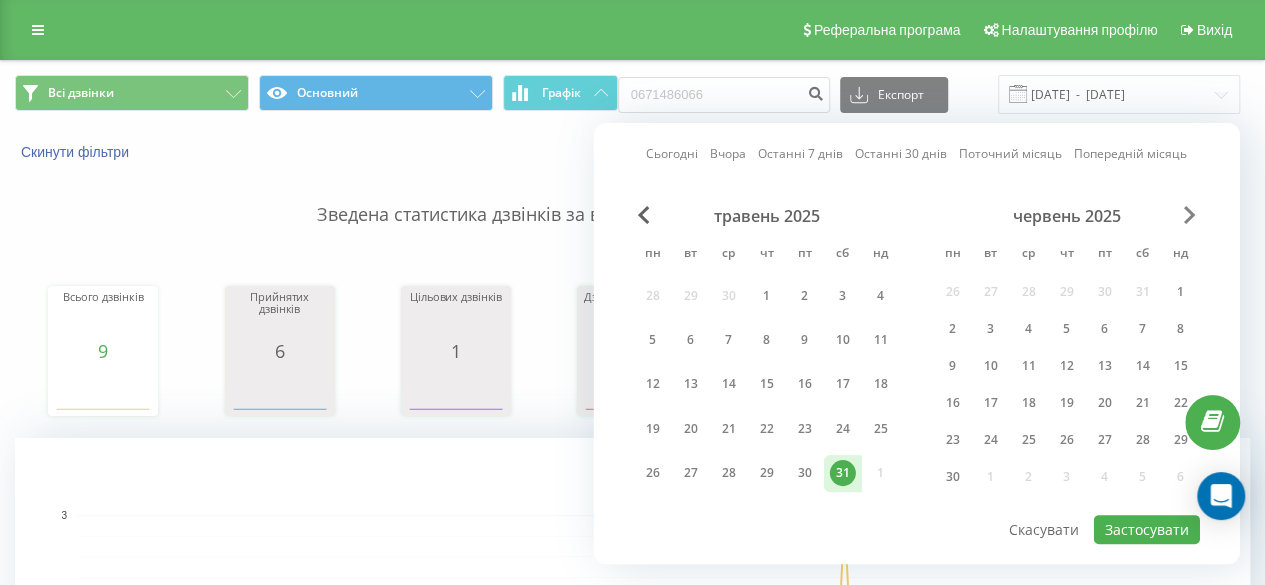 click at bounding box center [1190, 215] 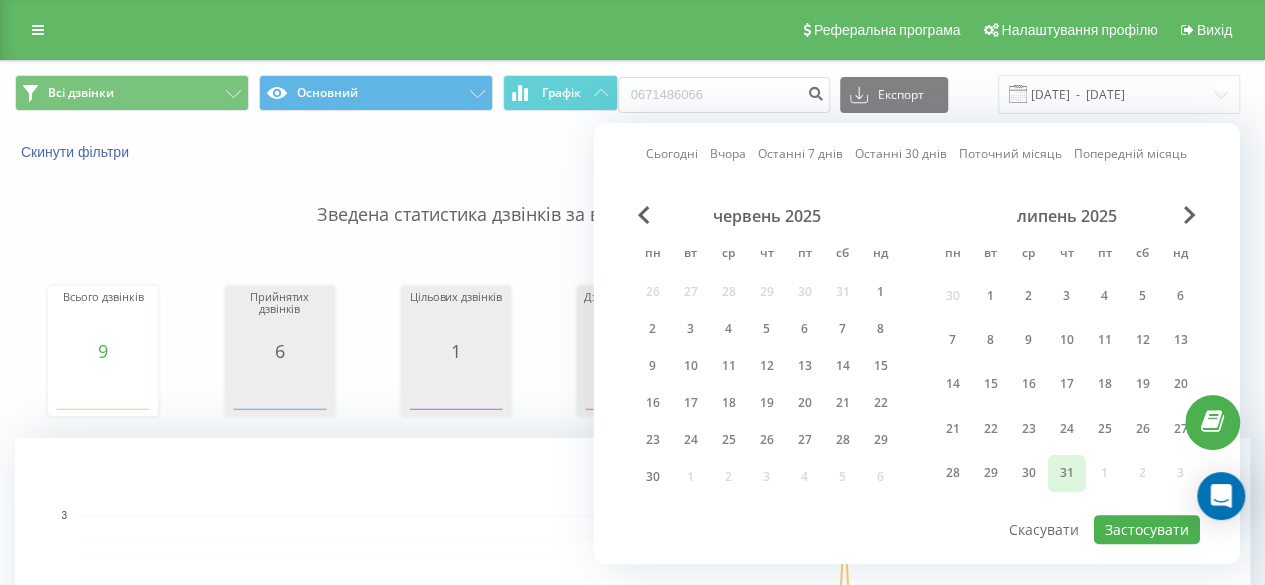 click on "31" at bounding box center [1067, 473] 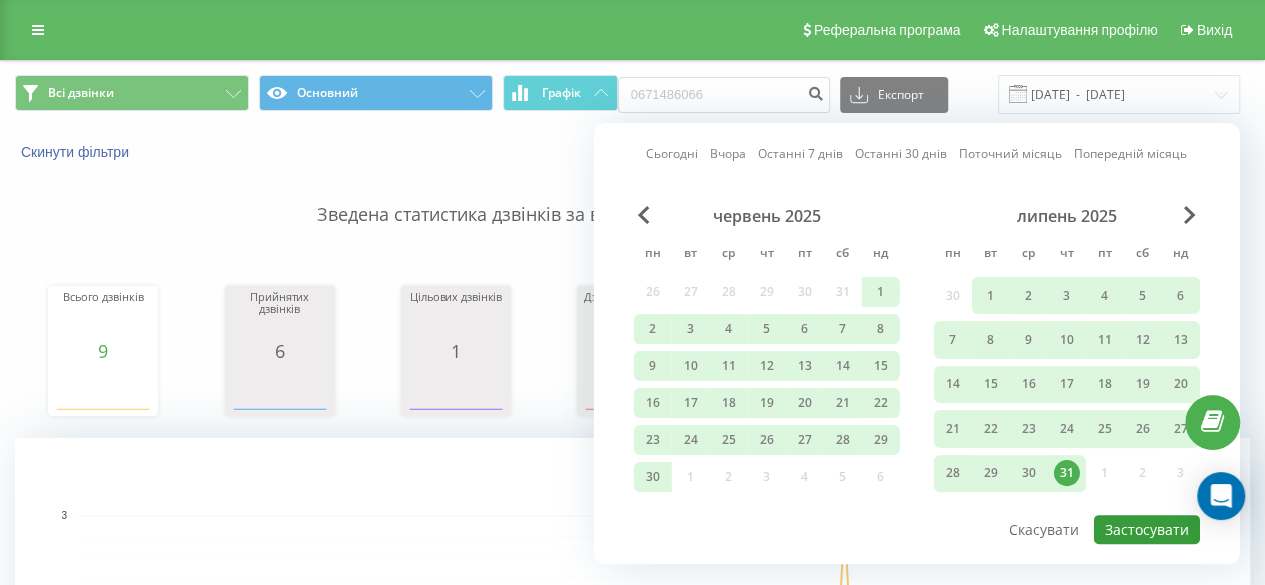 click on "Застосувати" at bounding box center (1147, 529) 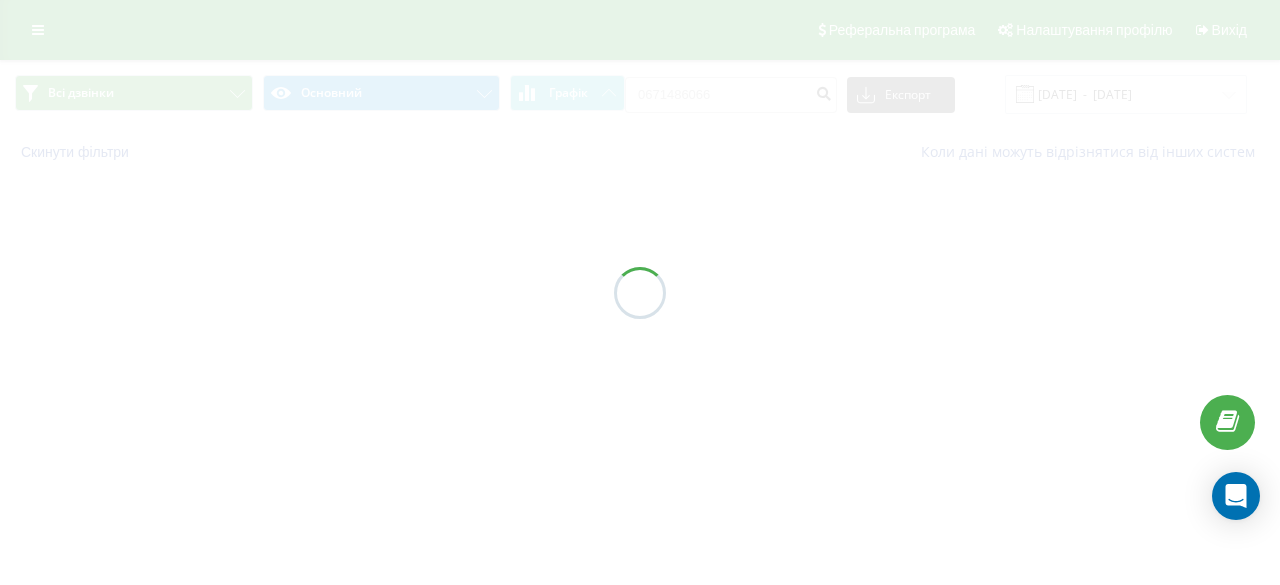click at bounding box center [640, 292] 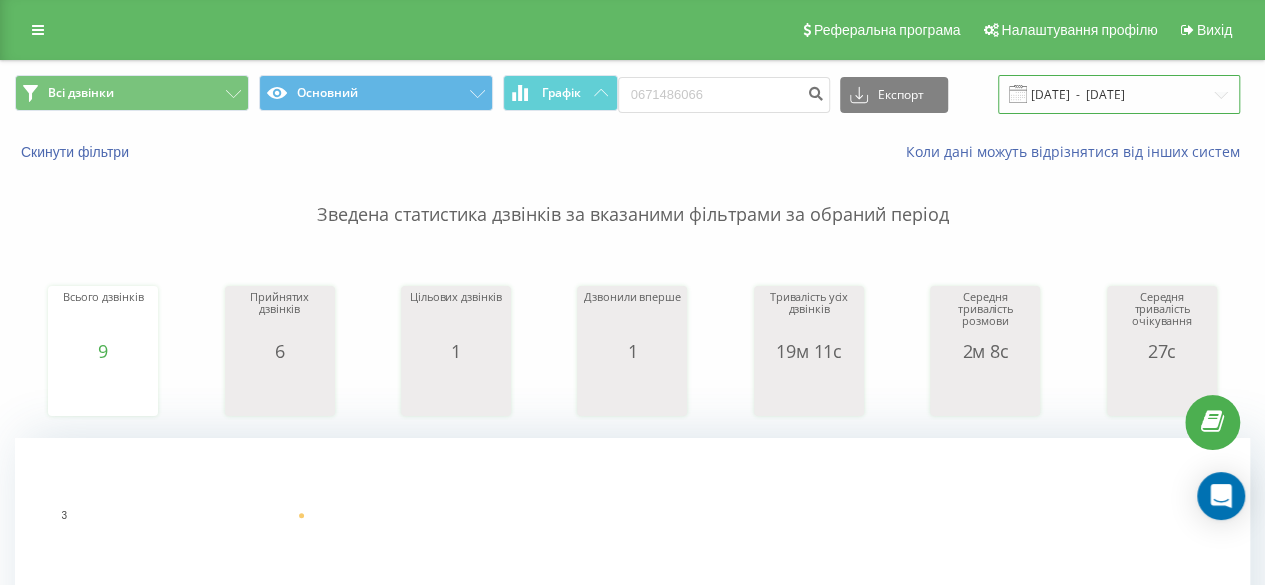click on "31.05.2025  -  31.07.2025" at bounding box center (1119, 94) 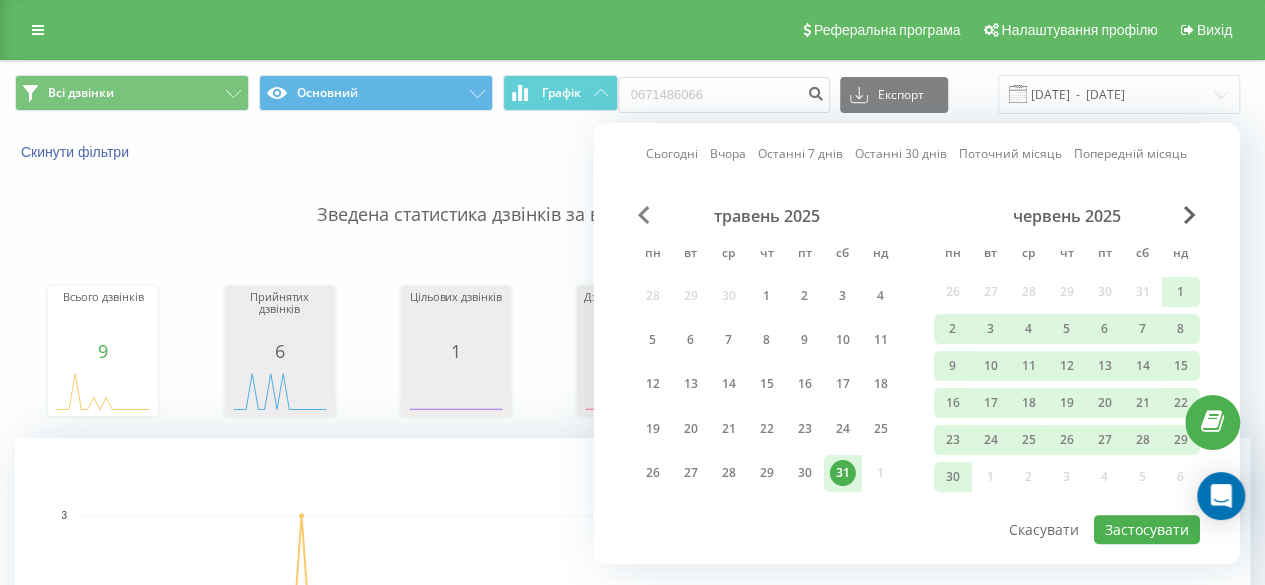 click at bounding box center [644, 215] 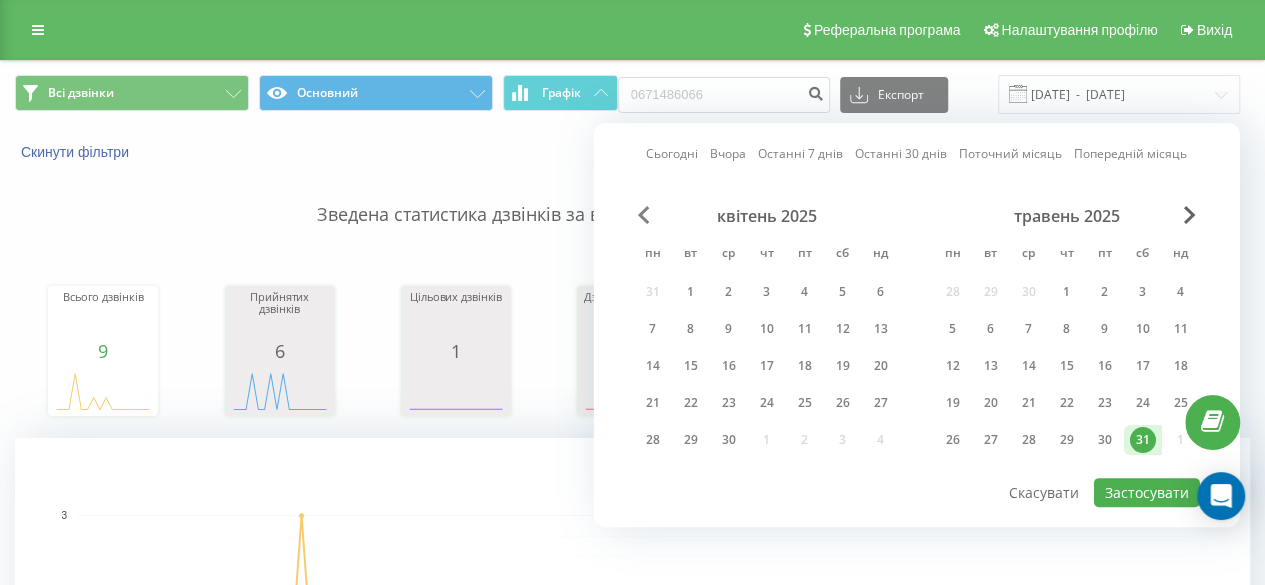 click at bounding box center [644, 215] 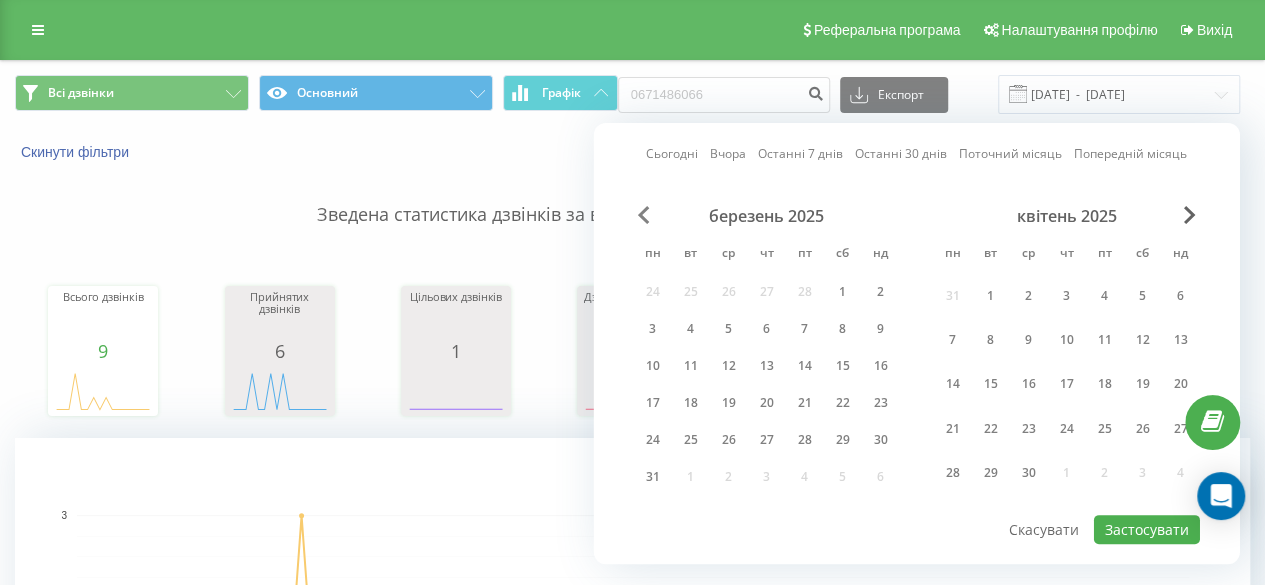 click at bounding box center [644, 215] 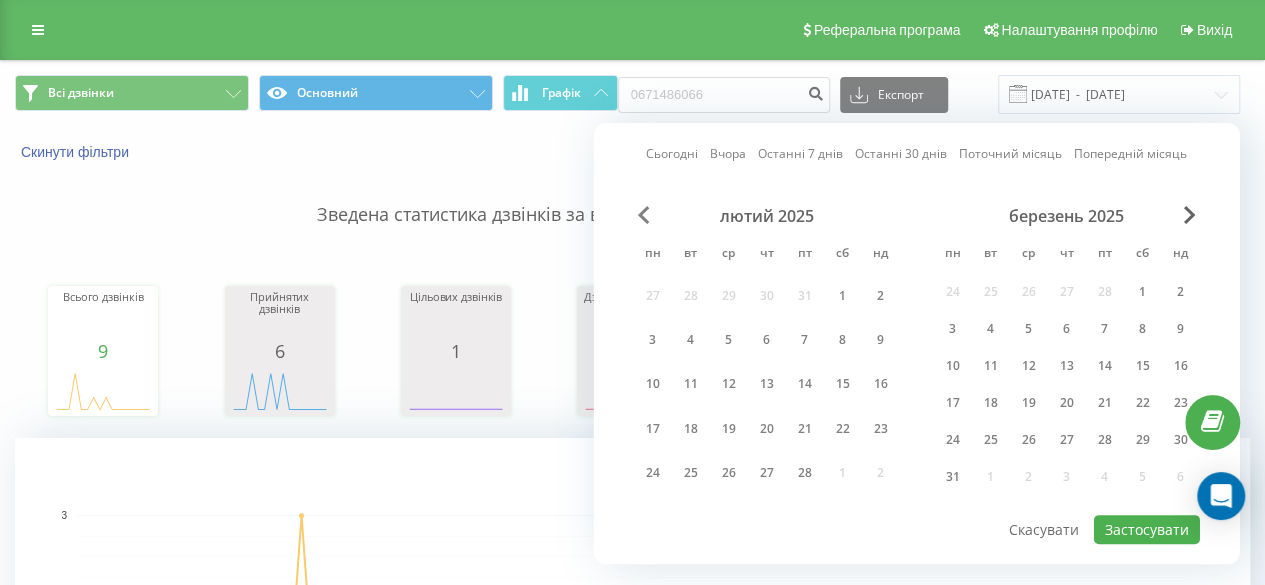 click at bounding box center [644, 215] 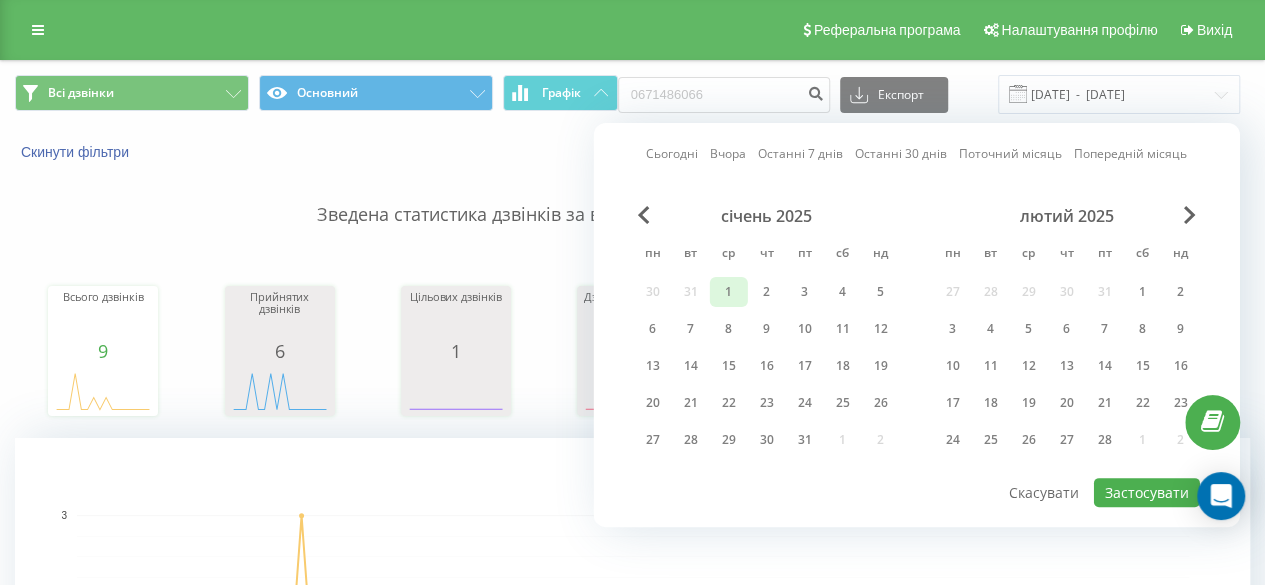 click on "1" at bounding box center (729, 292) 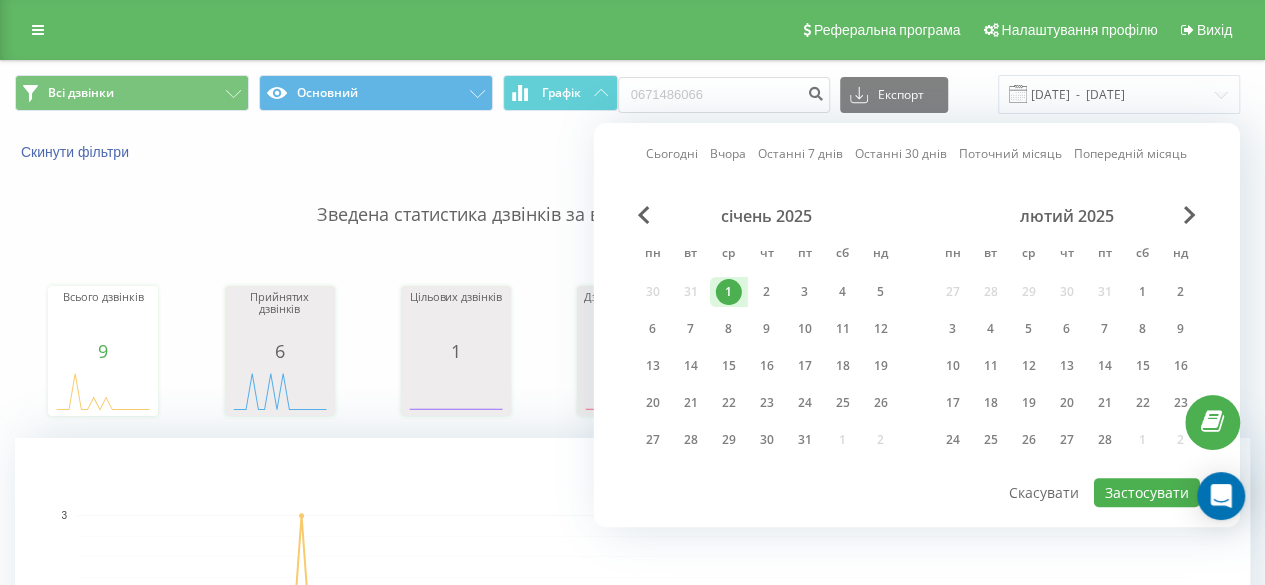 click on "лютий 2025" at bounding box center (1067, 216) 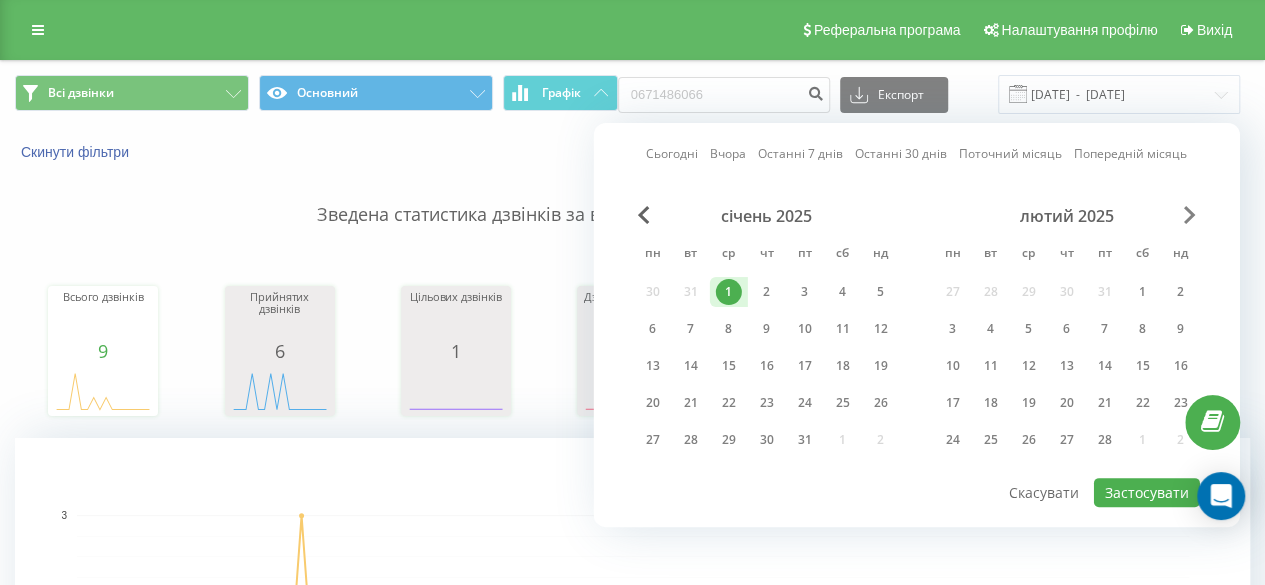 click at bounding box center [1190, 215] 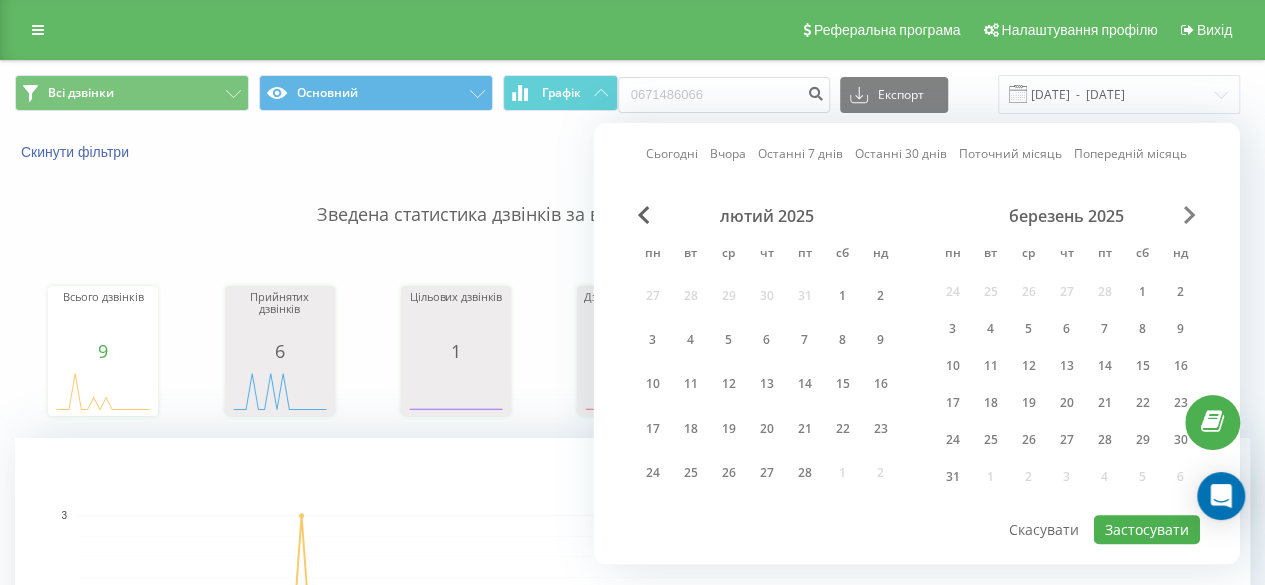 click at bounding box center (1190, 215) 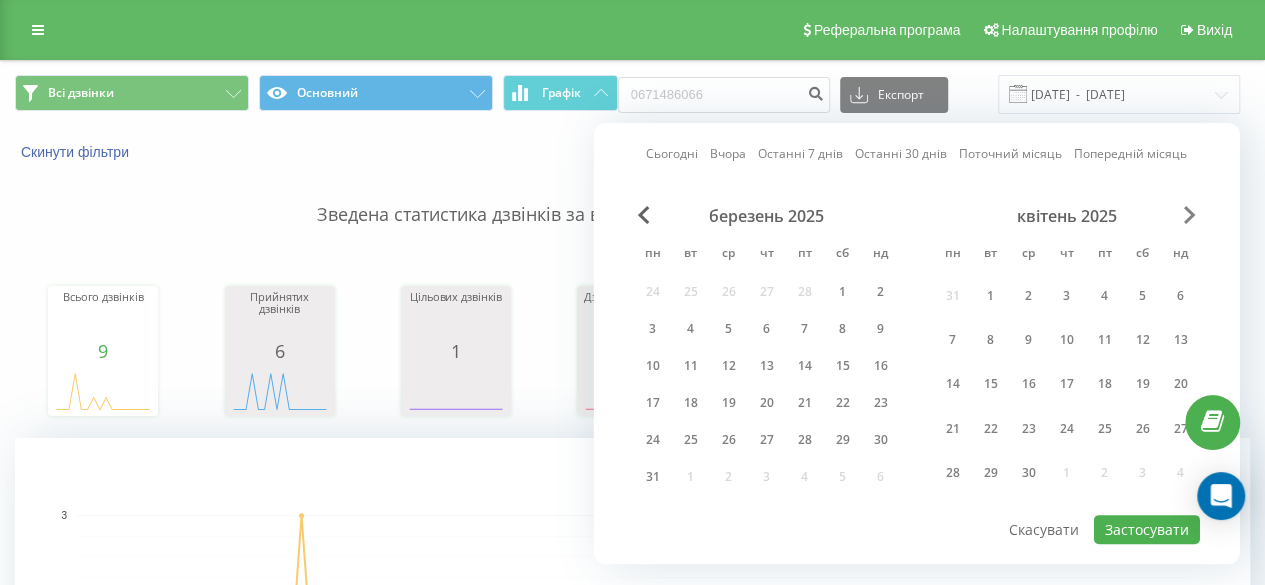 click at bounding box center (1190, 215) 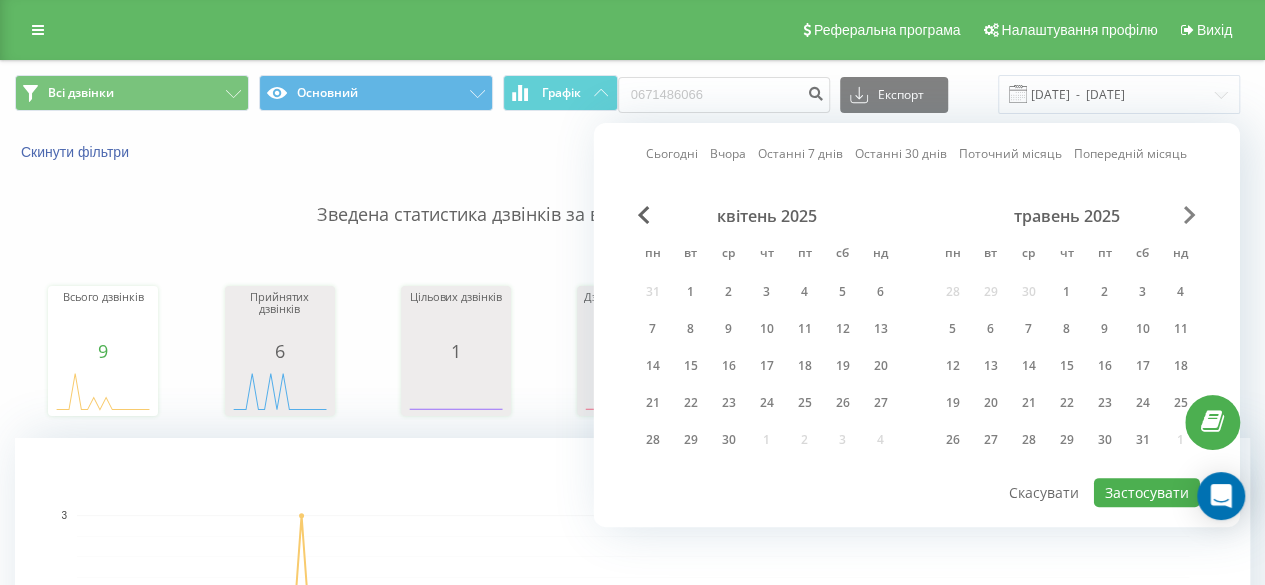 click at bounding box center (1190, 215) 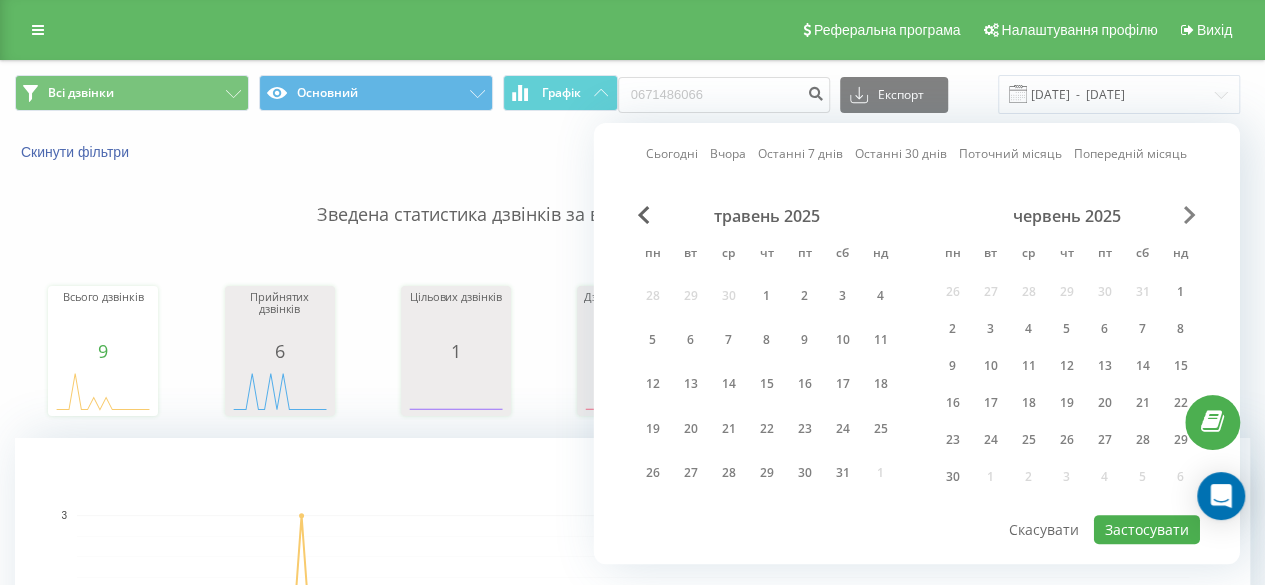 click at bounding box center [1190, 215] 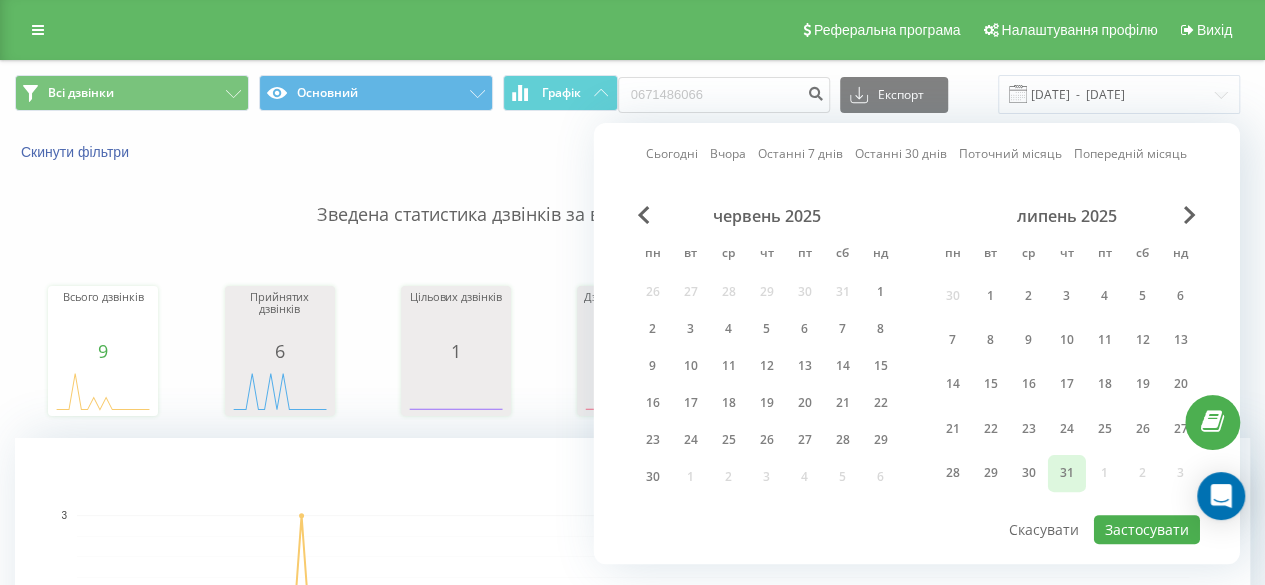 click on "31" at bounding box center (1067, 473) 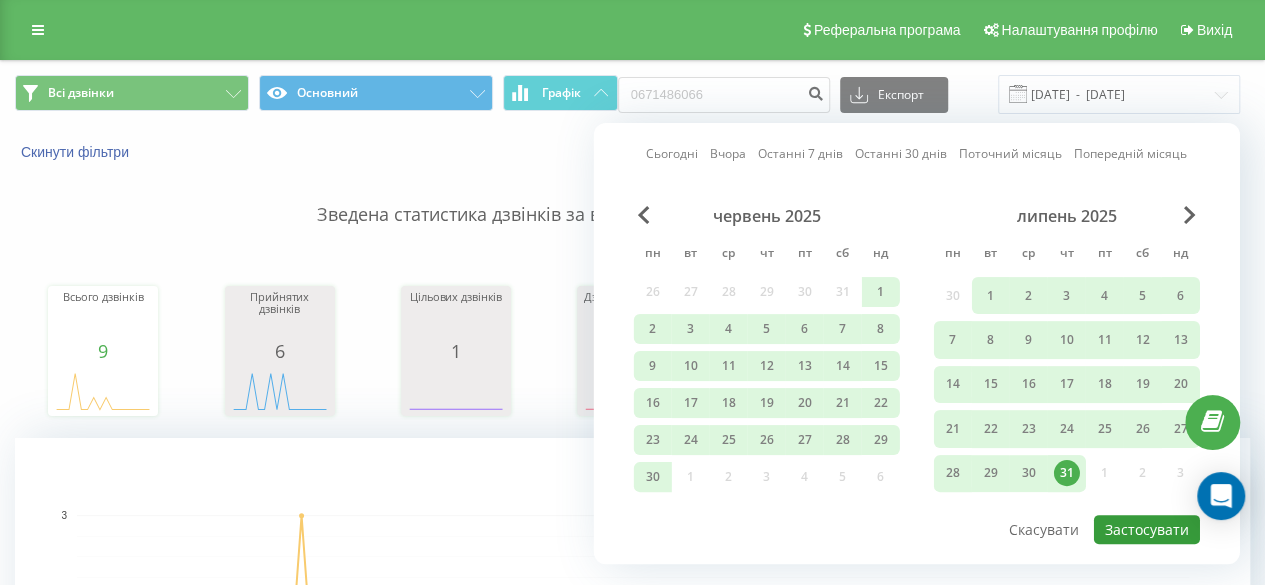 click on "Застосувати" at bounding box center [1147, 529] 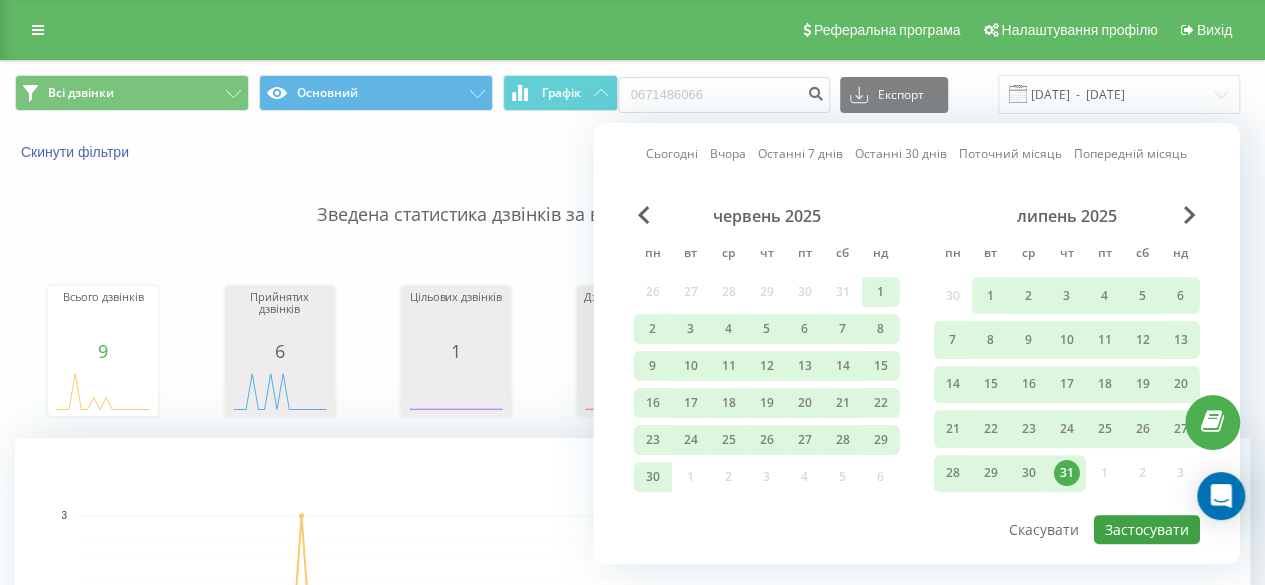 type on "[DATE]  -  [DATE]" 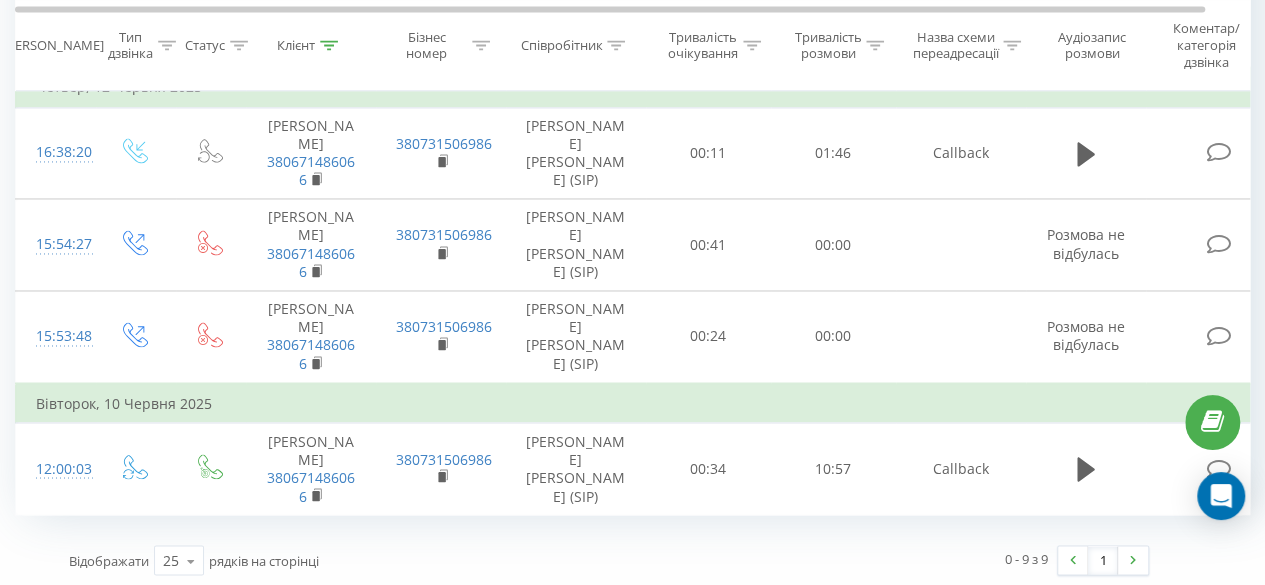 scroll, scrollTop: 0, scrollLeft: 0, axis: both 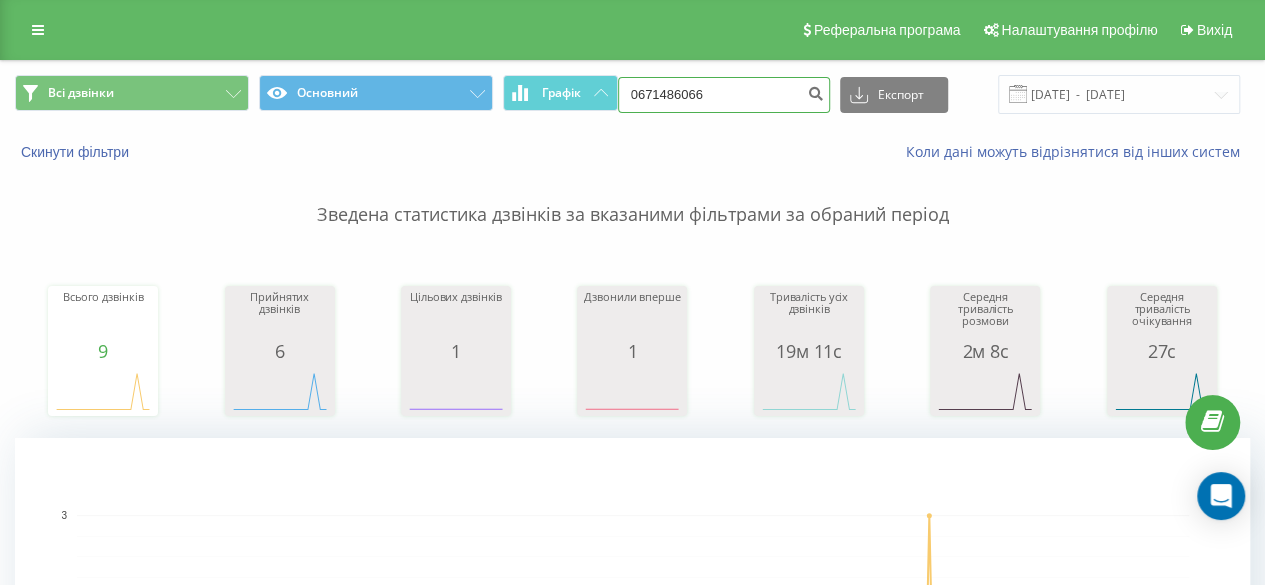 drag, startPoint x: 764, startPoint y: 85, endPoint x: 638, endPoint y: 97, distance: 126.57014 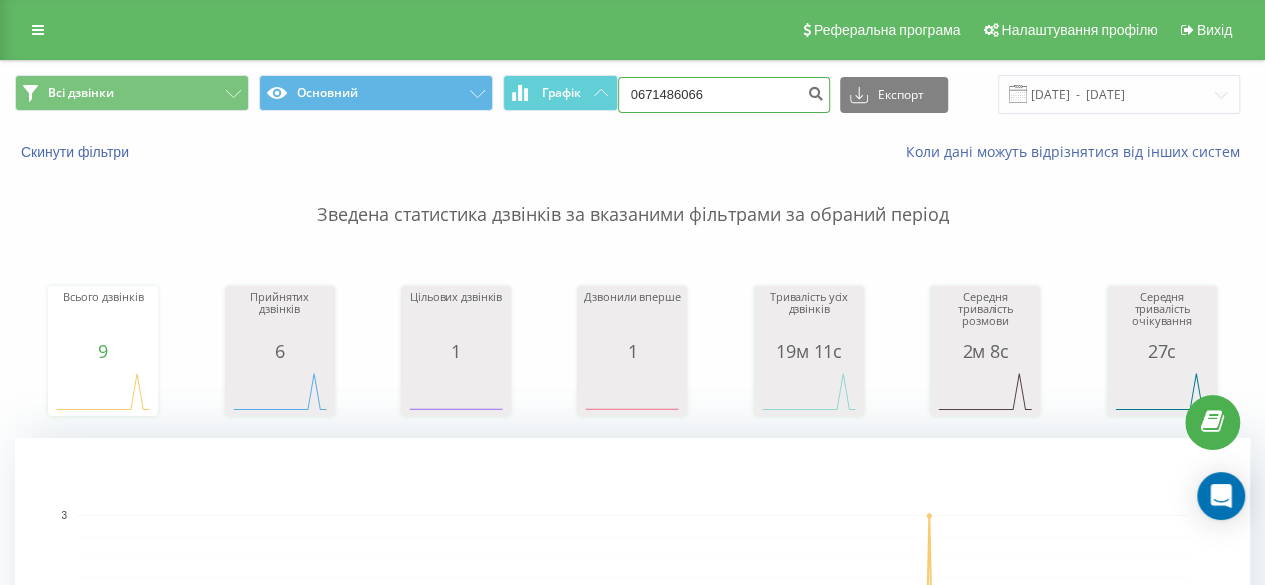 drag, startPoint x: 750, startPoint y: 91, endPoint x: 637, endPoint y: 90, distance: 113.004425 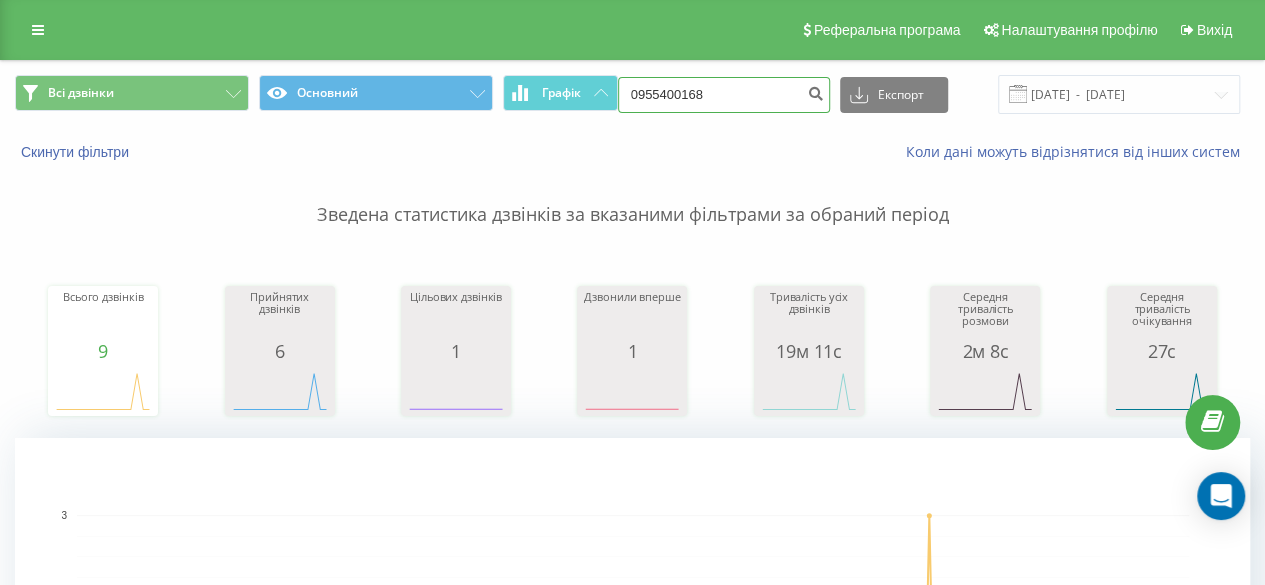 type on "0955400168" 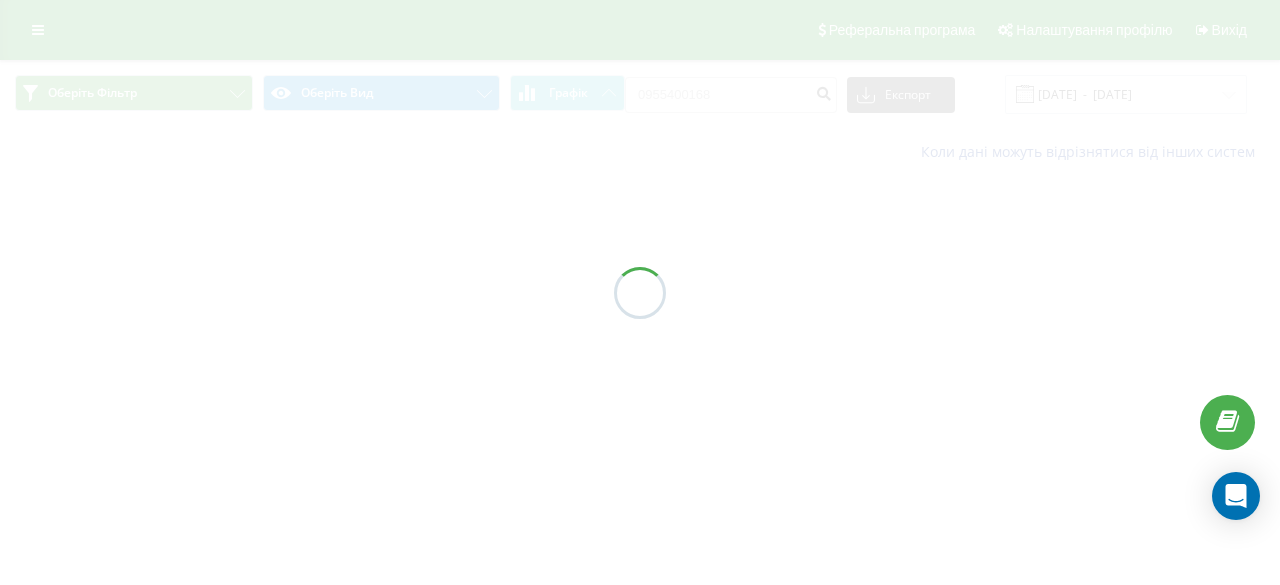 scroll, scrollTop: 0, scrollLeft: 0, axis: both 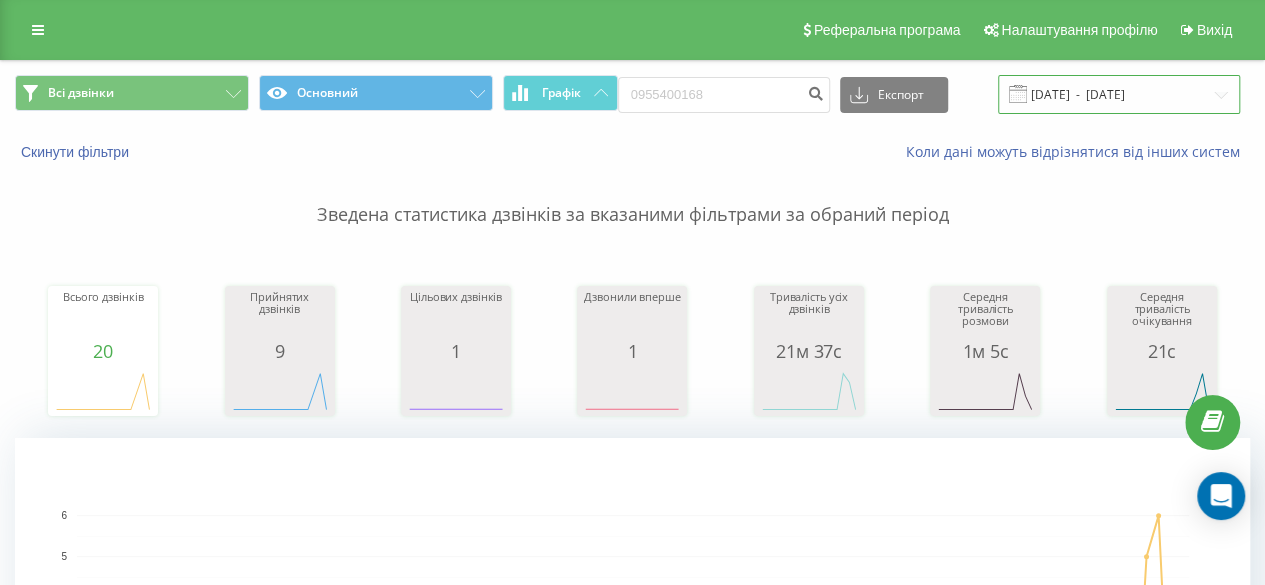 click on "[DATE]  -  [DATE]" at bounding box center (1119, 94) 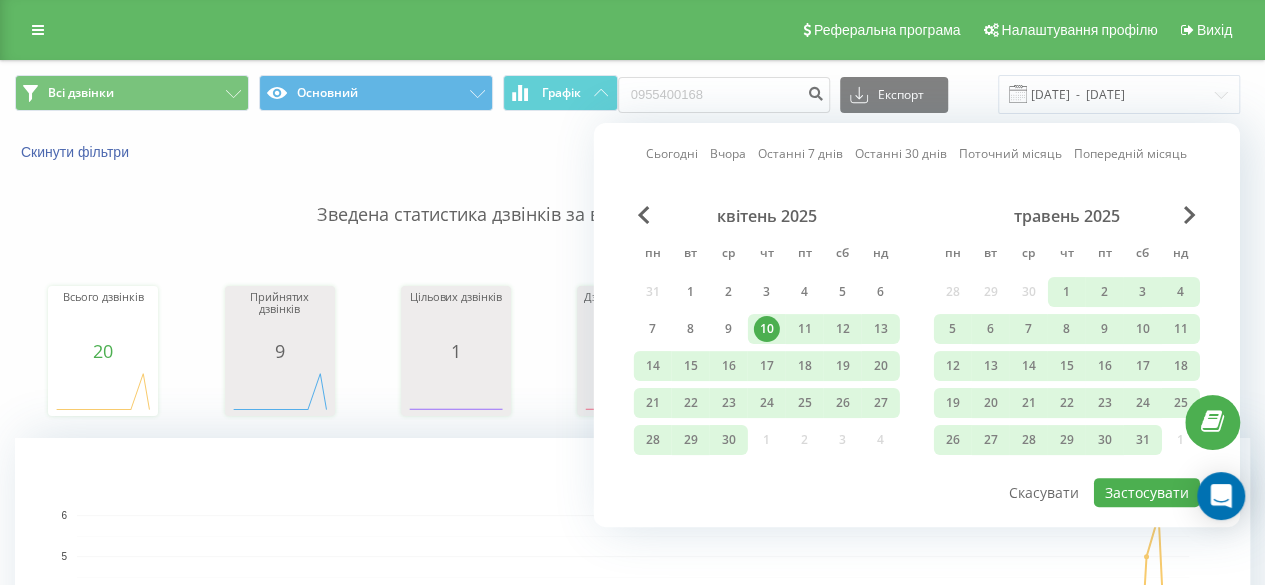 click on "квітень 2025" at bounding box center [767, 216] 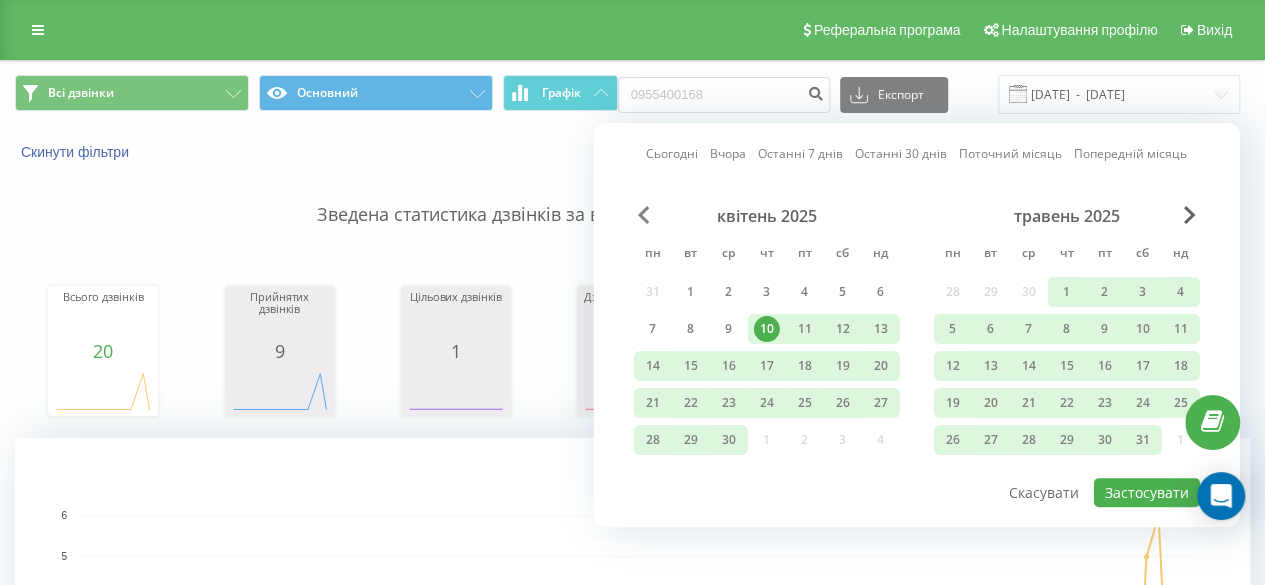 click at bounding box center [644, 215] 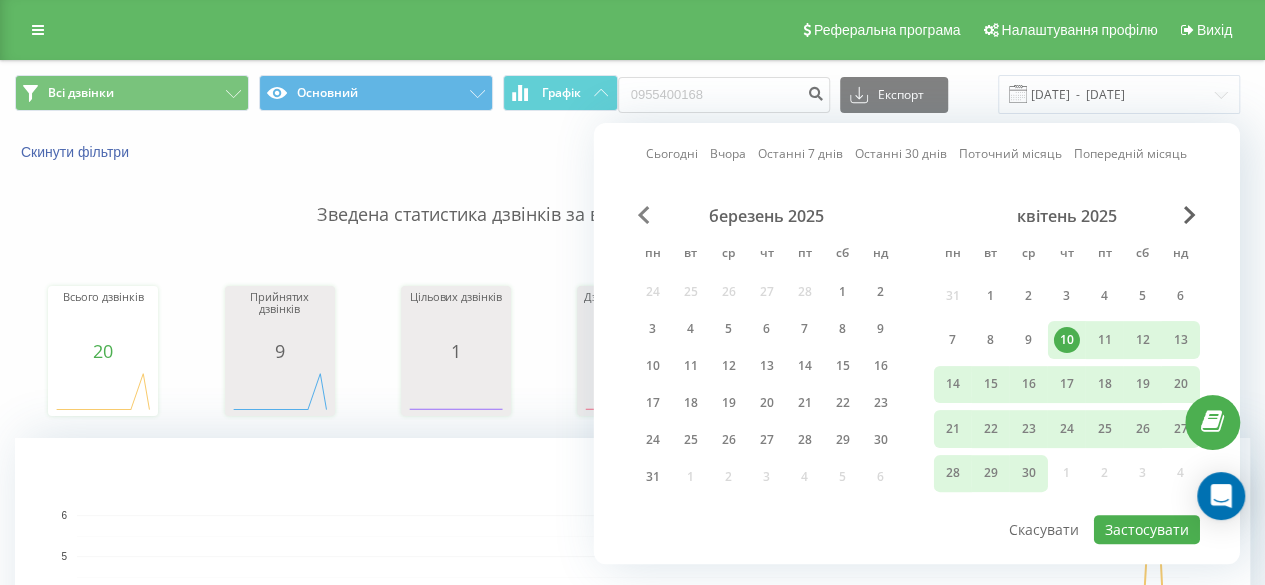 click at bounding box center (644, 215) 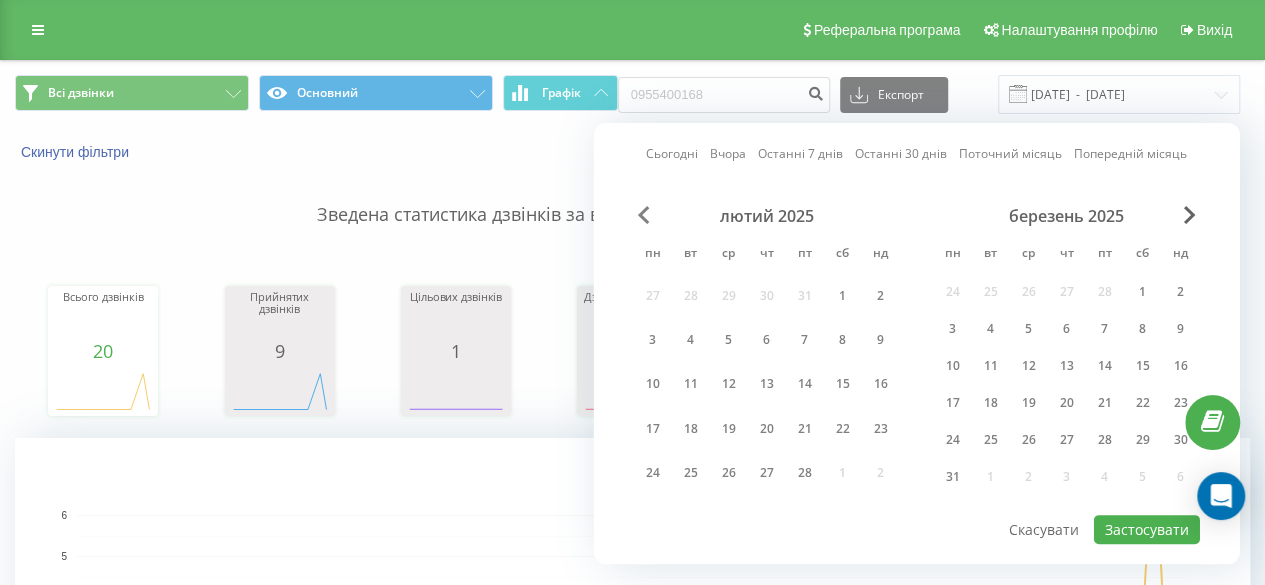 click at bounding box center [644, 215] 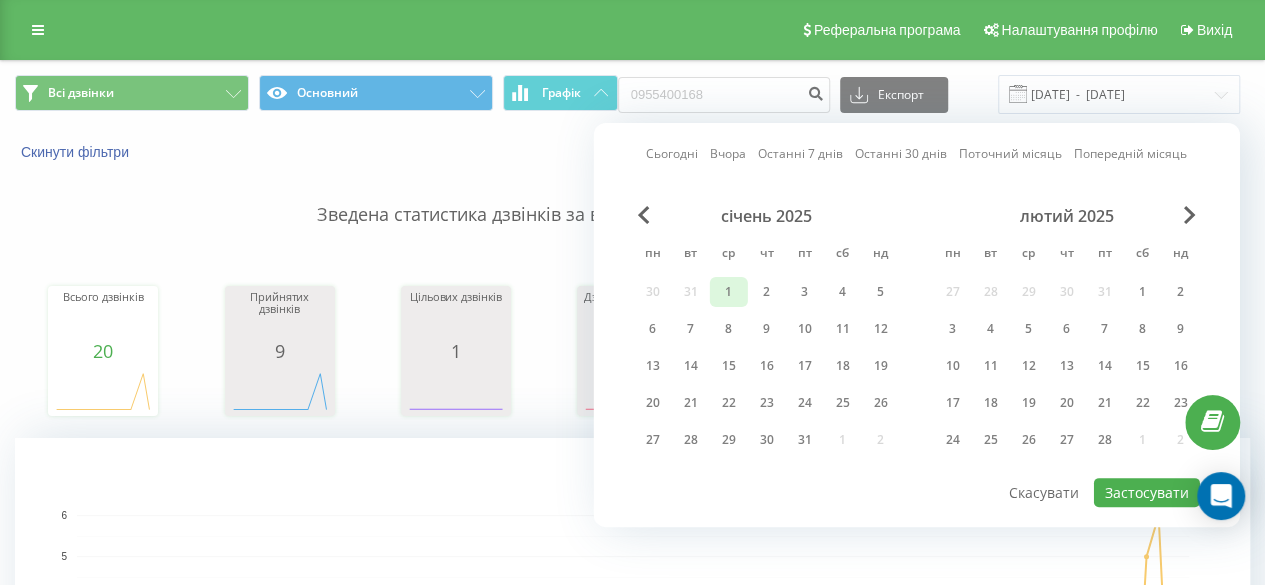 click on "1" at bounding box center [729, 292] 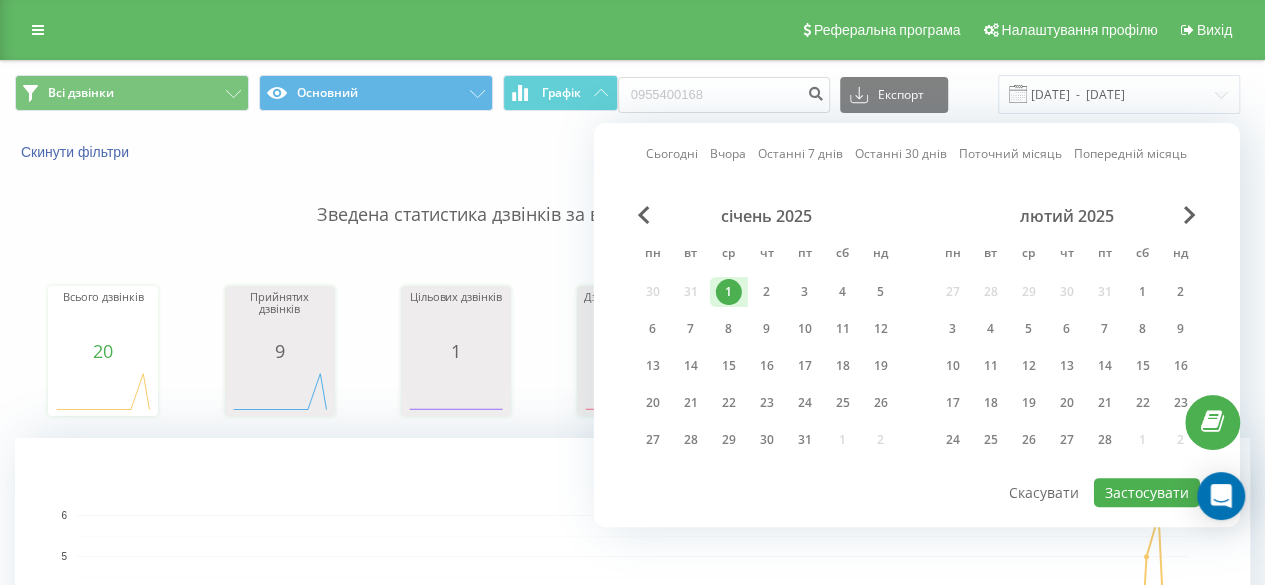 click on "лютий 2025" at bounding box center (1067, 216) 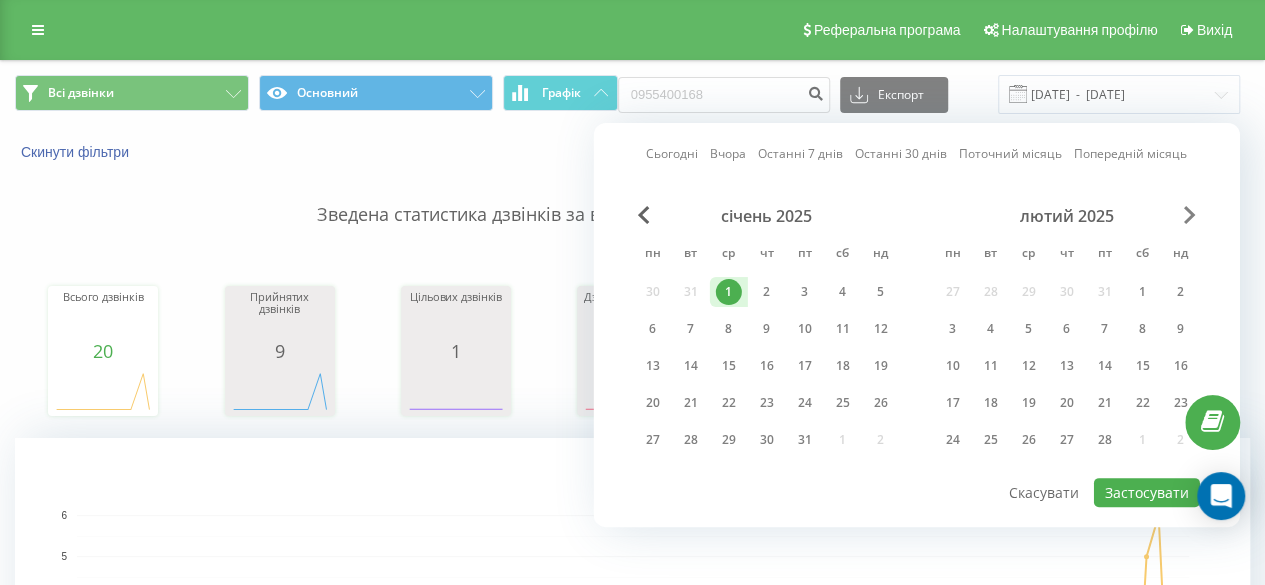 click at bounding box center (1190, 215) 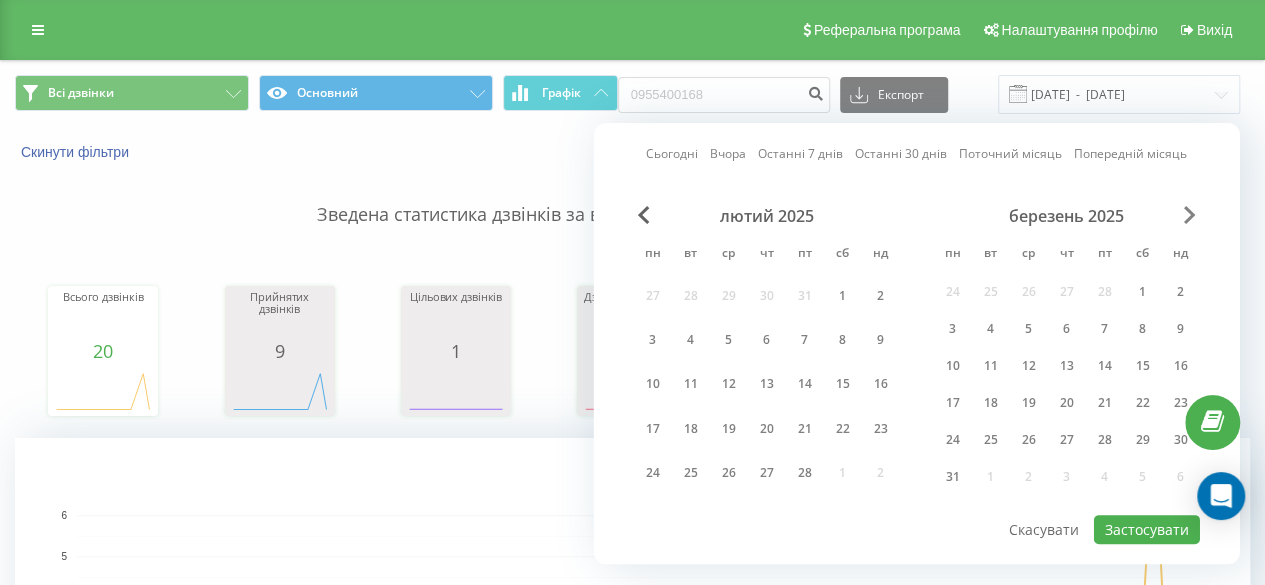 click at bounding box center [1190, 215] 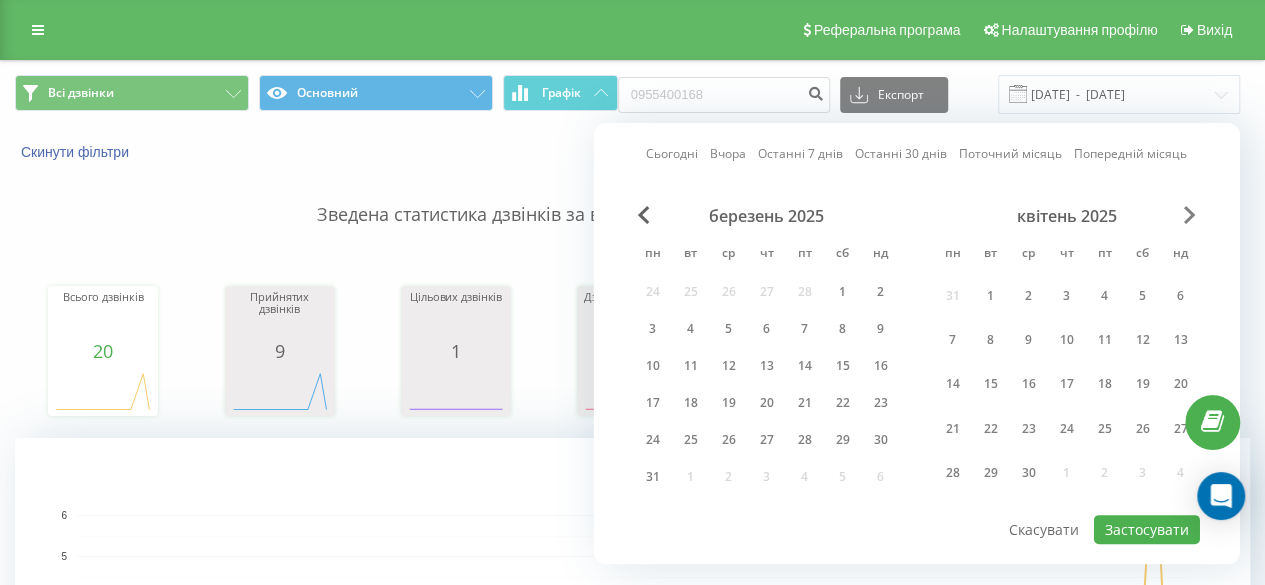 click at bounding box center (1190, 215) 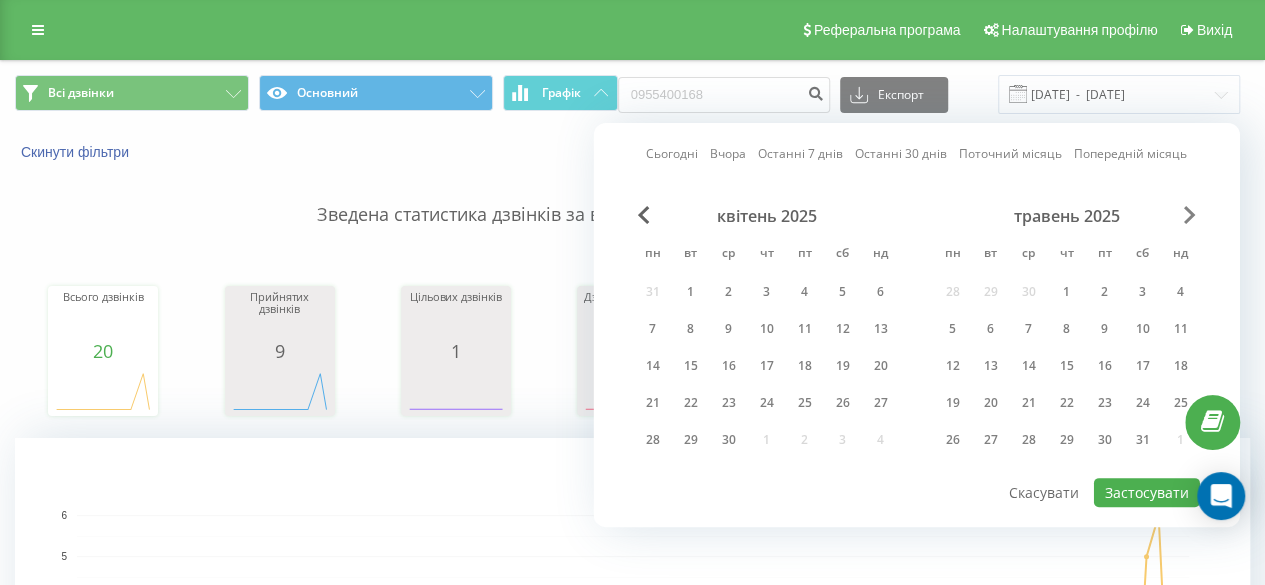click at bounding box center [1190, 215] 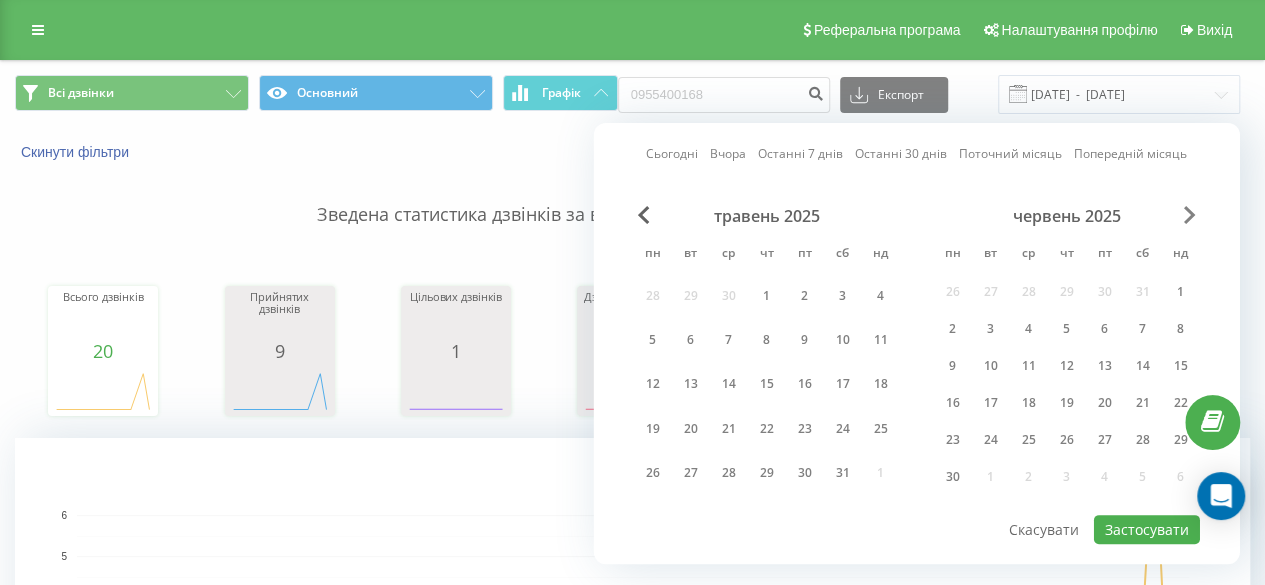 click at bounding box center (1190, 215) 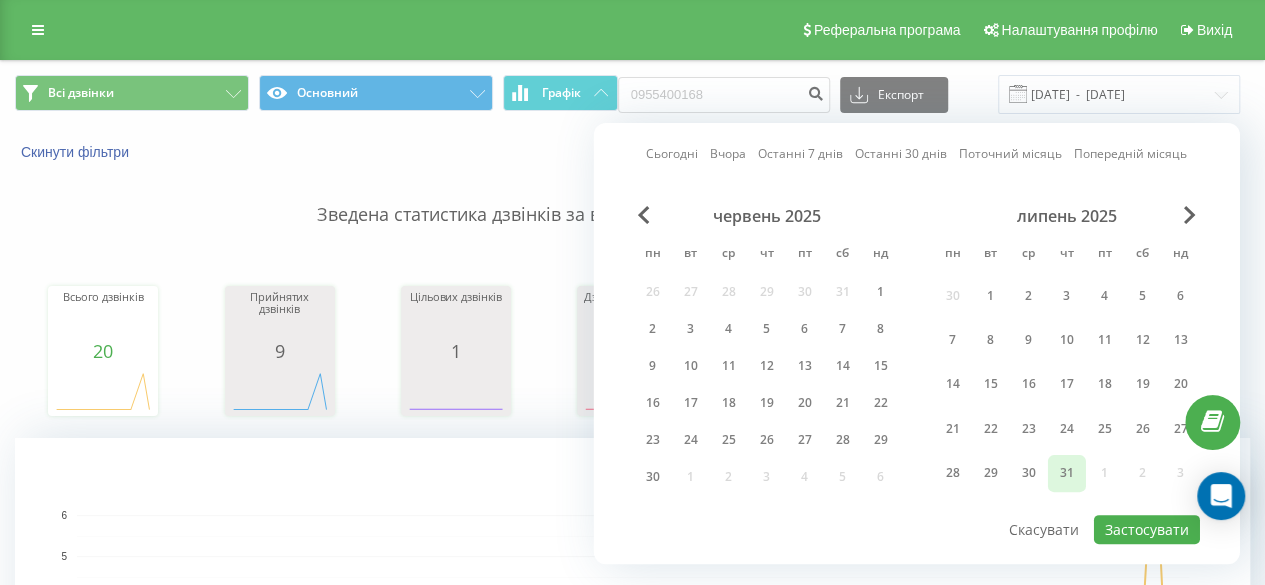 click on "31" at bounding box center [1067, 473] 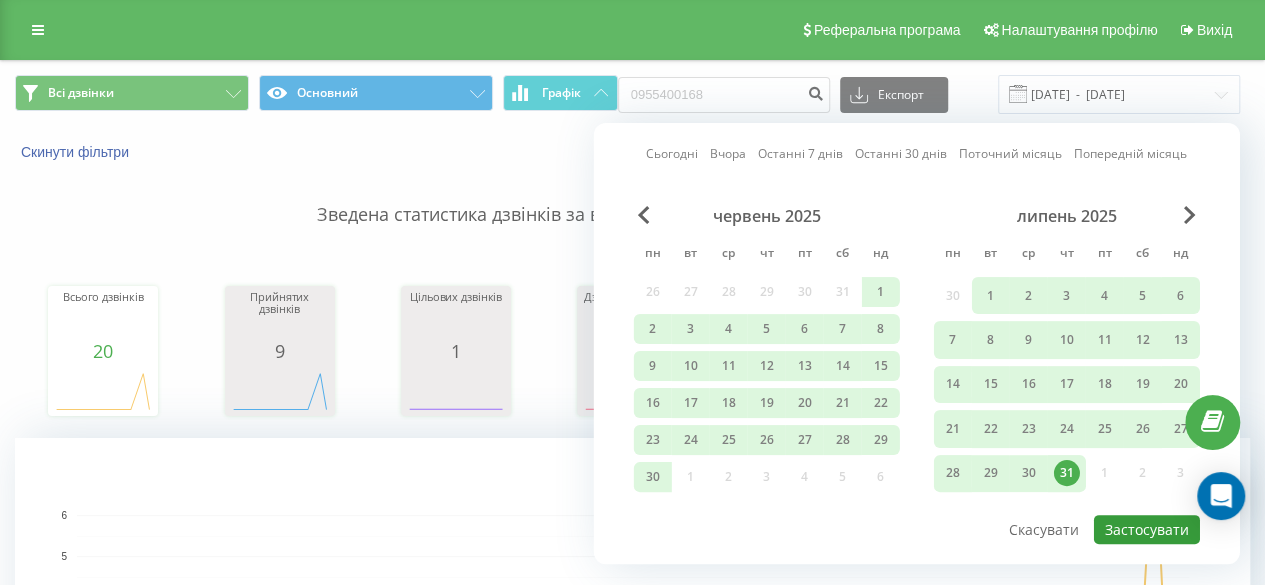 click on "Застосувати" at bounding box center (1147, 529) 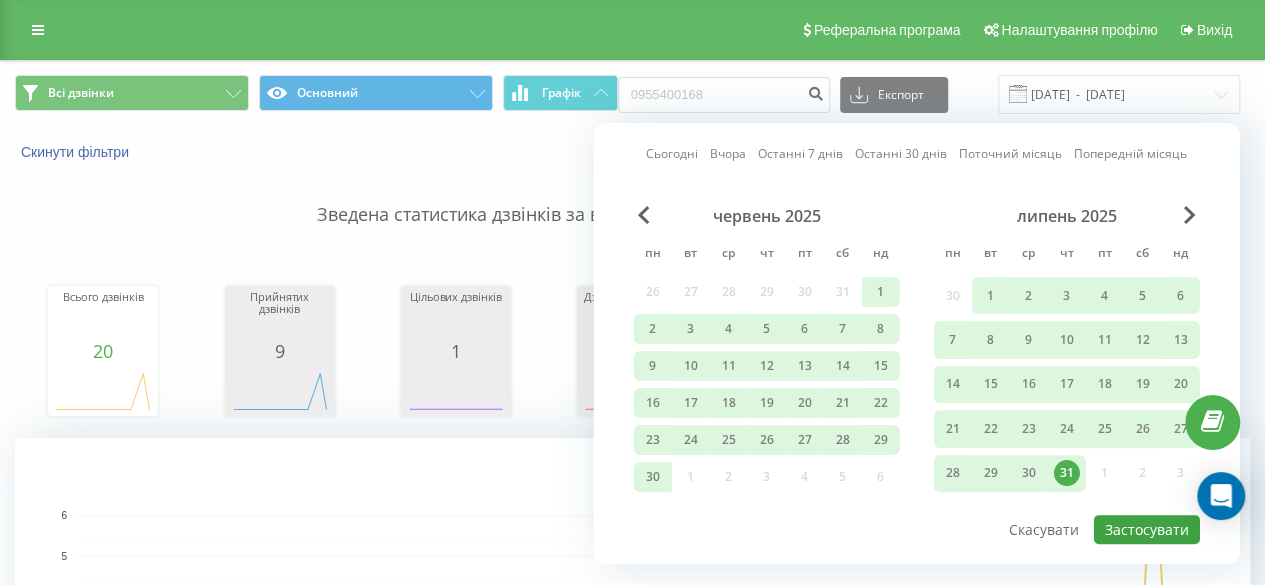 type on "[DATE]  -  [DATE]" 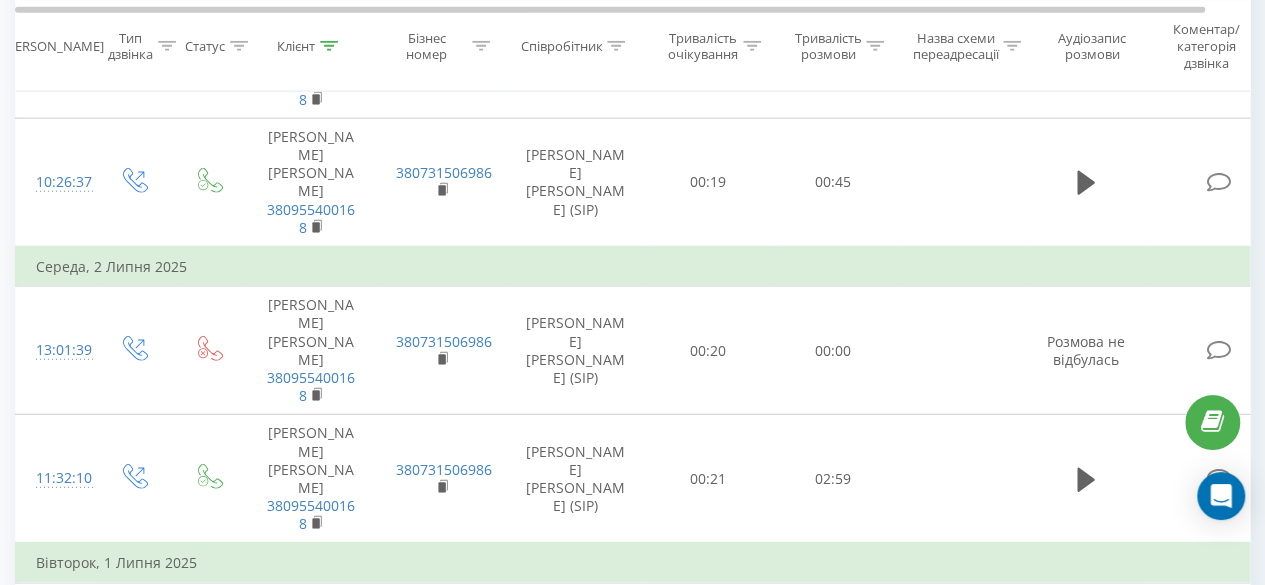 scroll, scrollTop: 2555, scrollLeft: 0, axis: vertical 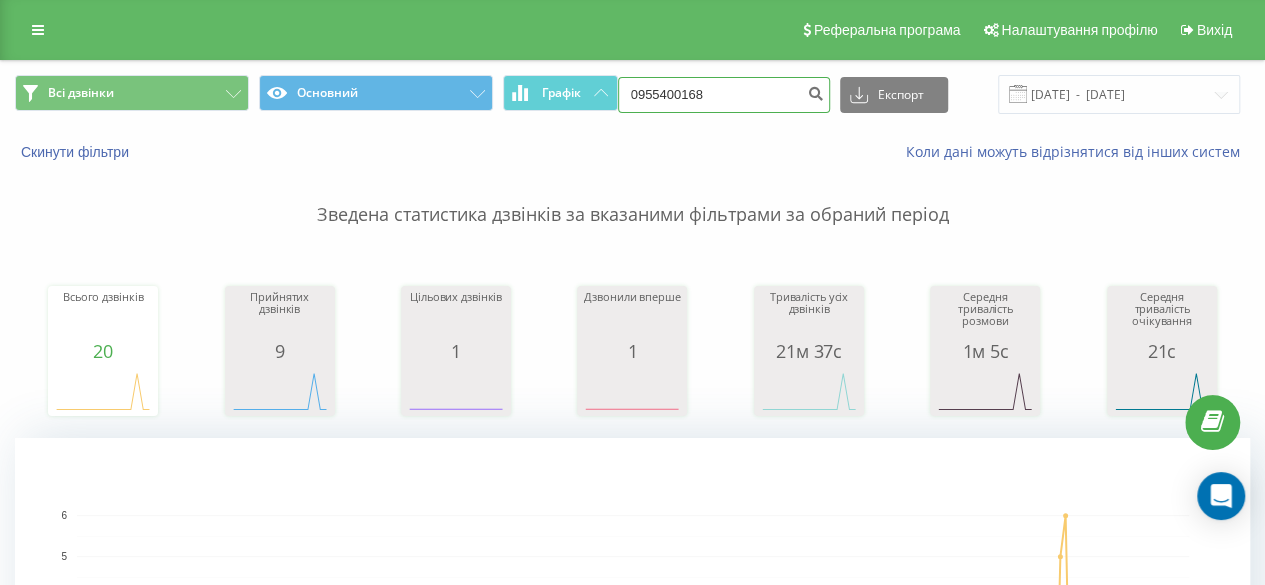 click on "0955400168" at bounding box center [724, 95] 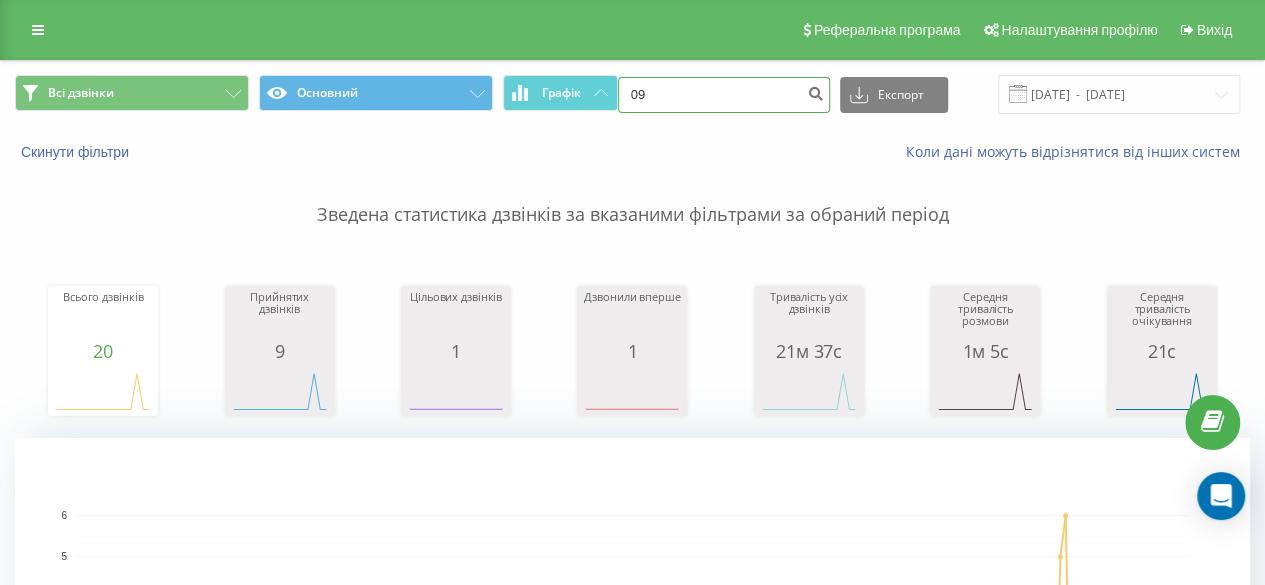type on "0" 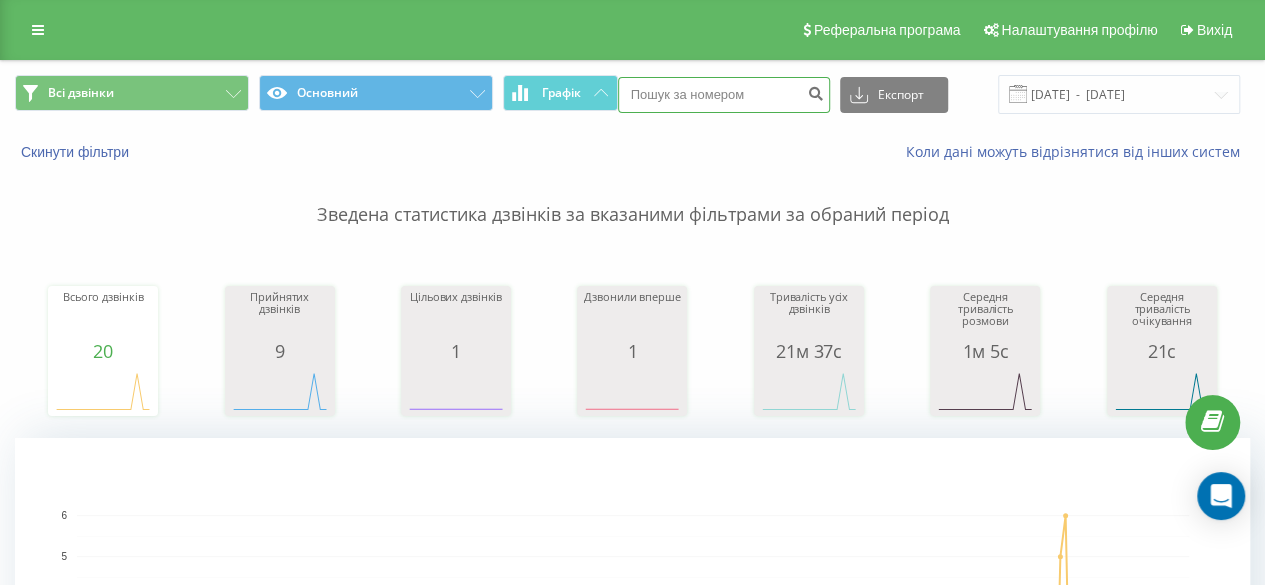 paste on "0932950118" 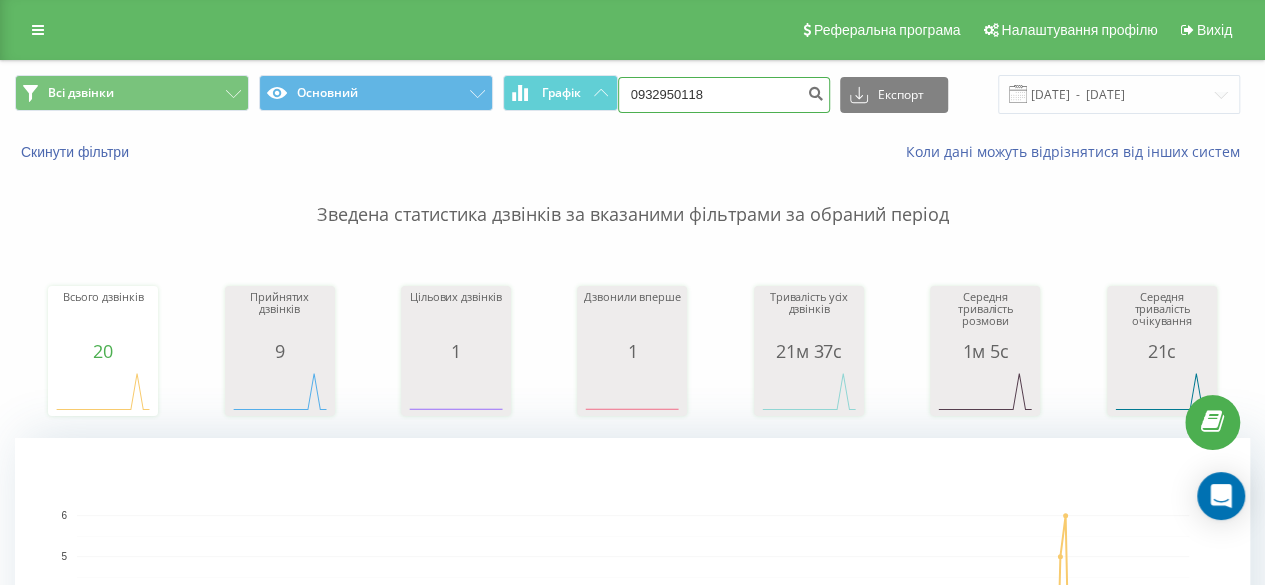 type on "0932950118" 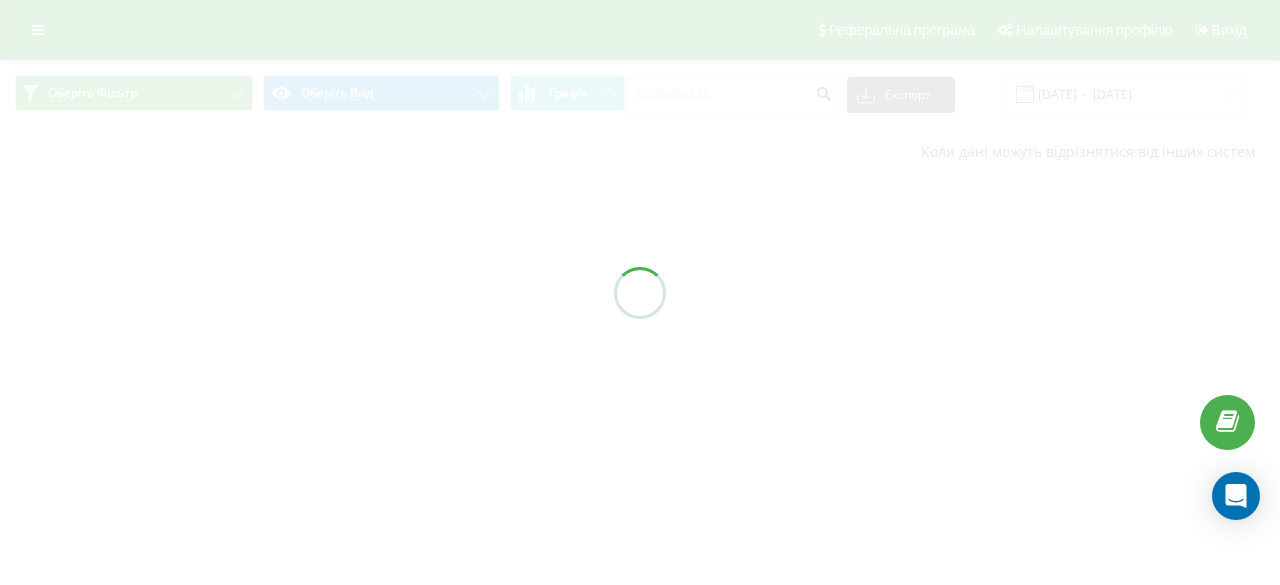 scroll, scrollTop: 0, scrollLeft: 0, axis: both 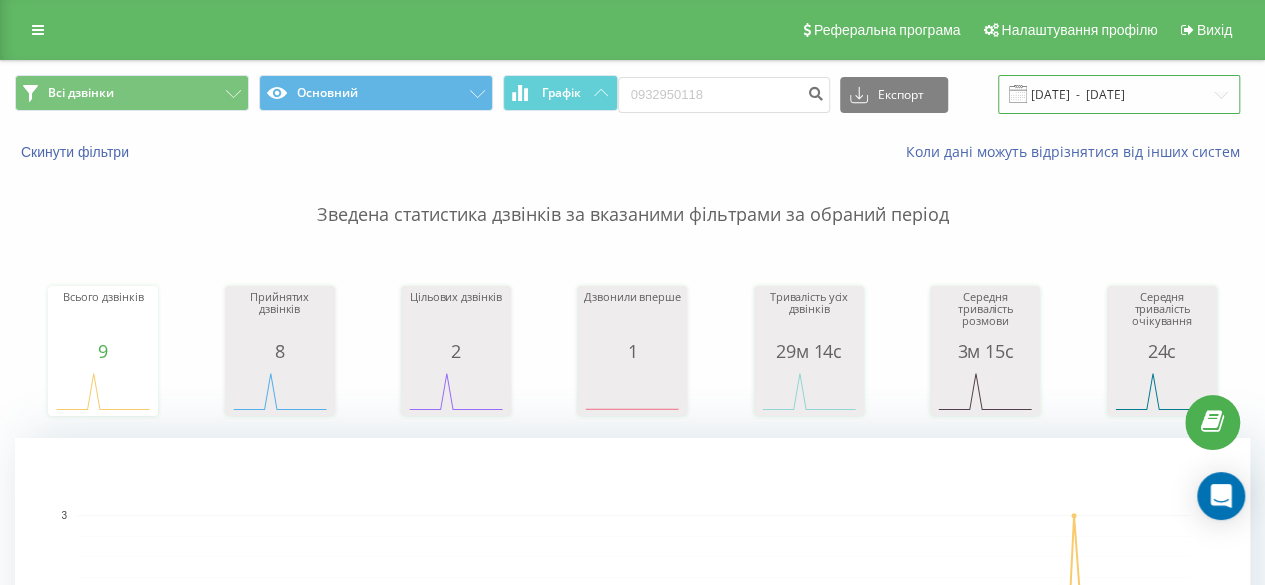click on "[DATE]  -  [DATE]" at bounding box center (1119, 94) 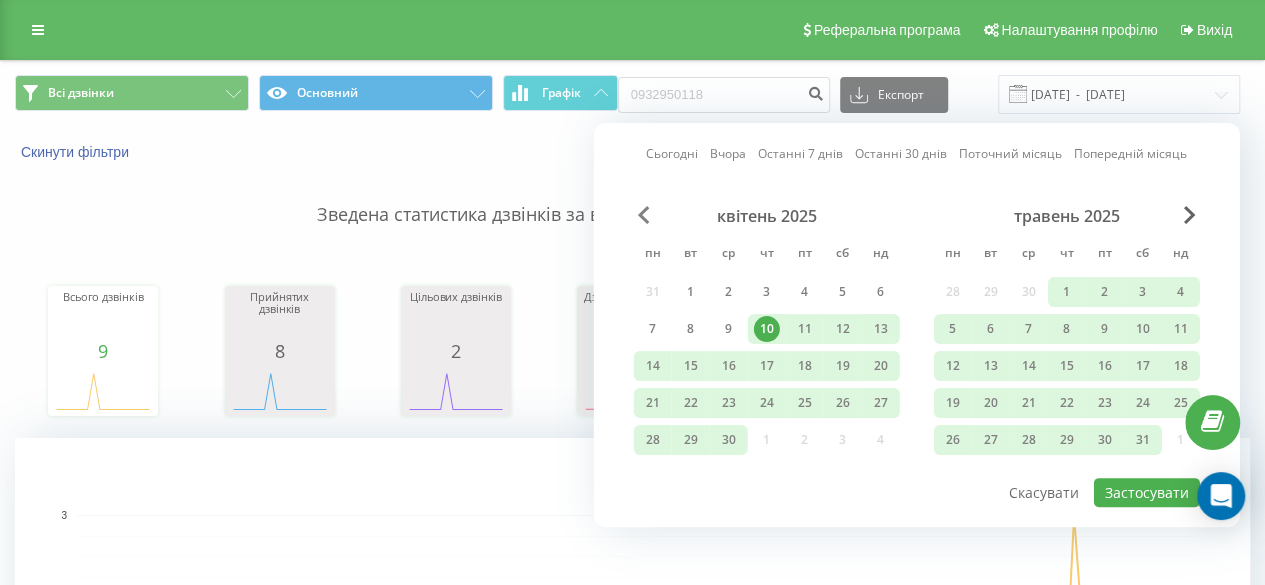 click at bounding box center (644, 215) 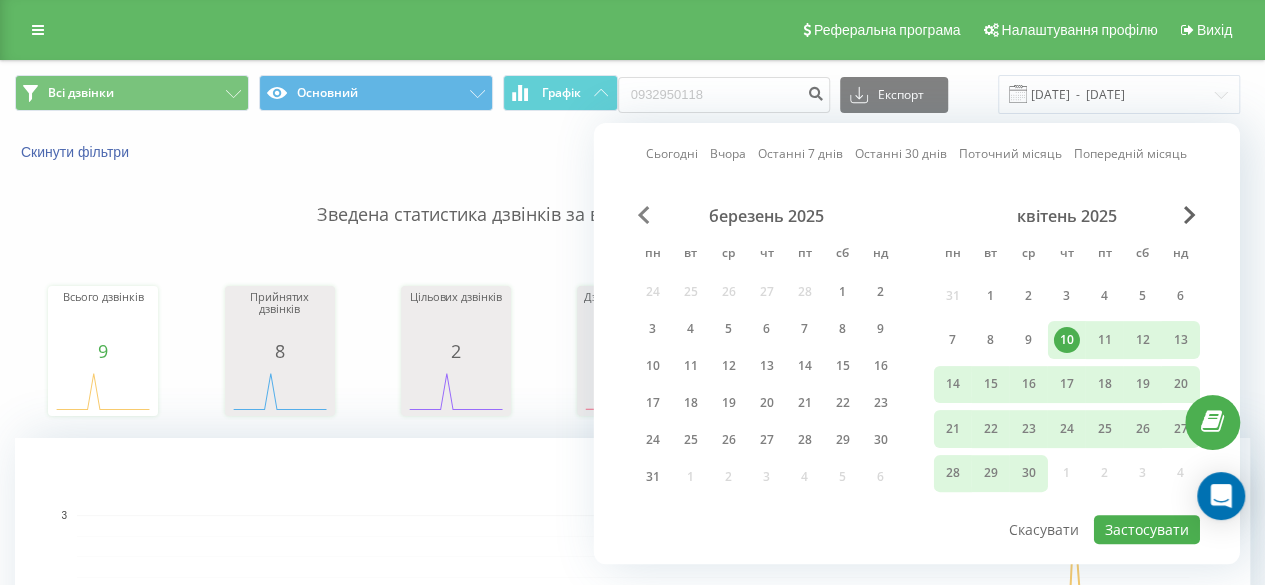 click at bounding box center (644, 215) 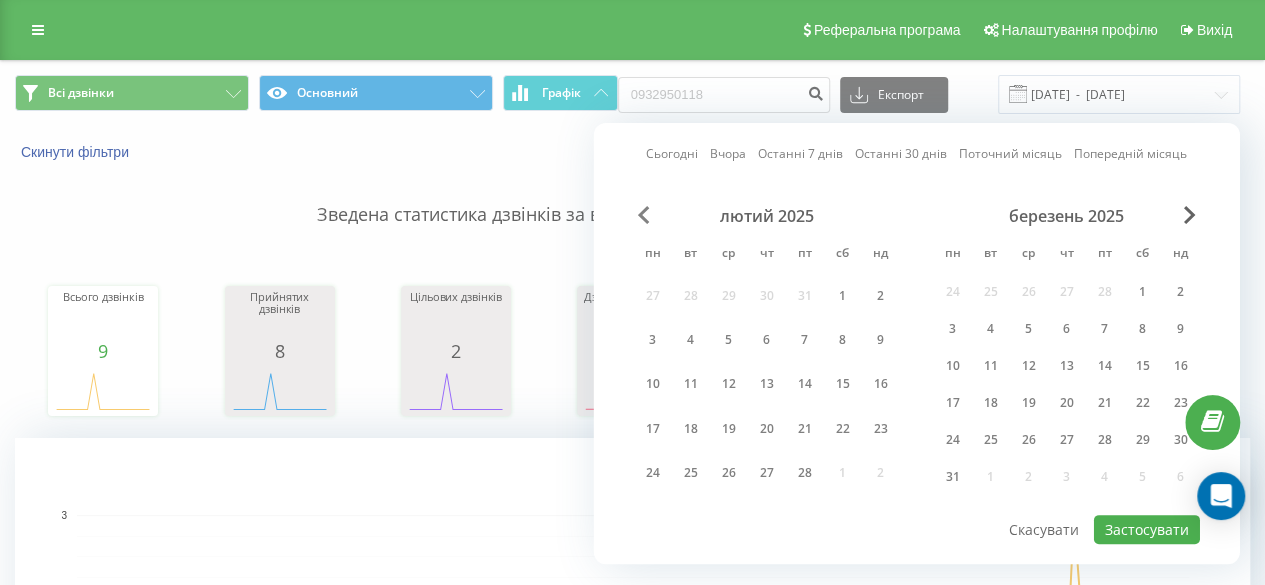 click at bounding box center (644, 215) 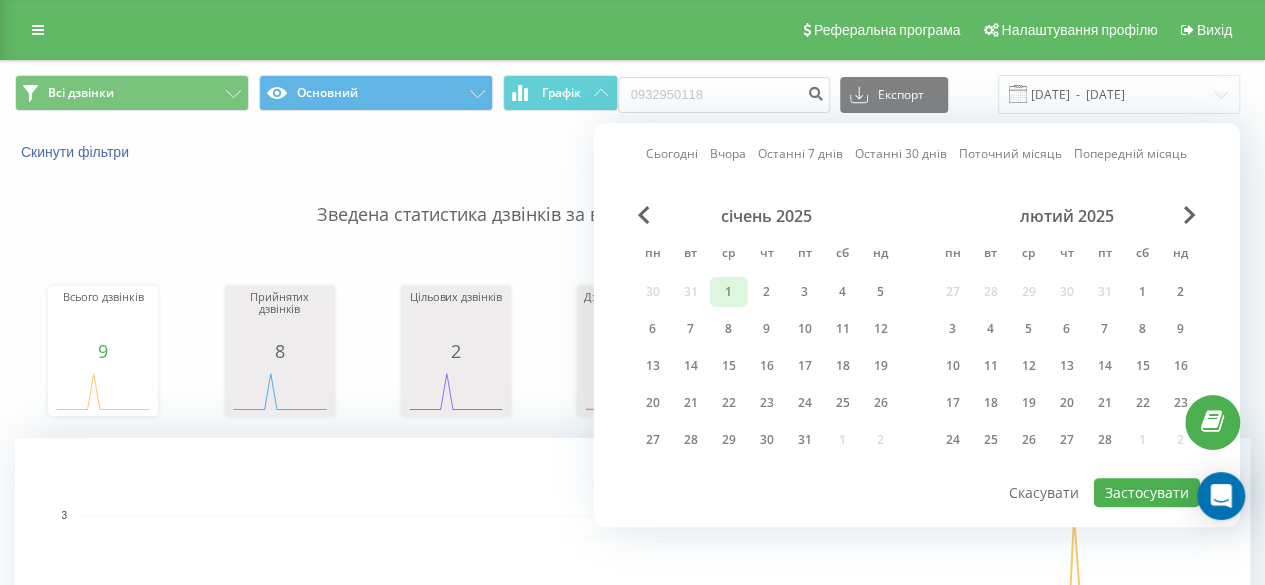 click on "1" at bounding box center [729, 292] 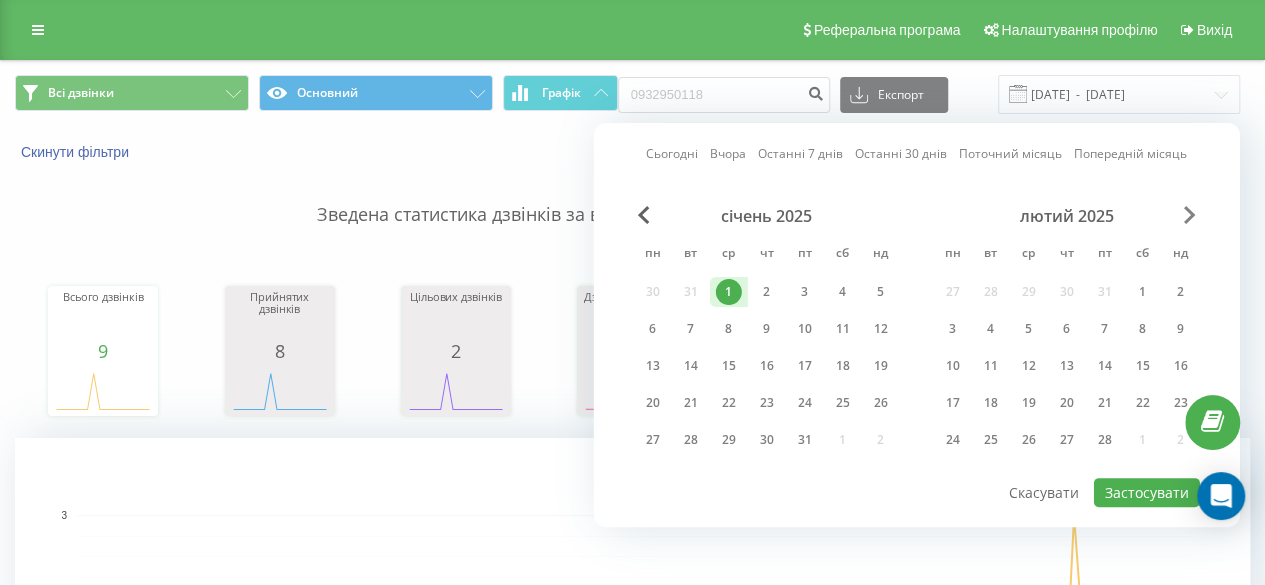 click at bounding box center [1190, 215] 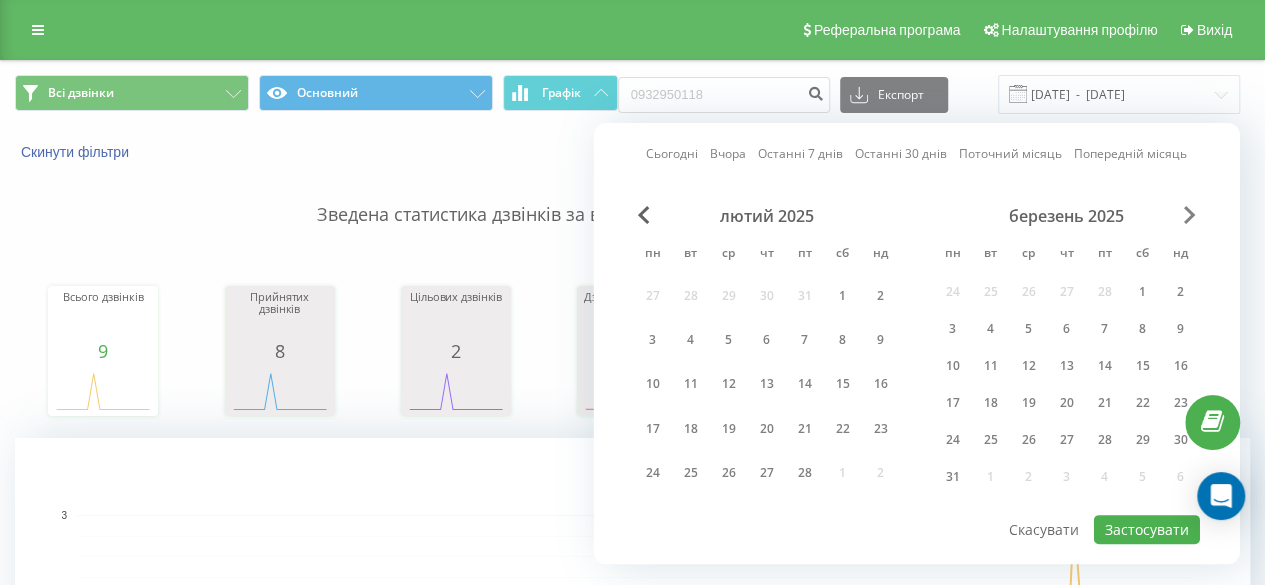 click at bounding box center [1190, 215] 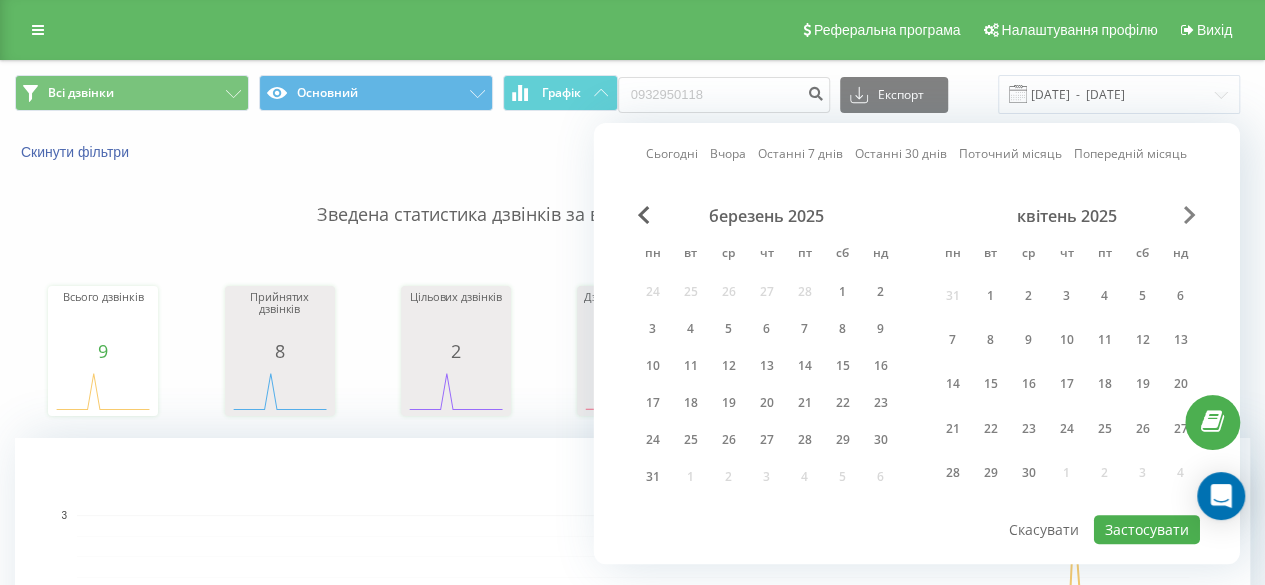 click at bounding box center [1190, 215] 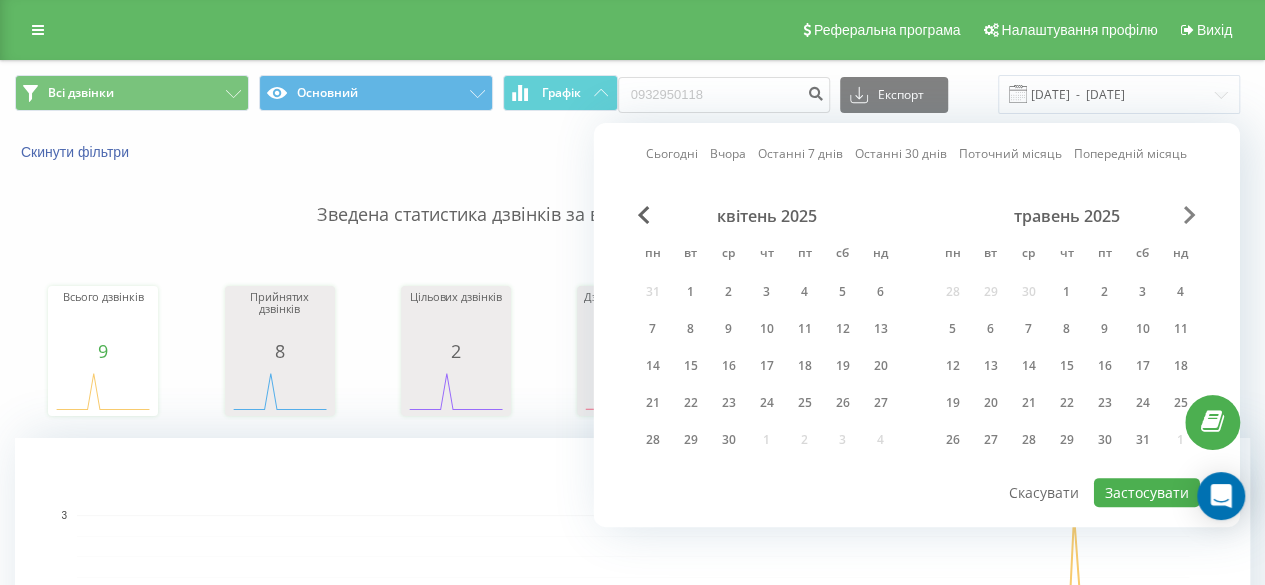 click at bounding box center (1190, 215) 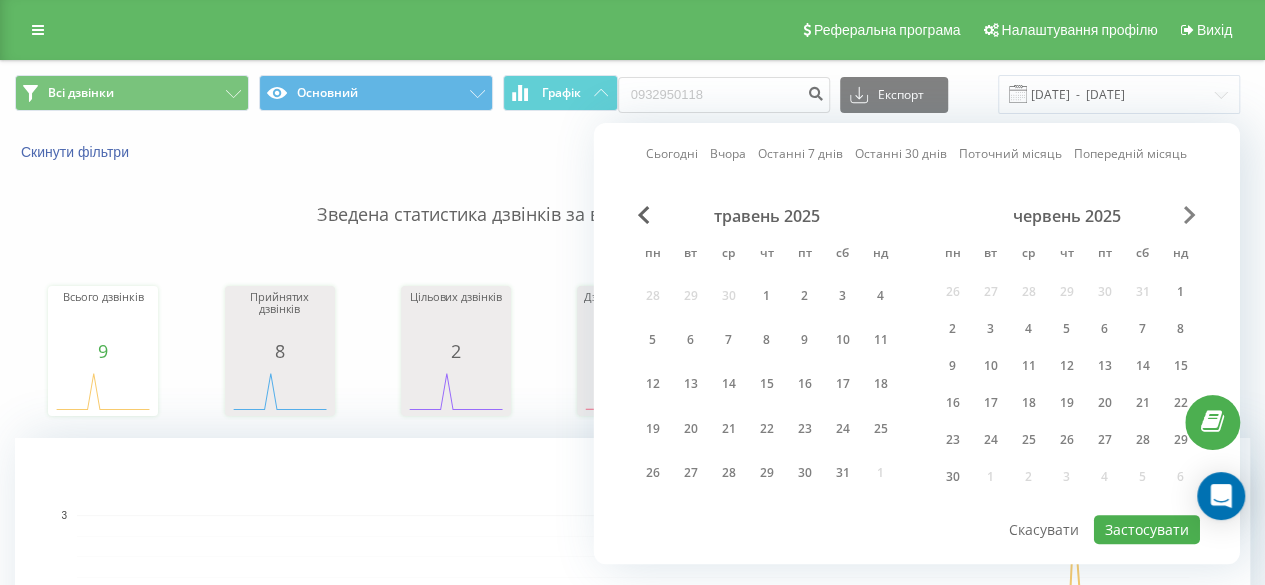 click at bounding box center (1190, 215) 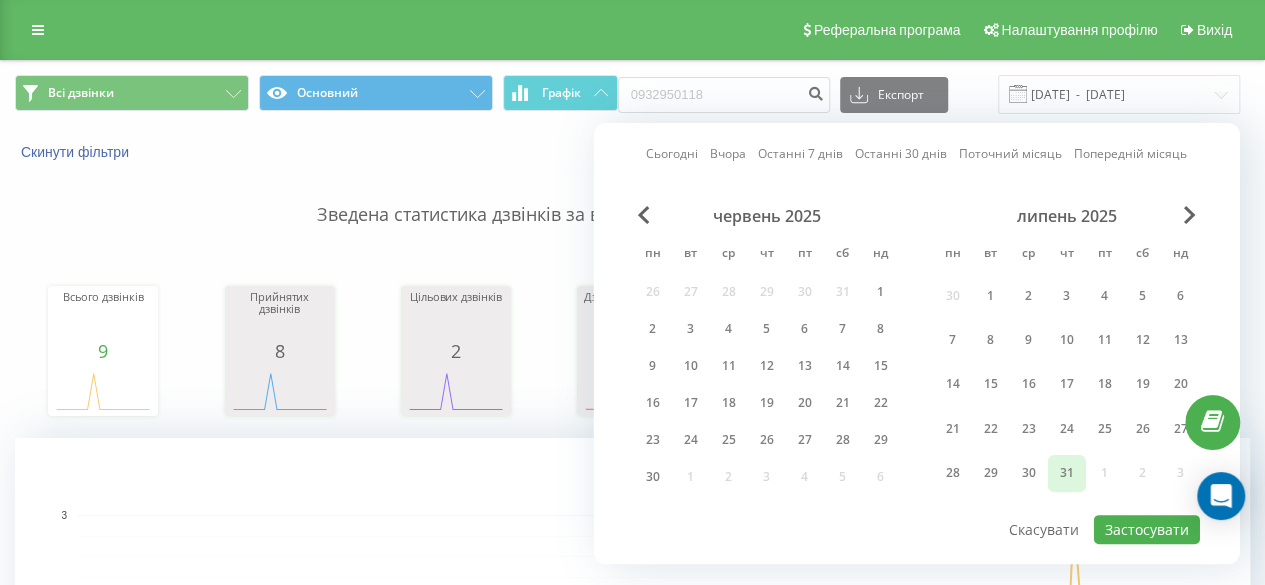 click on "31" at bounding box center (1067, 473) 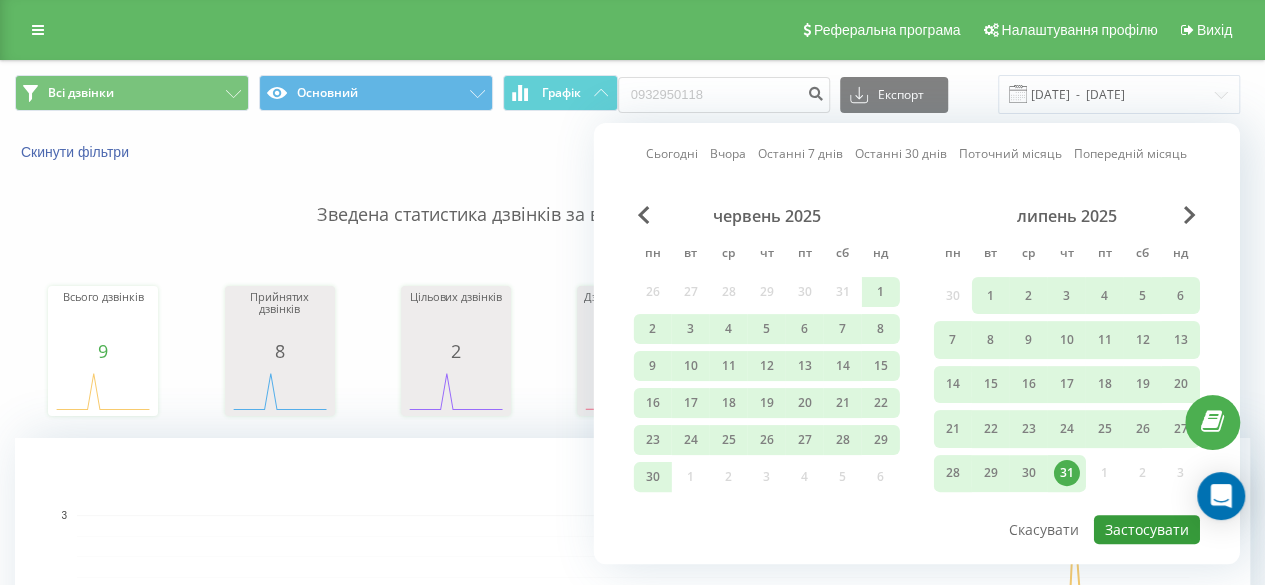 click on "Застосувати" at bounding box center [1147, 529] 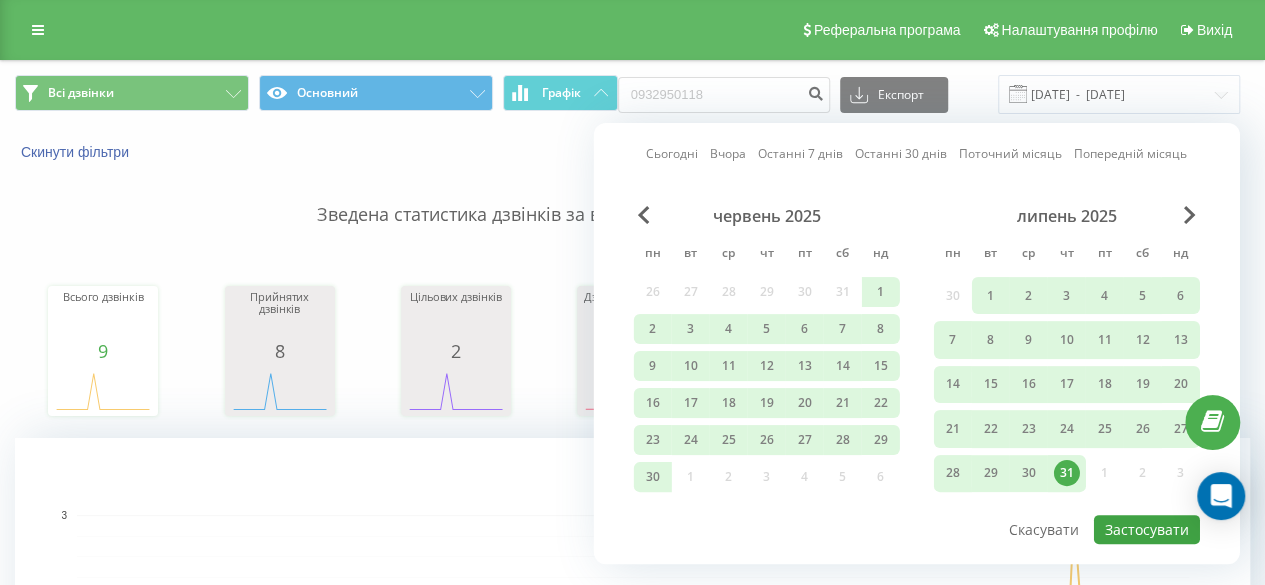 type on "[DATE]  -  [DATE]" 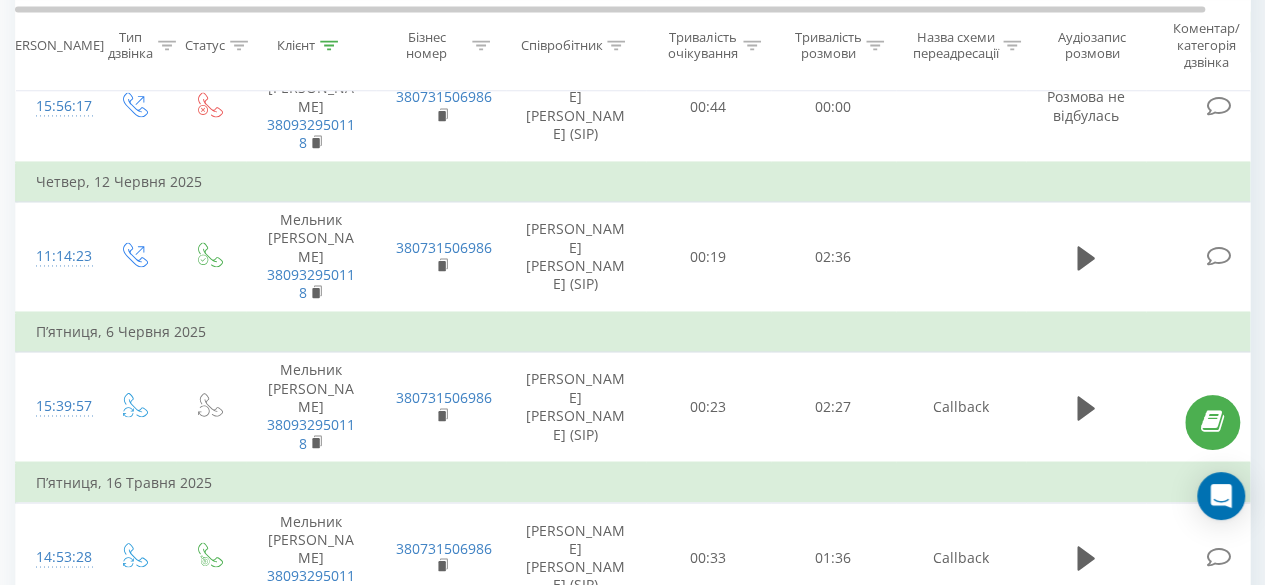 scroll, scrollTop: 1549, scrollLeft: 0, axis: vertical 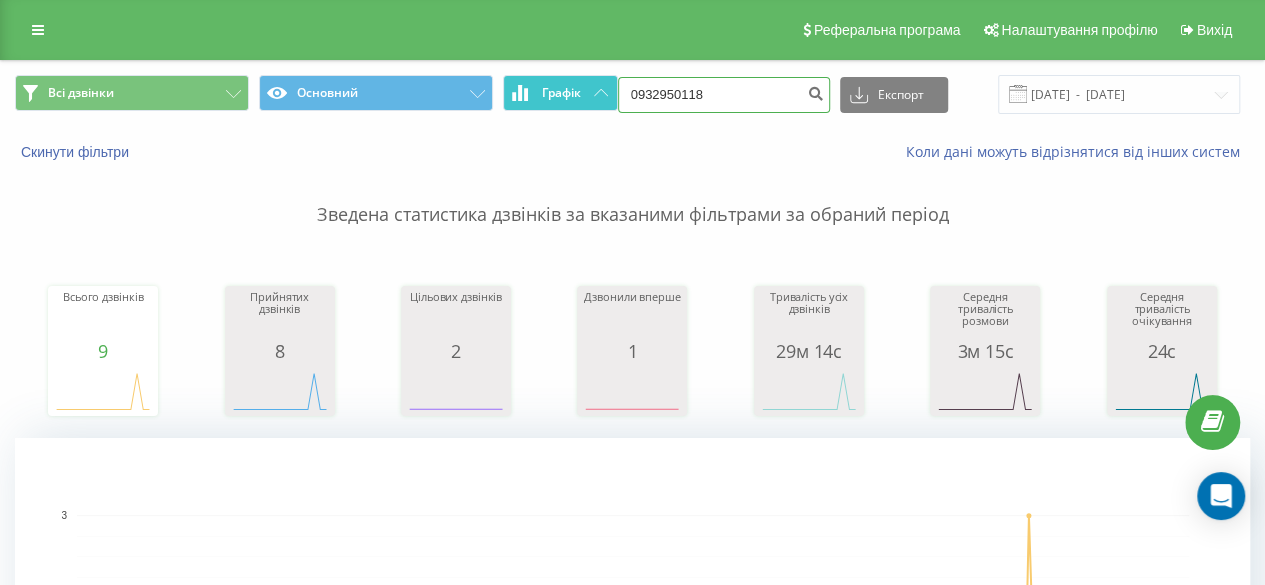 drag, startPoint x: 720, startPoint y: 100, endPoint x: 616, endPoint y: 107, distance: 104.23531 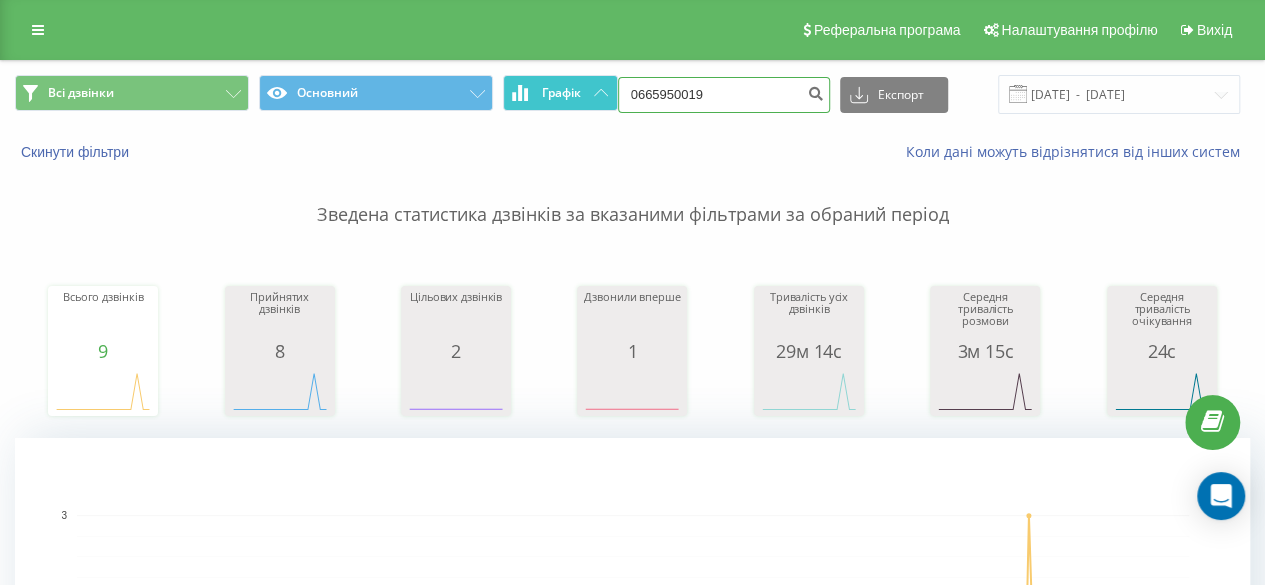 type on "0665950019" 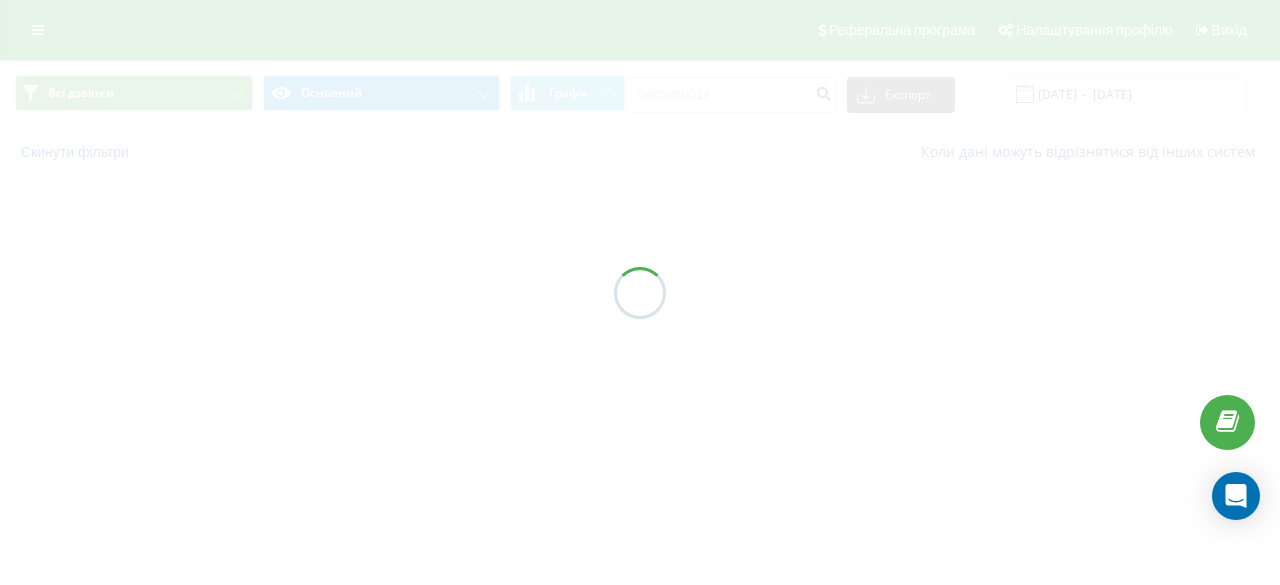 scroll, scrollTop: 0, scrollLeft: 0, axis: both 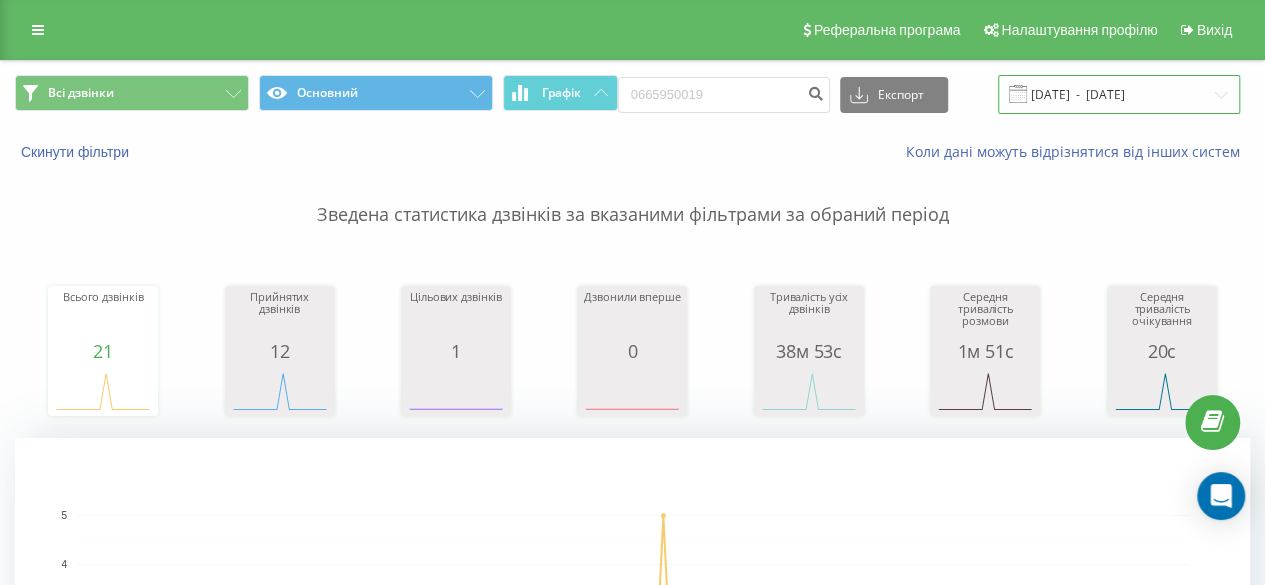 click on "[DATE]  -  [DATE]" at bounding box center (1119, 94) 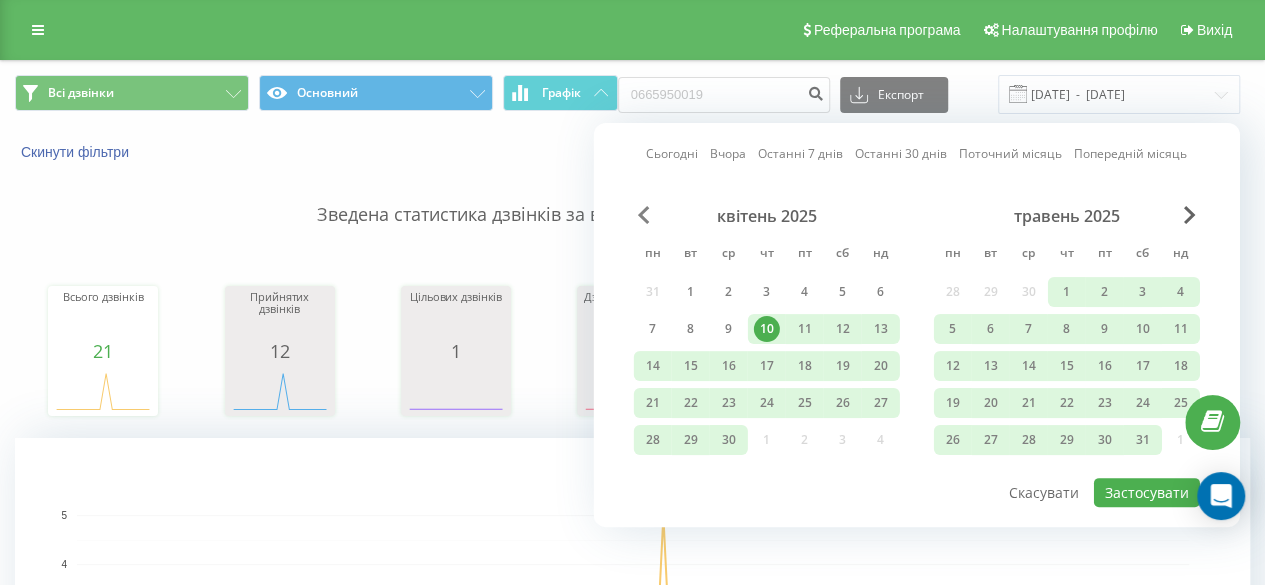 click at bounding box center [644, 215] 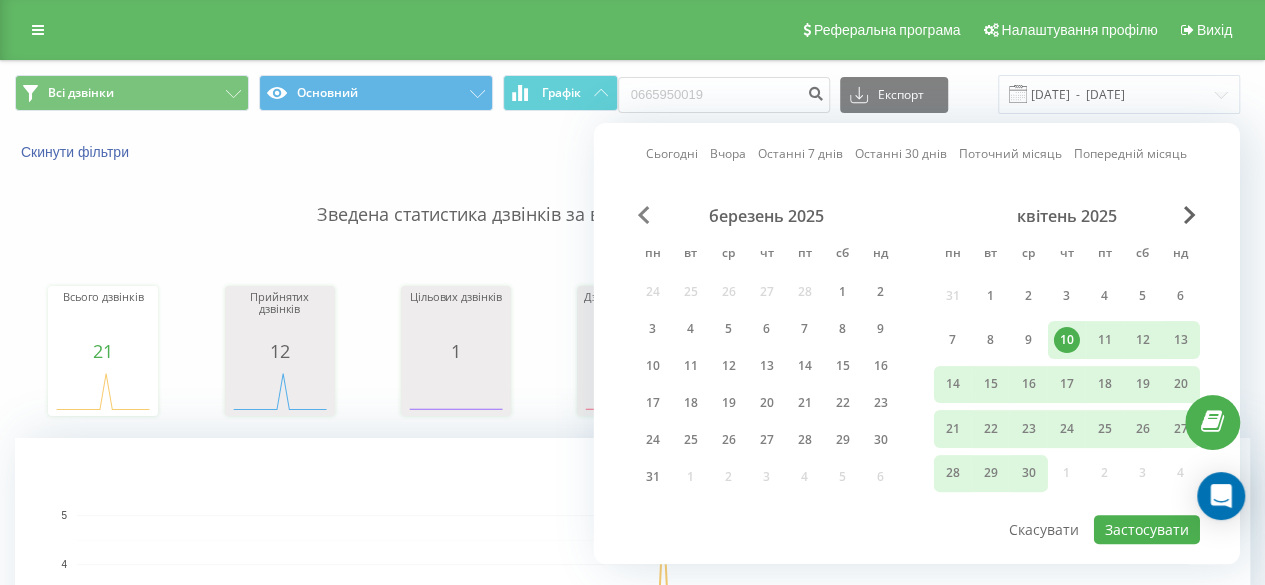 click at bounding box center [644, 215] 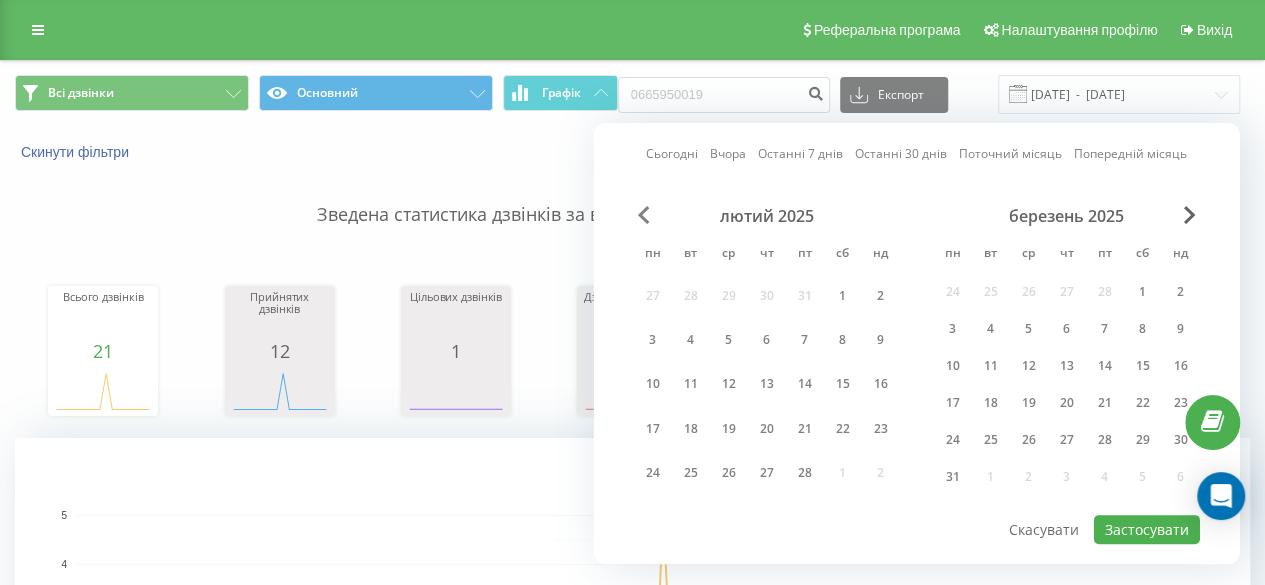 click at bounding box center [644, 215] 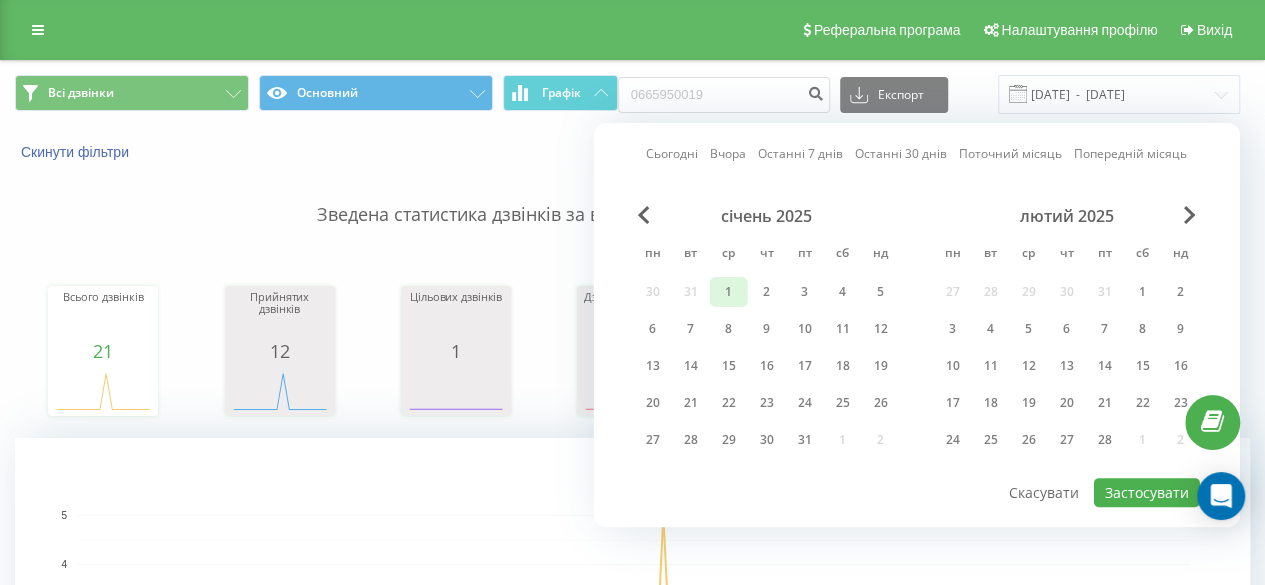 click on "1" at bounding box center [729, 292] 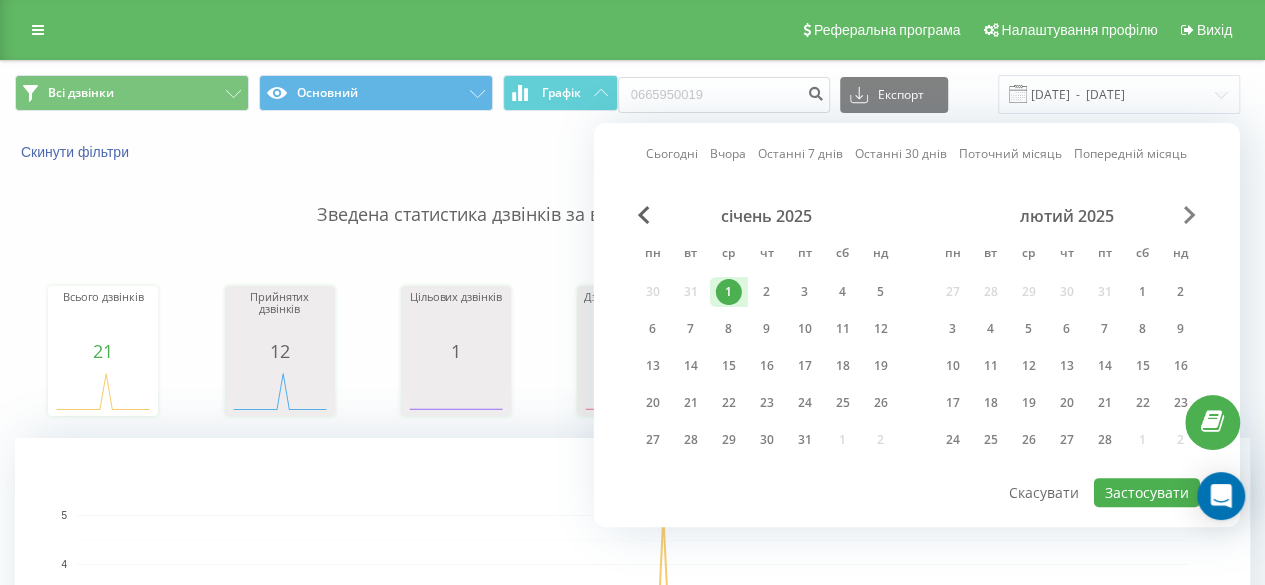 click at bounding box center (1190, 215) 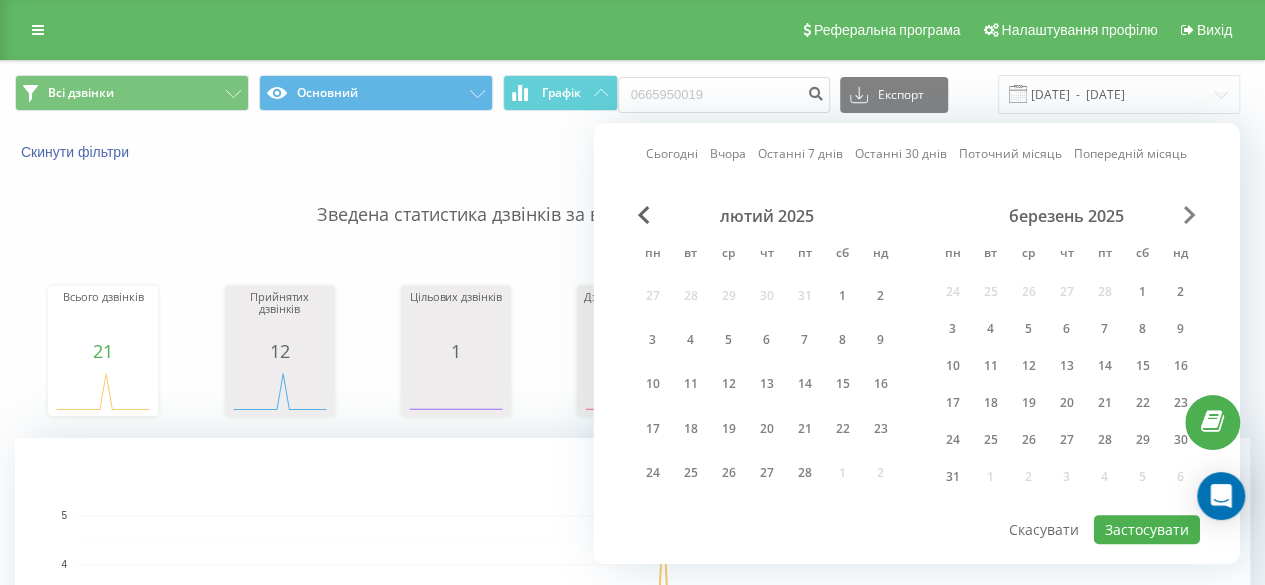 click at bounding box center (1190, 215) 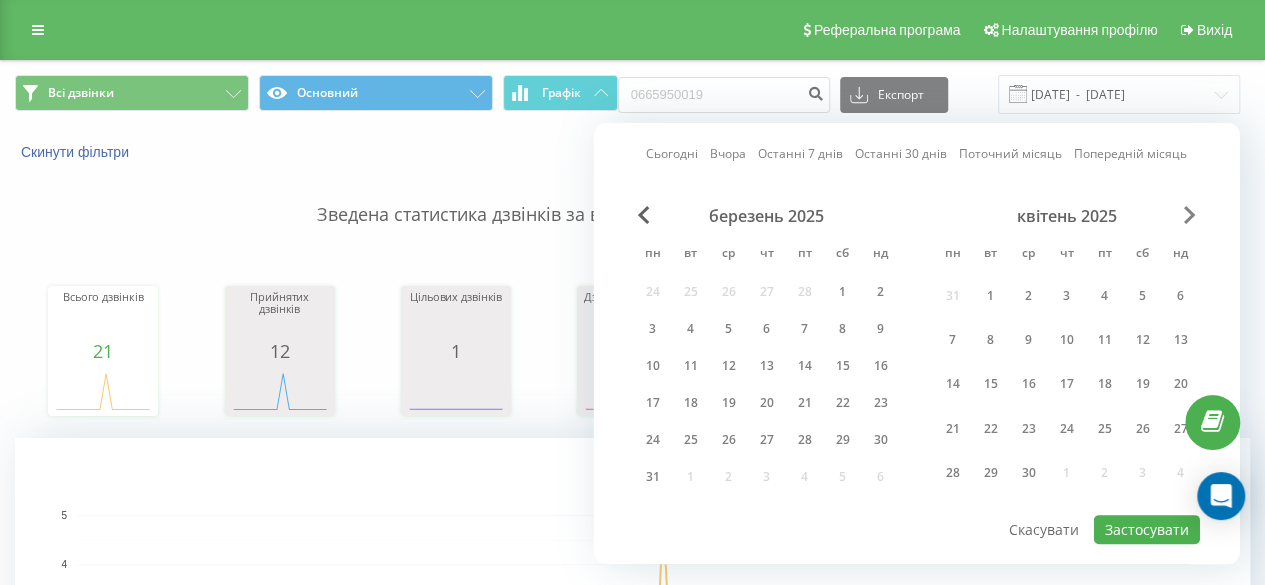 click at bounding box center [1190, 215] 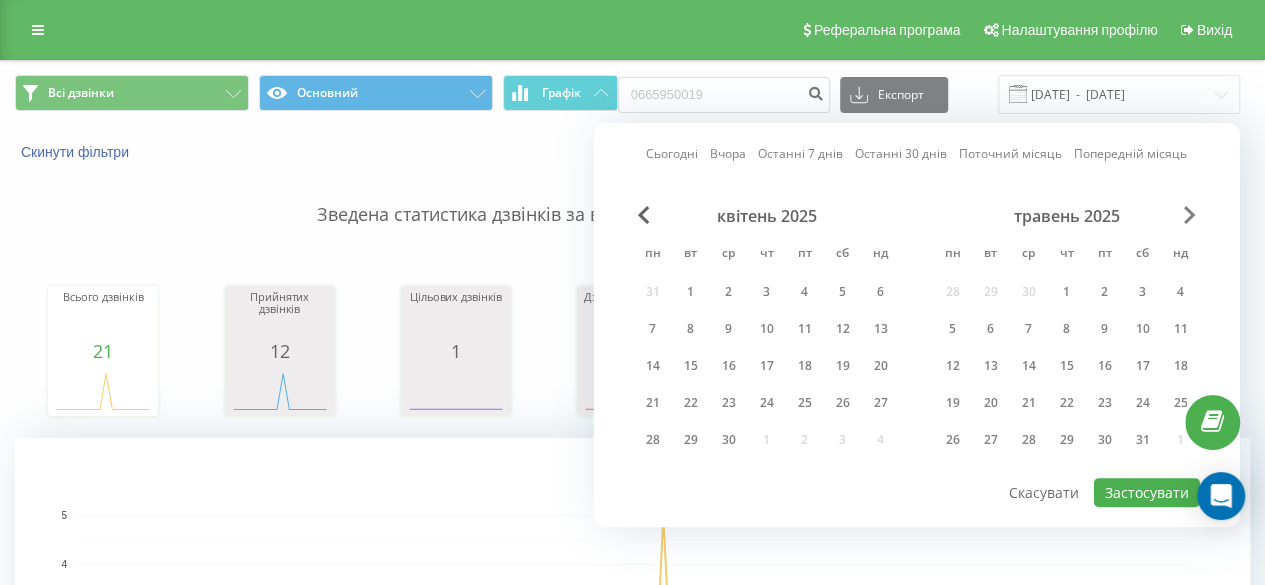 click at bounding box center (1190, 215) 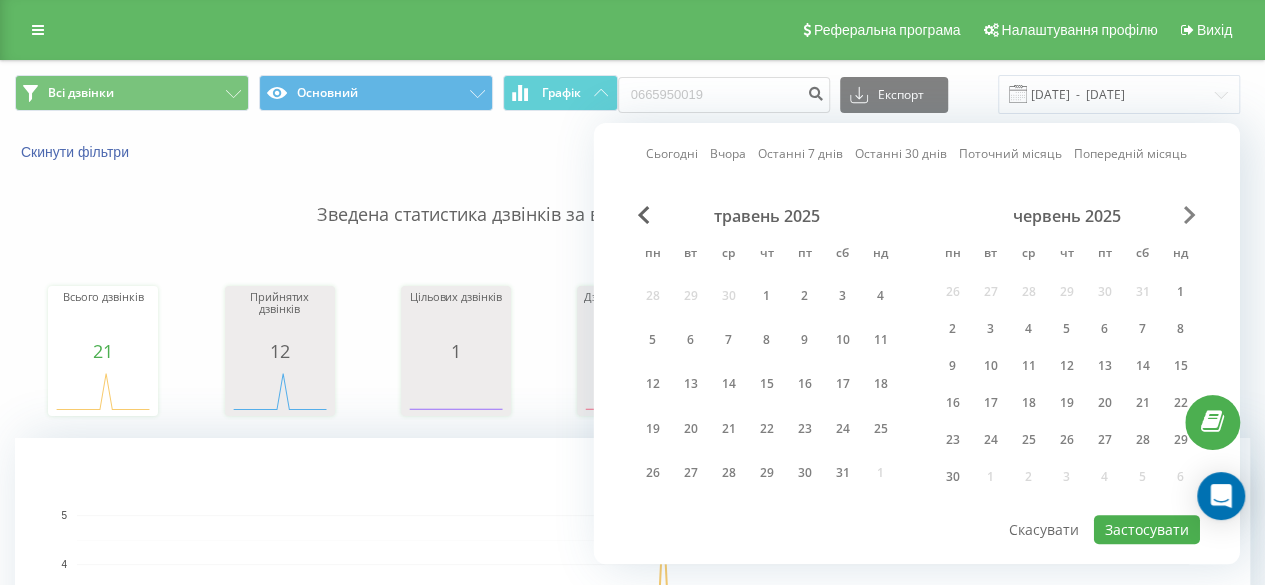 click at bounding box center (1190, 215) 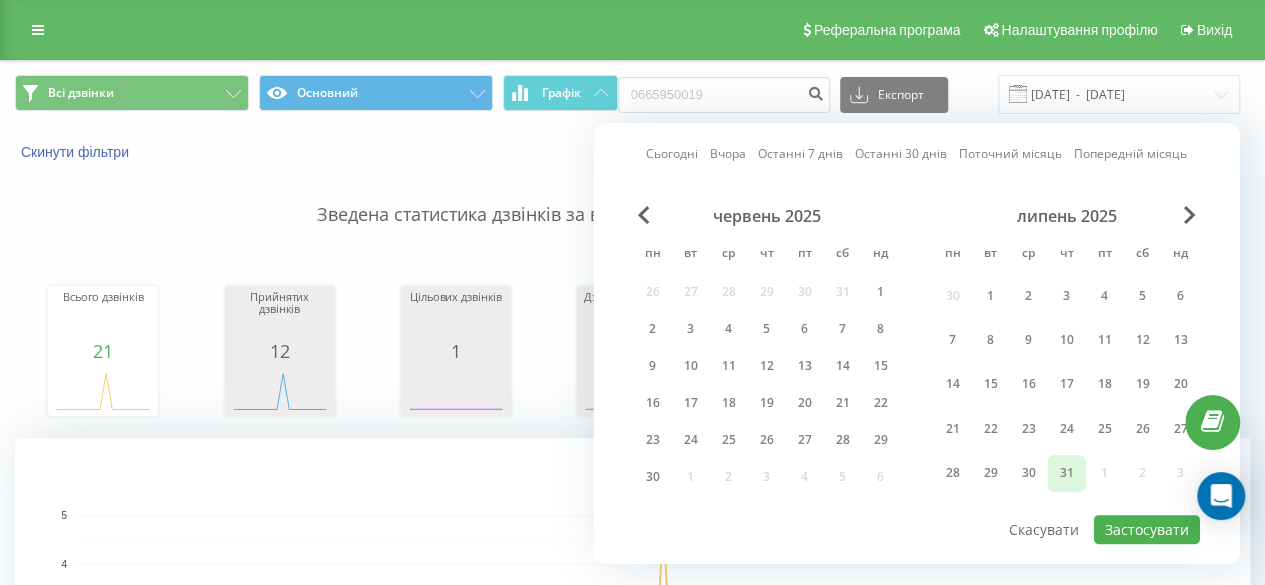 click on "31" at bounding box center [1067, 473] 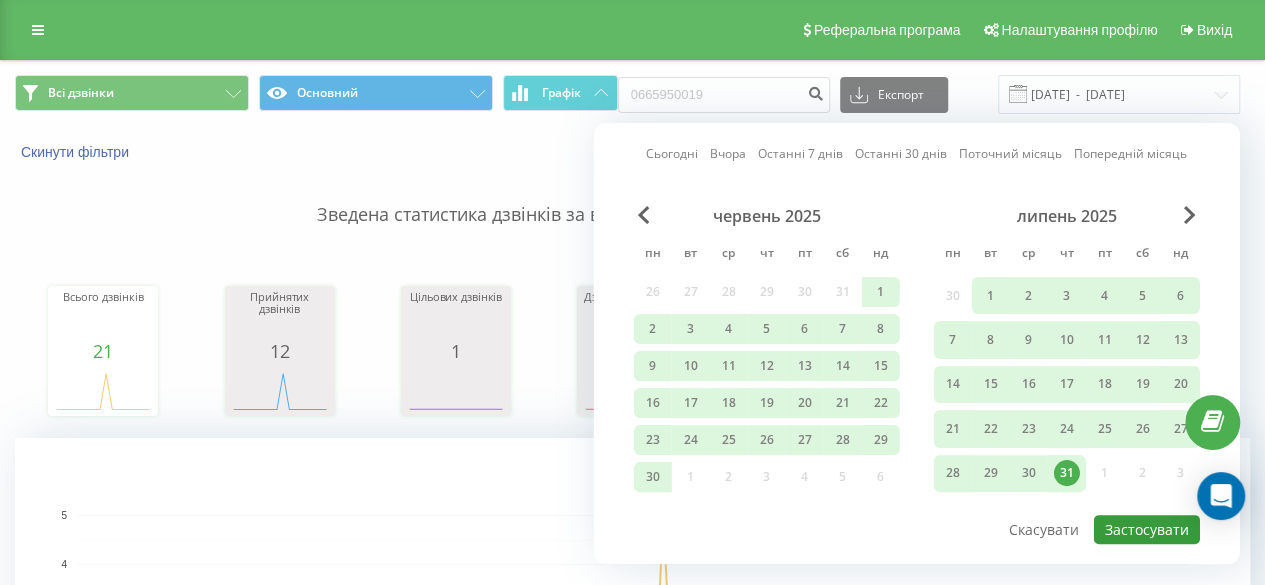 click on "Застосувати" at bounding box center [1147, 529] 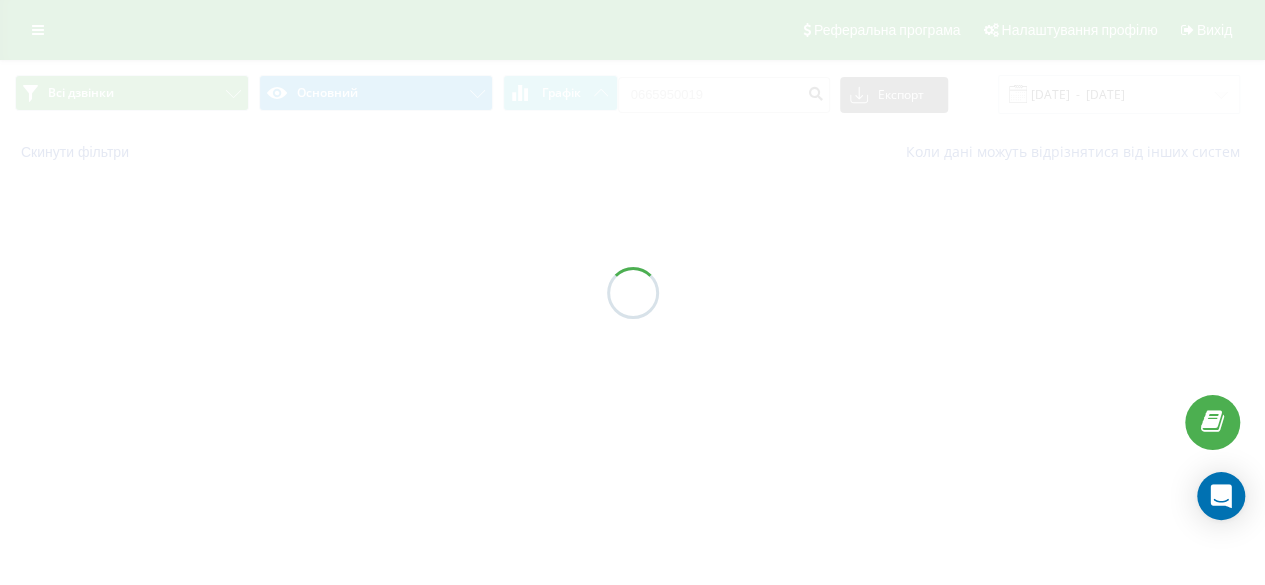 type on "[DATE]  -  [DATE]" 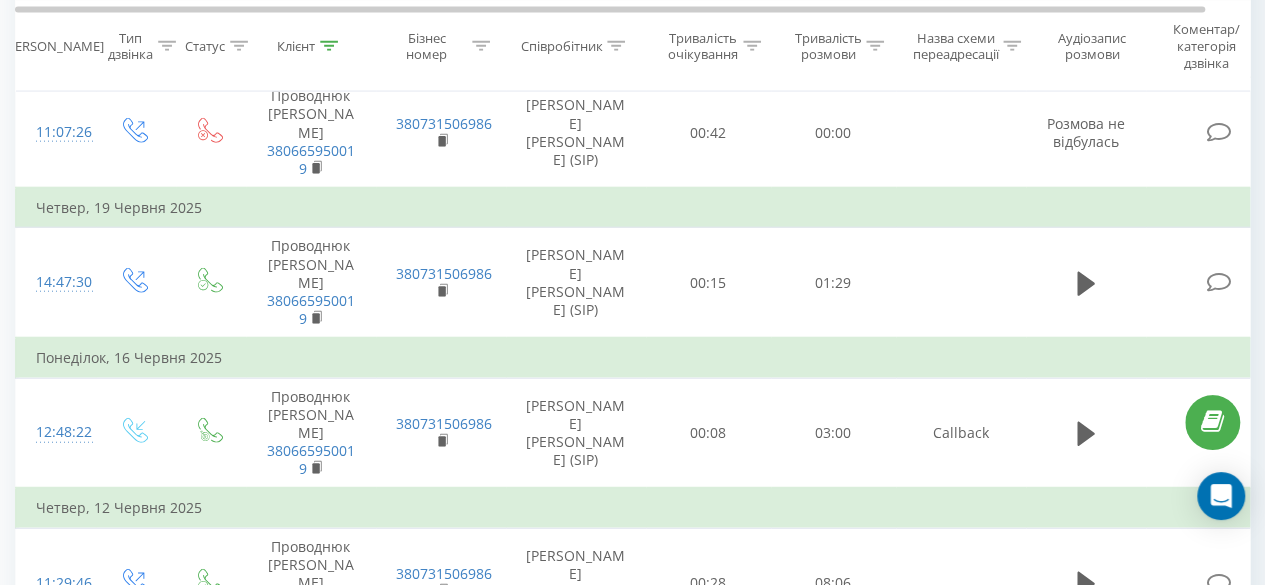 scroll, scrollTop: 2304, scrollLeft: 0, axis: vertical 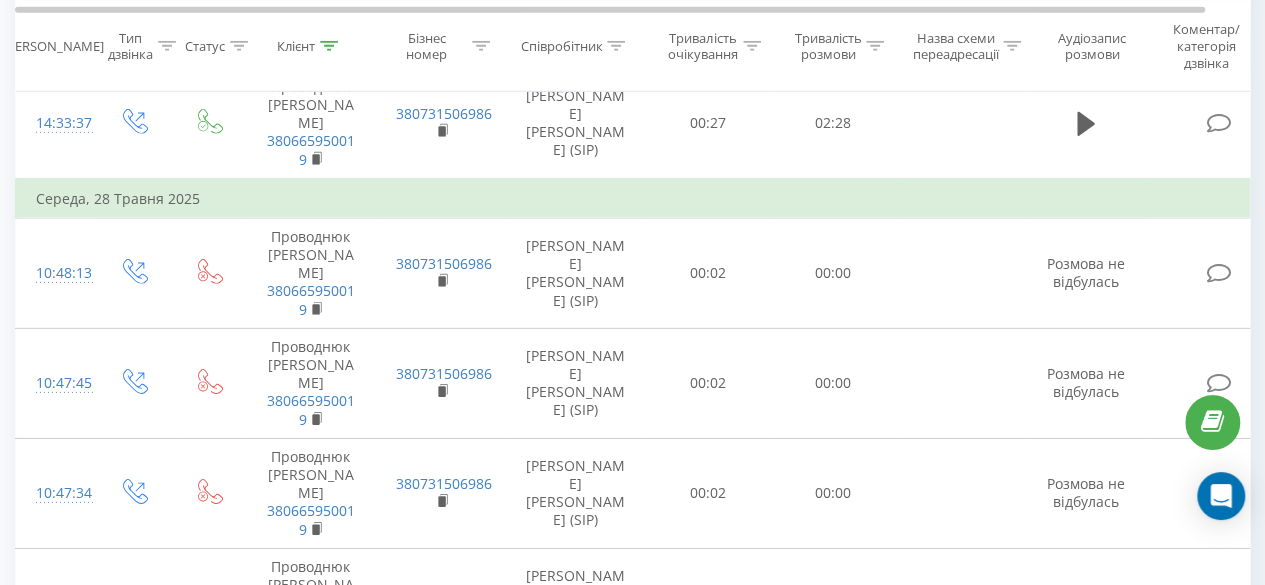 click on "Всі дзвінки Основний Графік 0665950019 Експорт .csv .xls .xlsx 01.01.2025  -  31.07.2025 Скинути фільтри Коли дані можуть відрізнятися вiд інших систем Зведена статистика дзвінків за вказаними фільтрами за обраний період Всього дзвінків 22 date totalCalls 01.01.25 0 15.01.25 0 29.01.25 0 12.02.25 0 26.02.25 0 12.03.25 0 26.03.25 0 09.04.25 0 23.04.25 0 07.05.25 0 21.05.25 0 04.06.25 1 18.06.25 0 02.07.25 2 16.07.25 0 30.07.25 0 30.0… Прийнятих дзвінків 12 date answeredCalls 01.01.25 0 15.01.25 0 29.01.25 0 12.02.25 0 26.02.25 0 12.03.25 0 26.03.25 0 09.04.25 0 23.04.25 0 07.05.25 0 21.05.25 0 04.06.25 1 18.06.25 0 02.07.25 2 16.07.25 0 30.07.25 0 21.05.25 Цільових дзвінків 1 date properCalls 01.01.25 0 15.01.25 0 29.01.25 0 12.02.25 0 26.02.25 0 12.03.25 0 26.03.25 0 09.04.25 0 23.04.25 0 07.05.25 0 21.05.25 0 04.06.25" at bounding box center (632, -943) 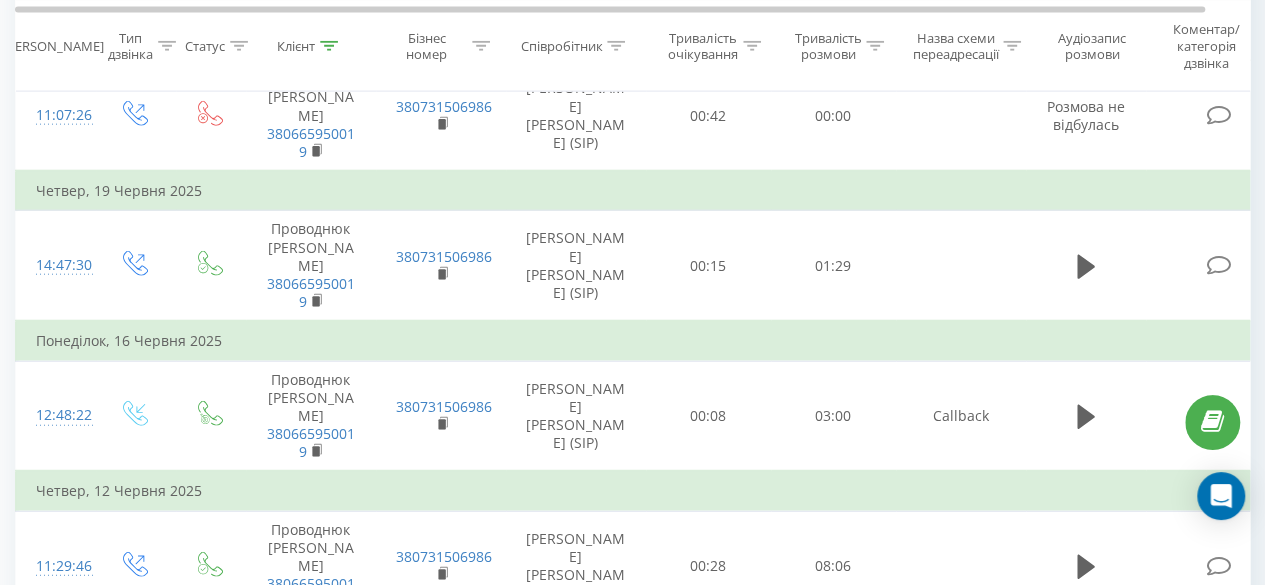scroll, scrollTop: 2351, scrollLeft: 0, axis: vertical 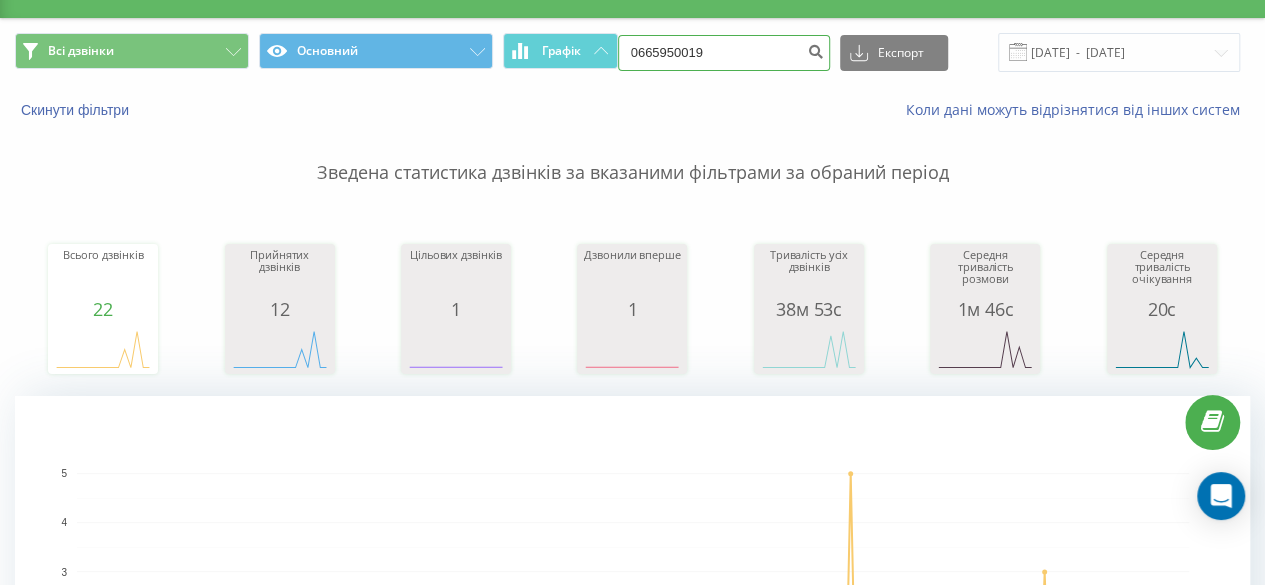 click on "0665950019" at bounding box center [724, 53] 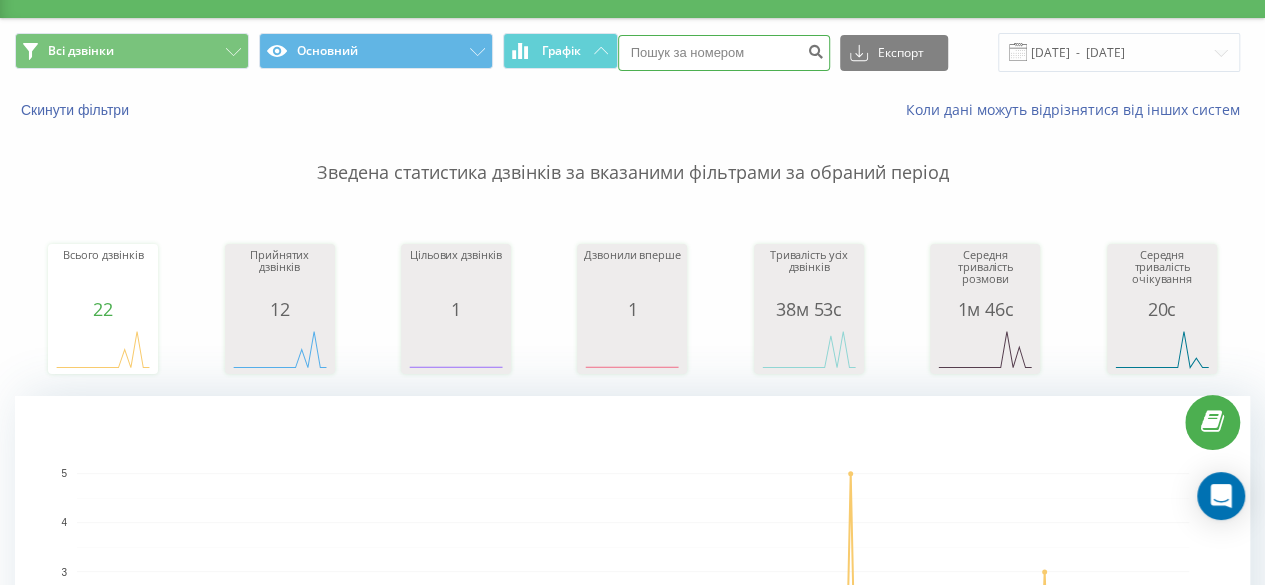 paste on "0993829069" 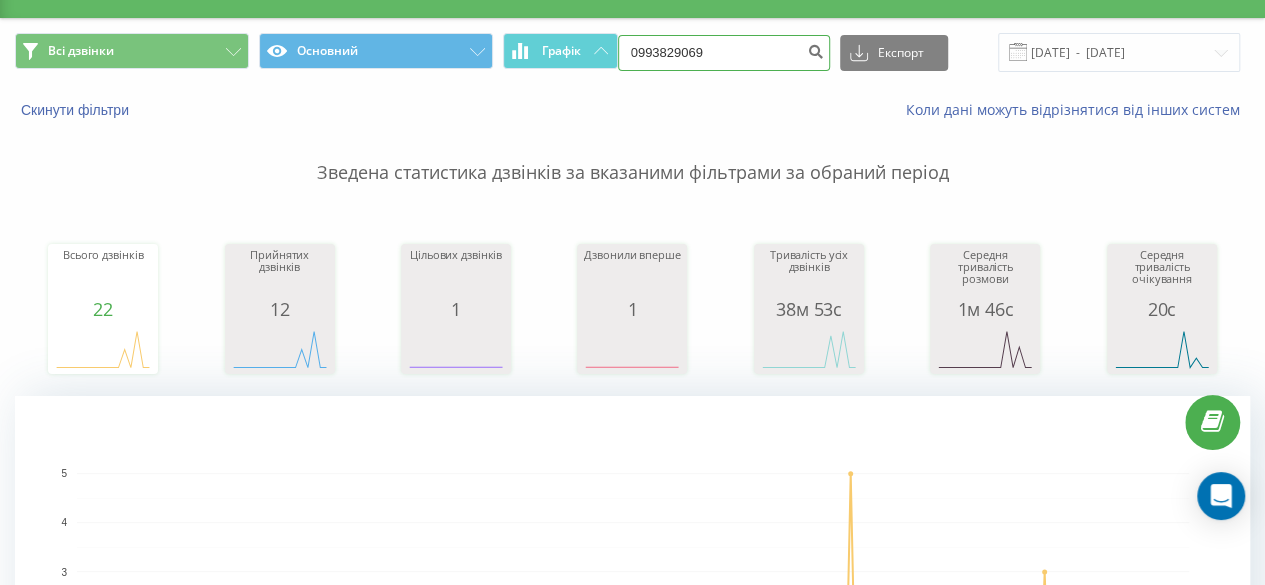 type on "0993829069" 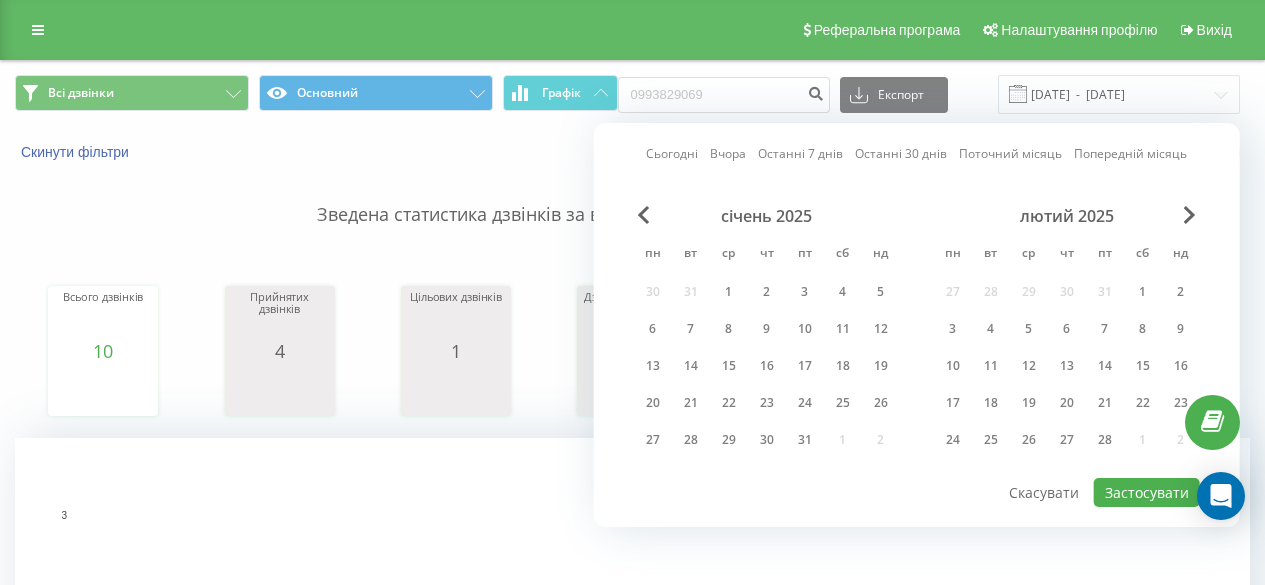scroll, scrollTop: 0, scrollLeft: 0, axis: both 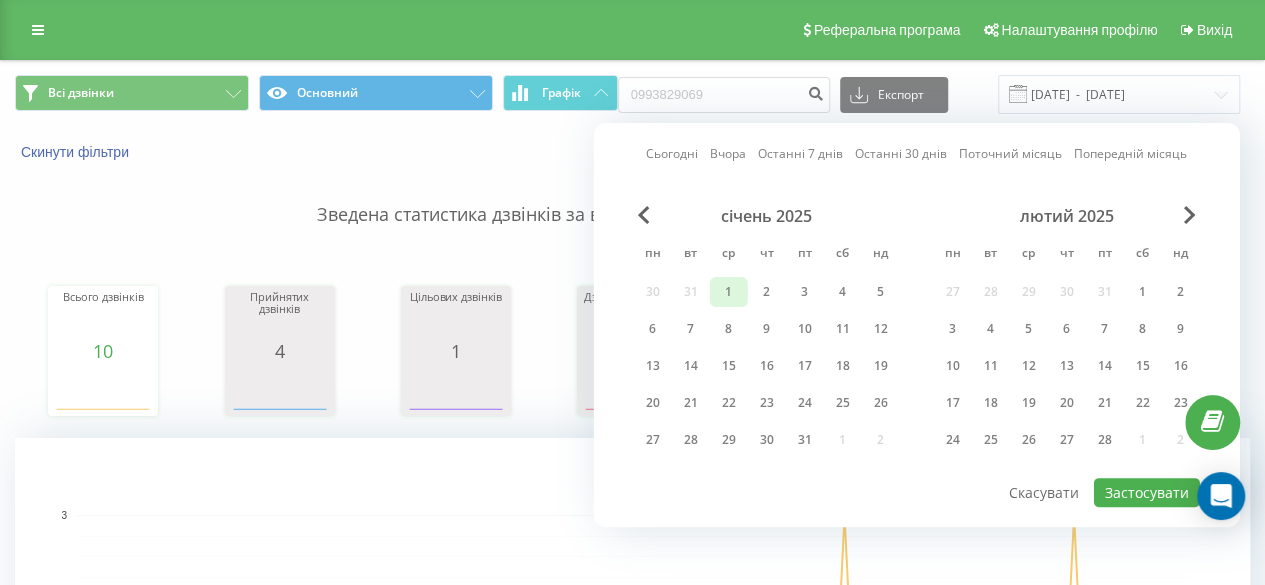 drag, startPoint x: 0, startPoint y: 0, endPoint x: 733, endPoint y: 293, distance: 789.3909 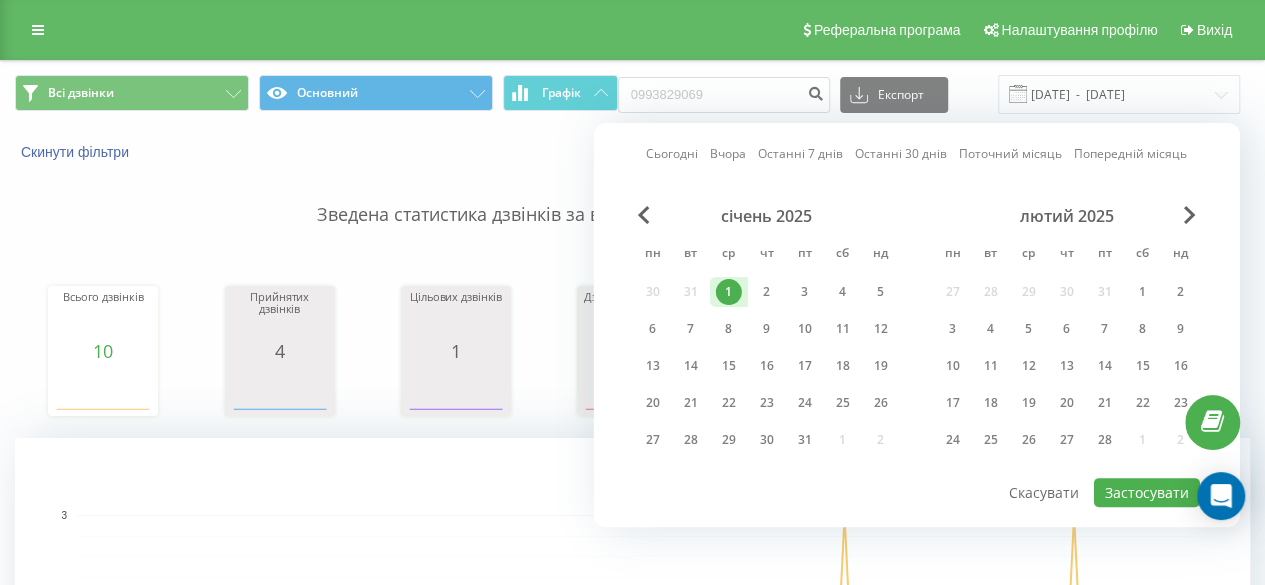 click on "лютий 2025" at bounding box center (1067, 216) 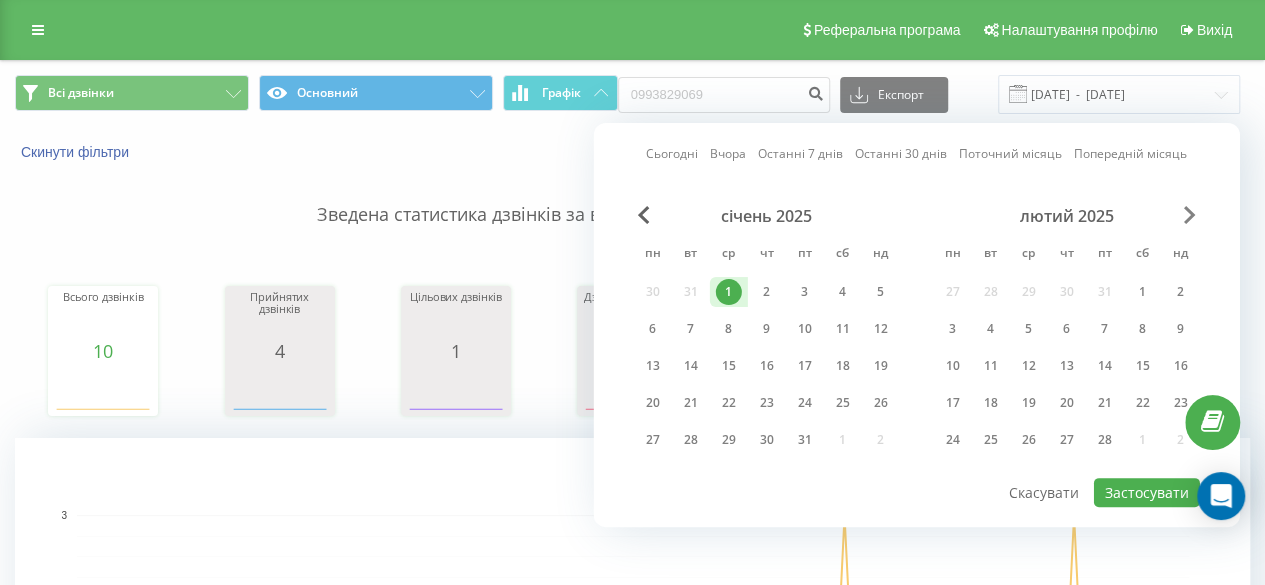 click at bounding box center (1190, 215) 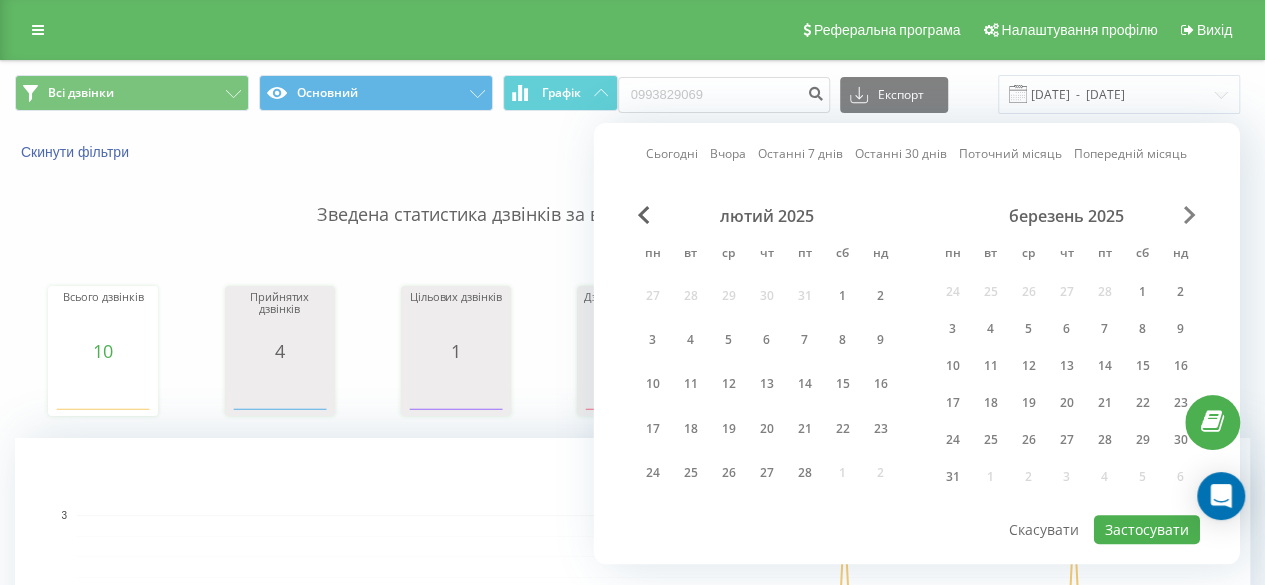 click at bounding box center [1190, 215] 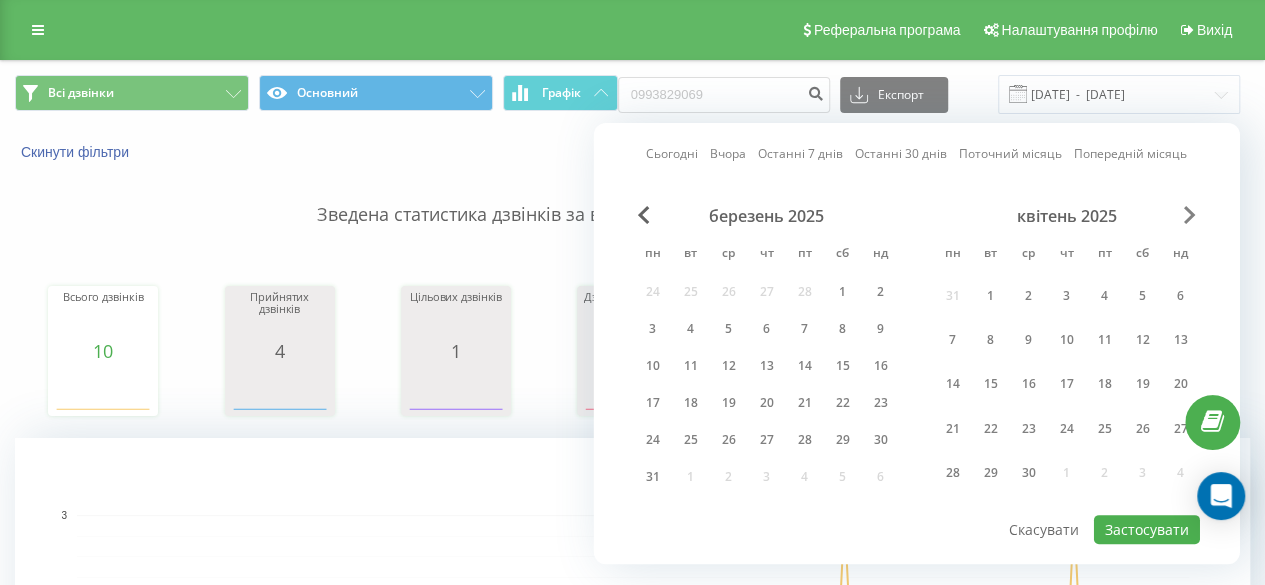 click at bounding box center (1190, 215) 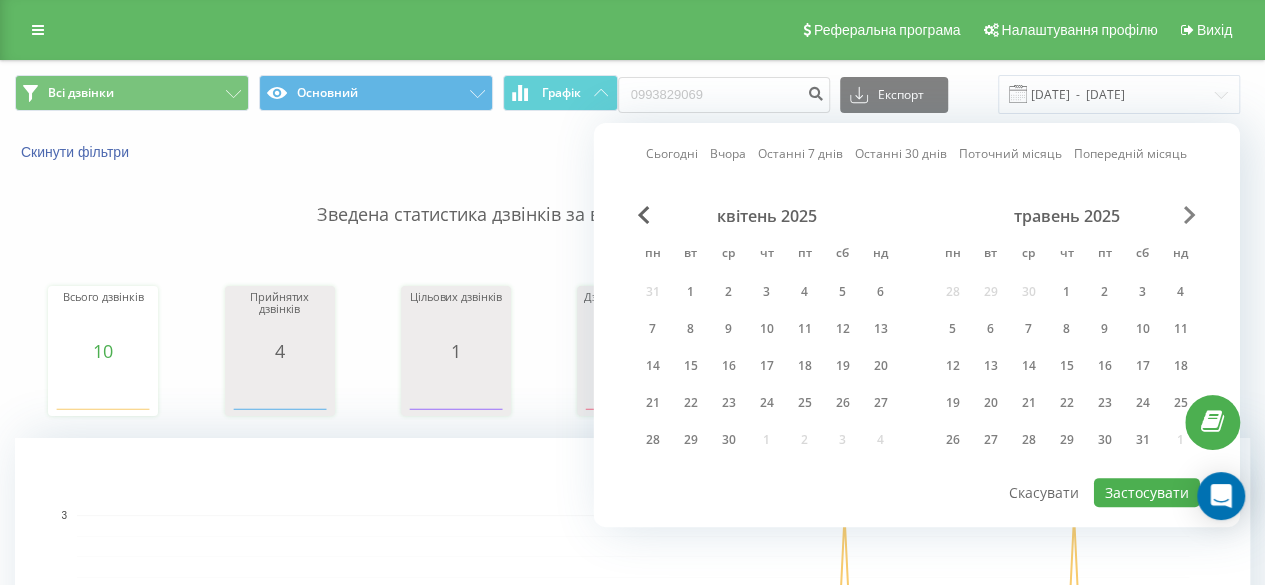 click at bounding box center [1190, 215] 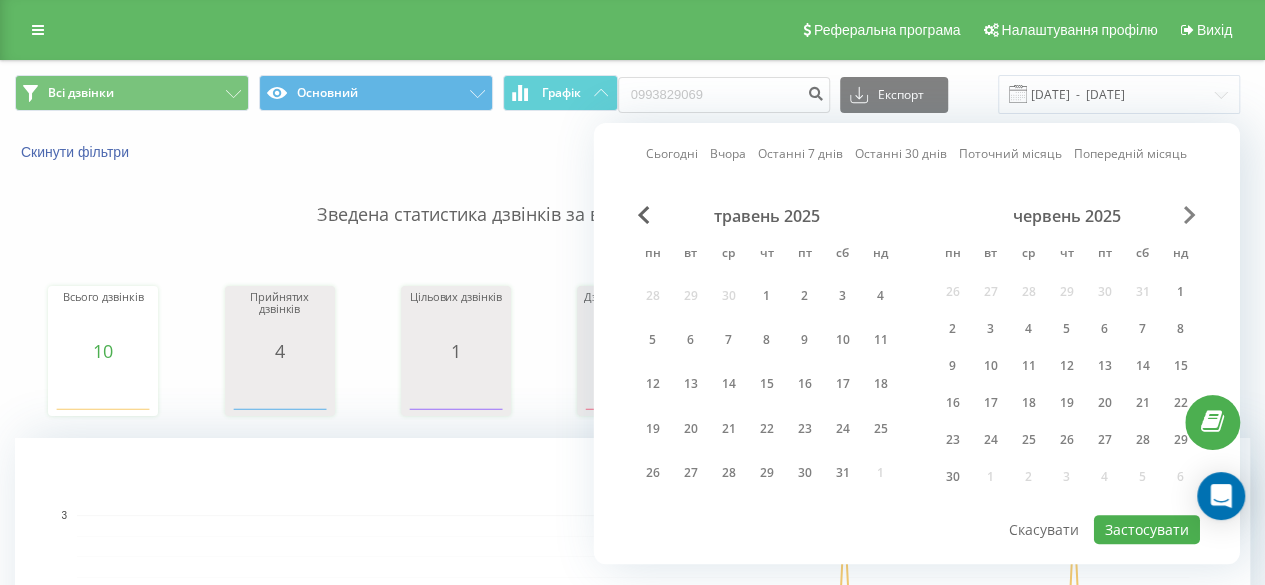 click at bounding box center (1190, 215) 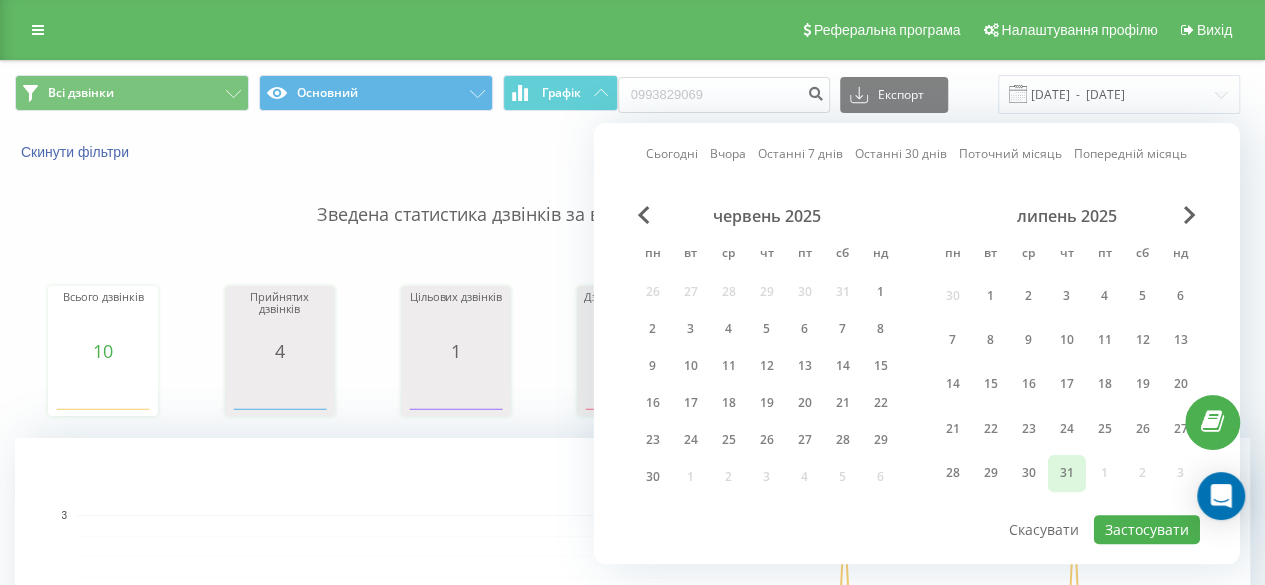 click on "31" at bounding box center (1067, 473) 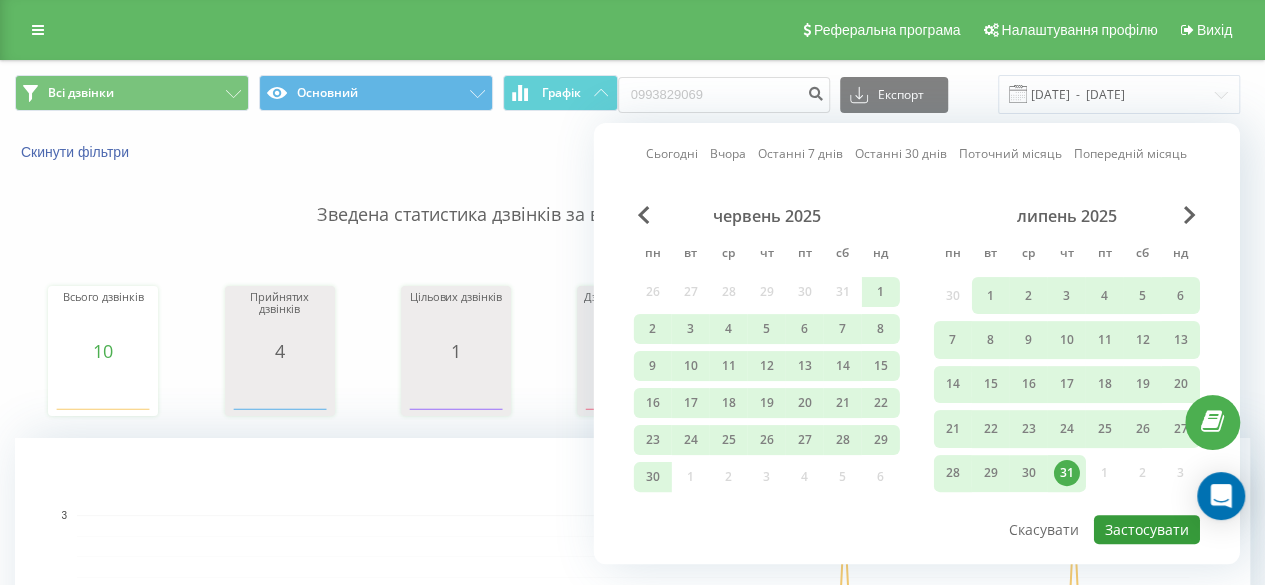 click on "Застосувати" at bounding box center (1147, 529) 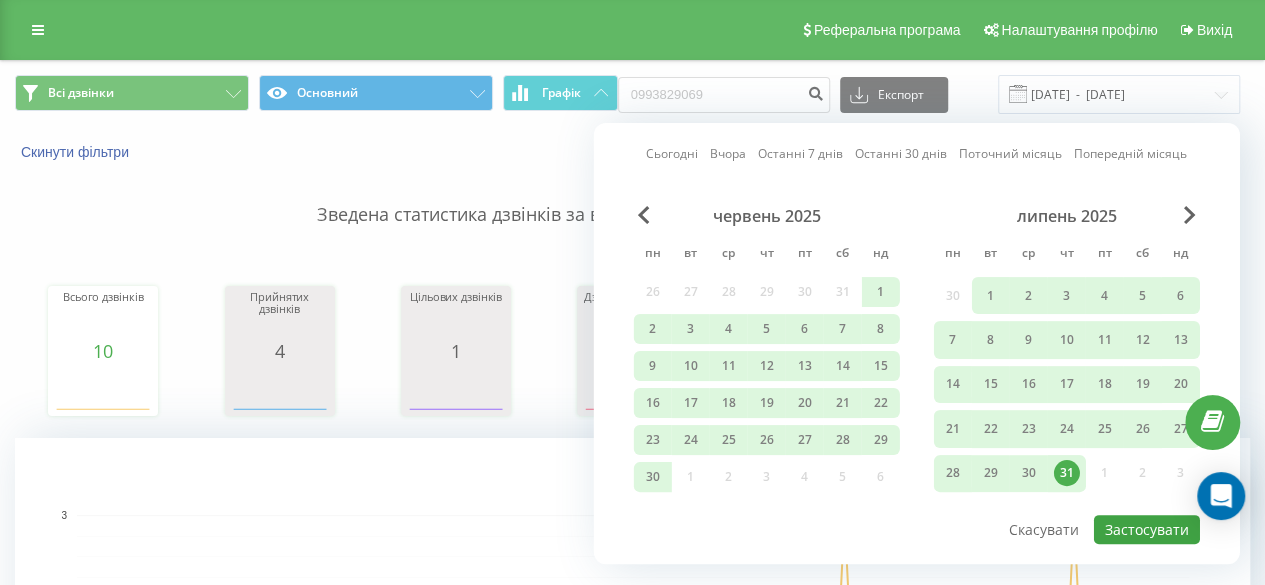 type on "[DATE]  -  [DATE]" 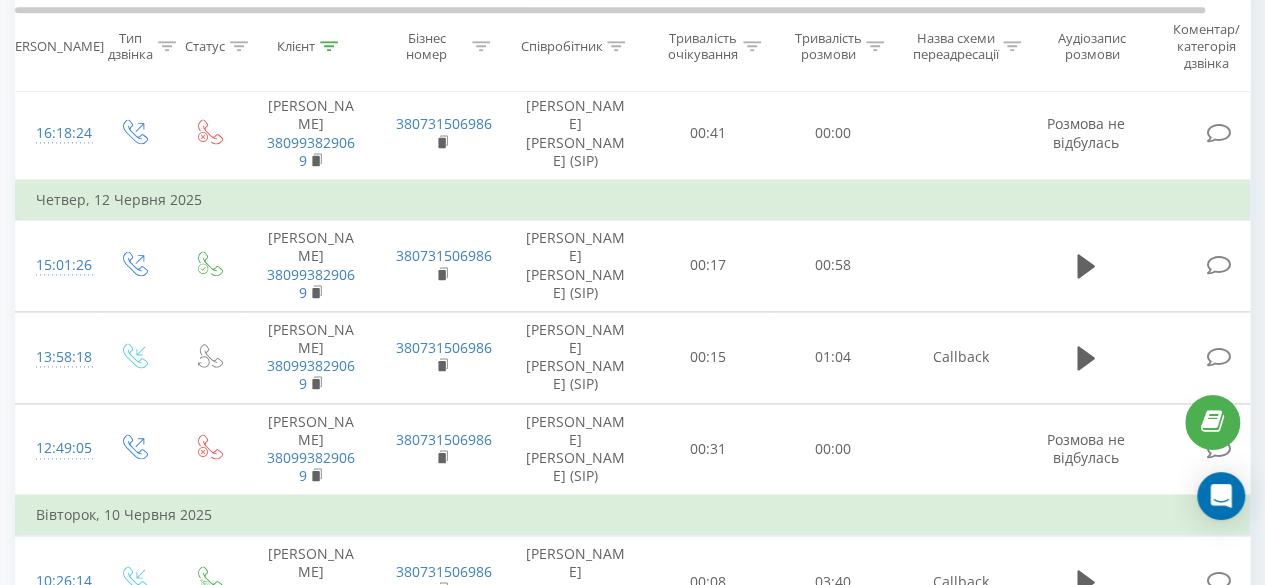 scroll, scrollTop: 1520, scrollLeft: 0, axis: vertical 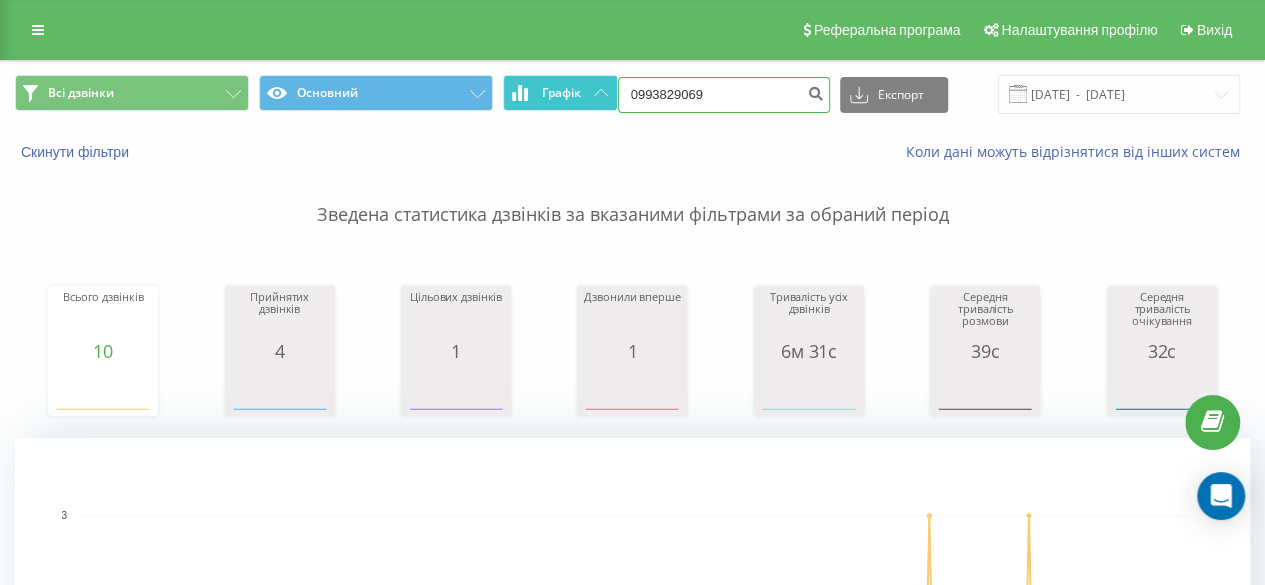 drag, startPoint x: 730, startPoint y: 94, endPoint x: 575, endPoint y: 94, distance: 155 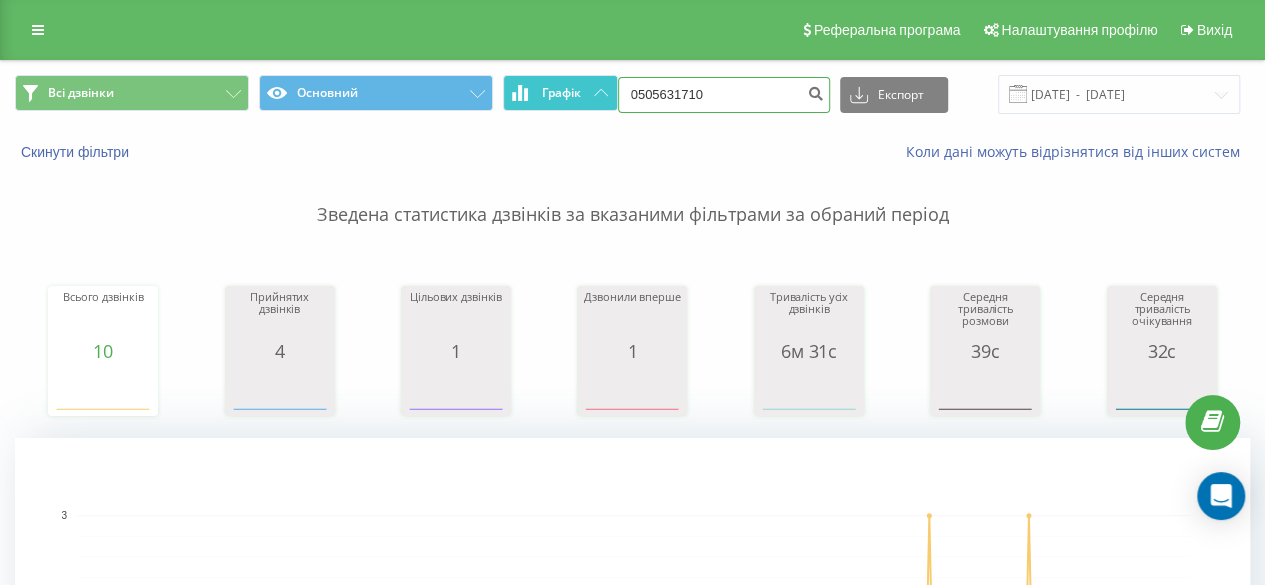type on "0505631710" 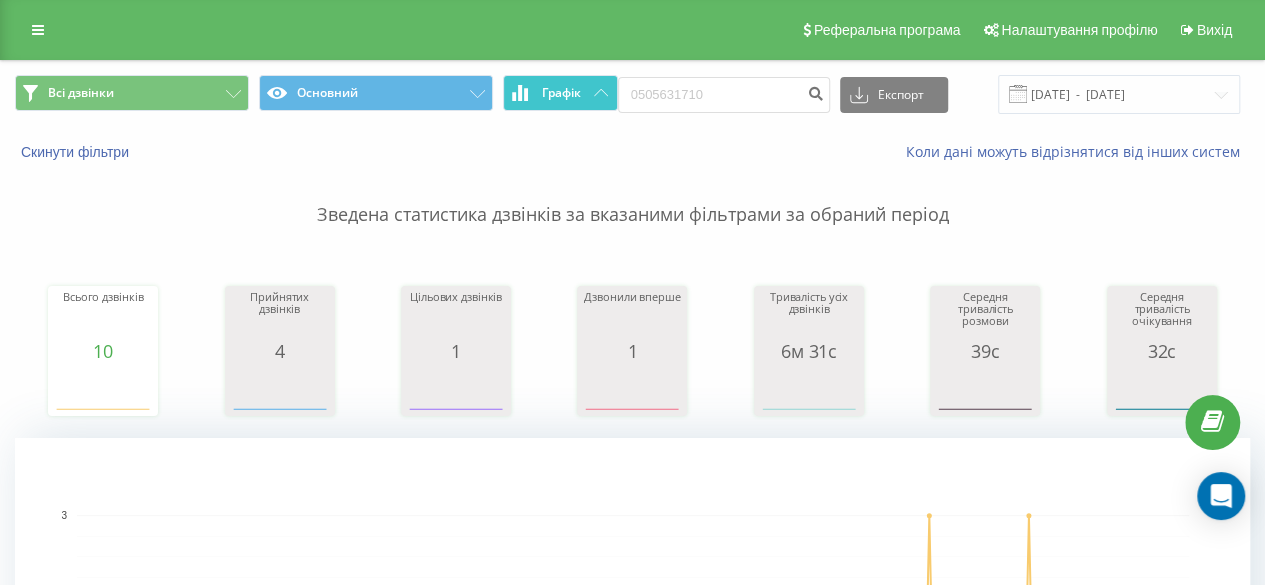 click on "Графік" at bounding box center [561, 93] 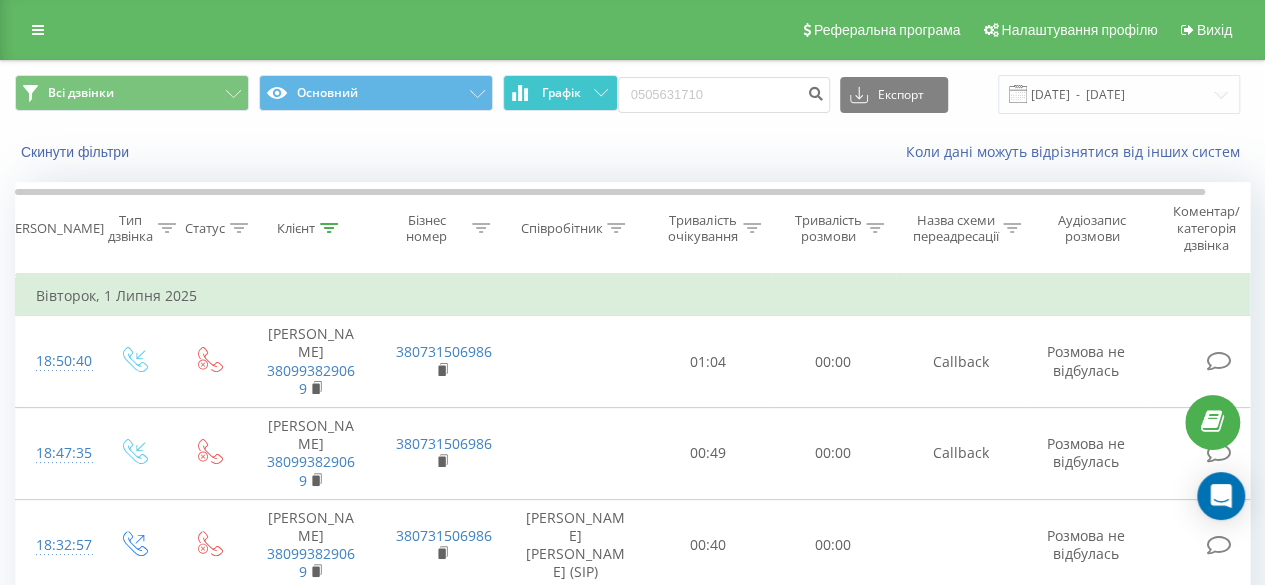 type 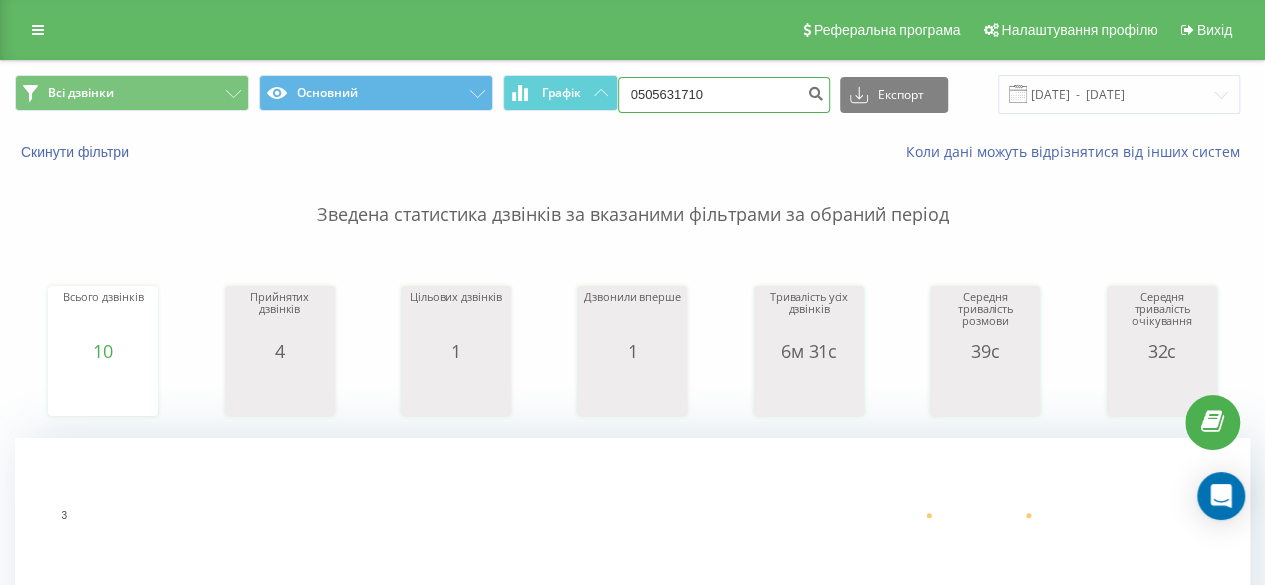 click on "0505631710" at bounding box center [724, 95] 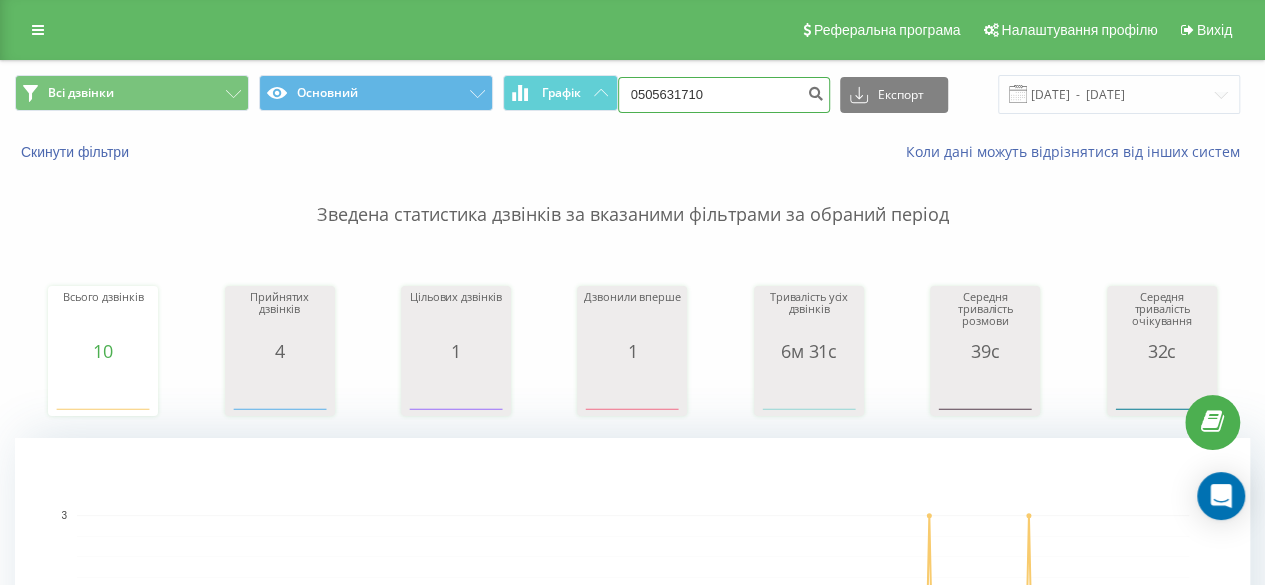 click on "0505631710" at bounding box center (724, 95) 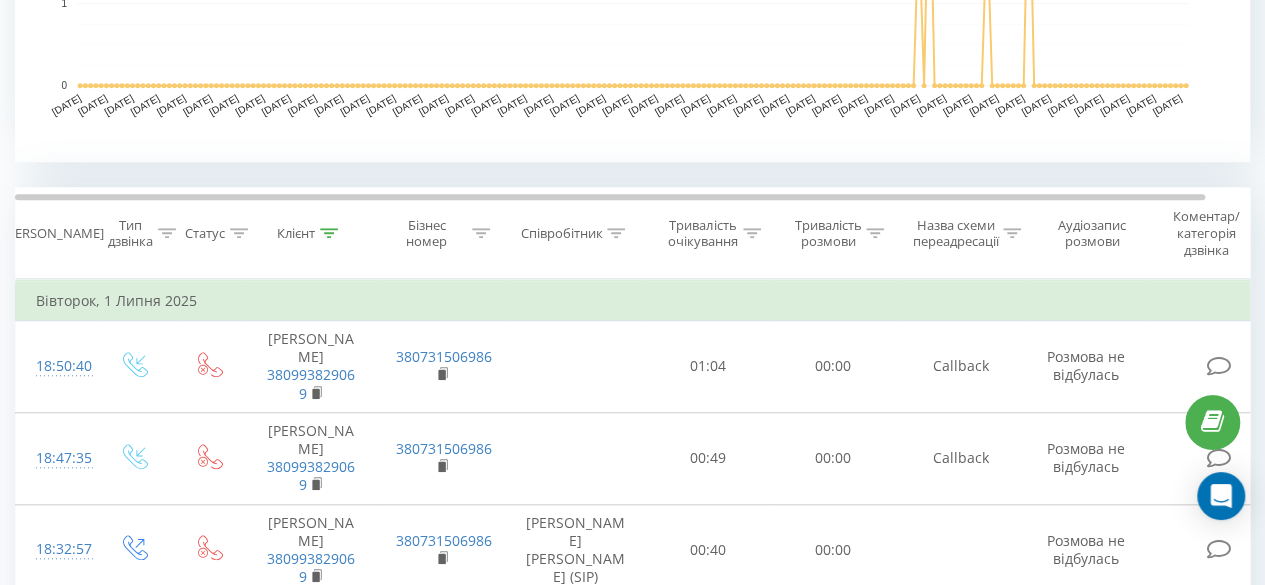 scroll, scrollTop: 0, scrollLeft: 0, axis: both 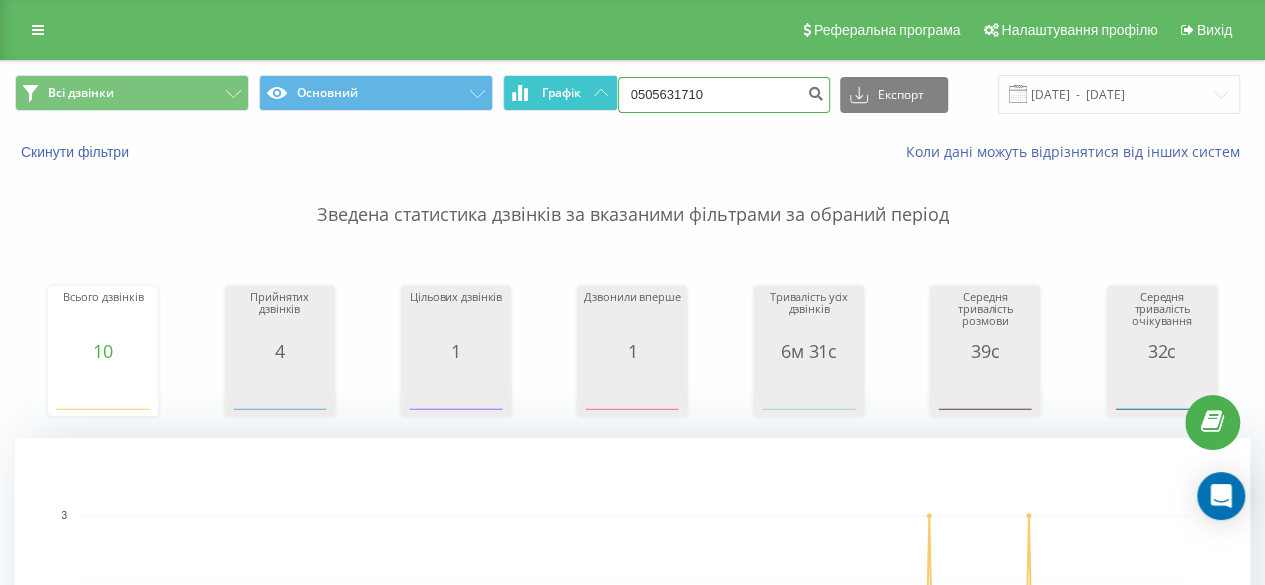 drag, startPoint x: 730, startPoint y: 94, endPoint x: 608, endPoint y: 101, distance: 122.20065 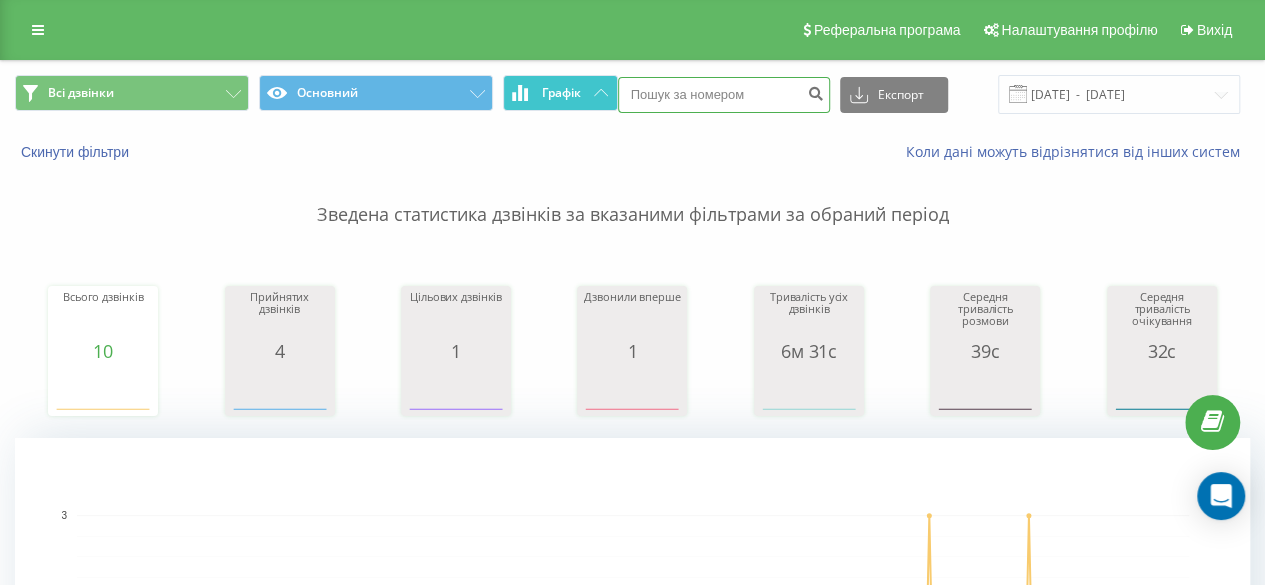 paste on "0505631710" 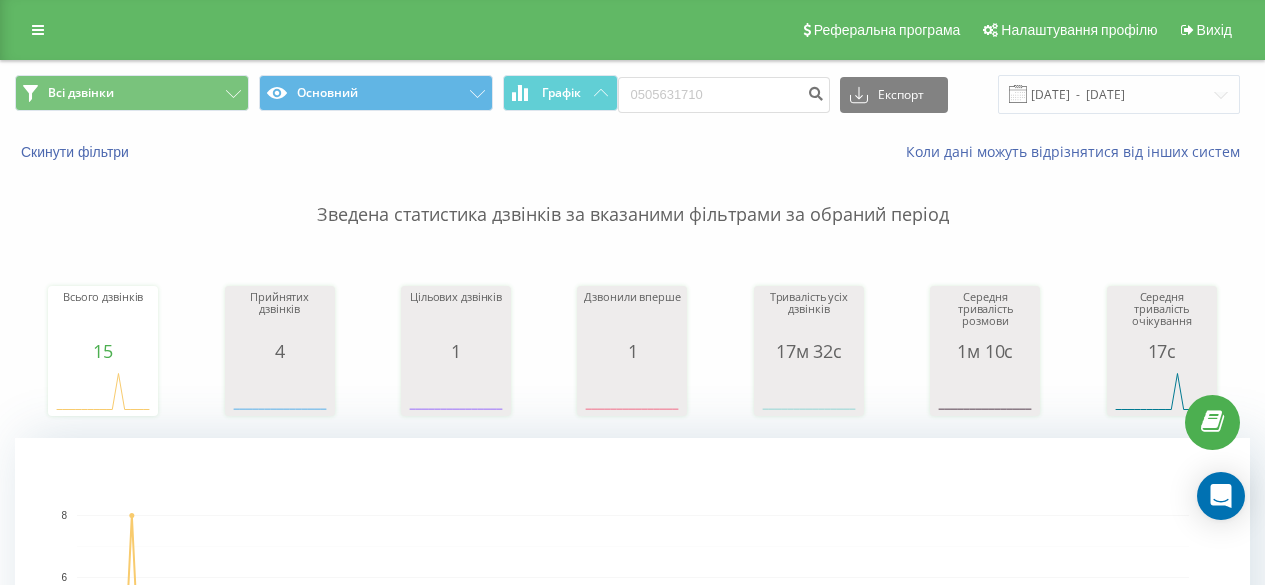 scroll, scrollTop: 0, scrollLeft: 0, axis: both 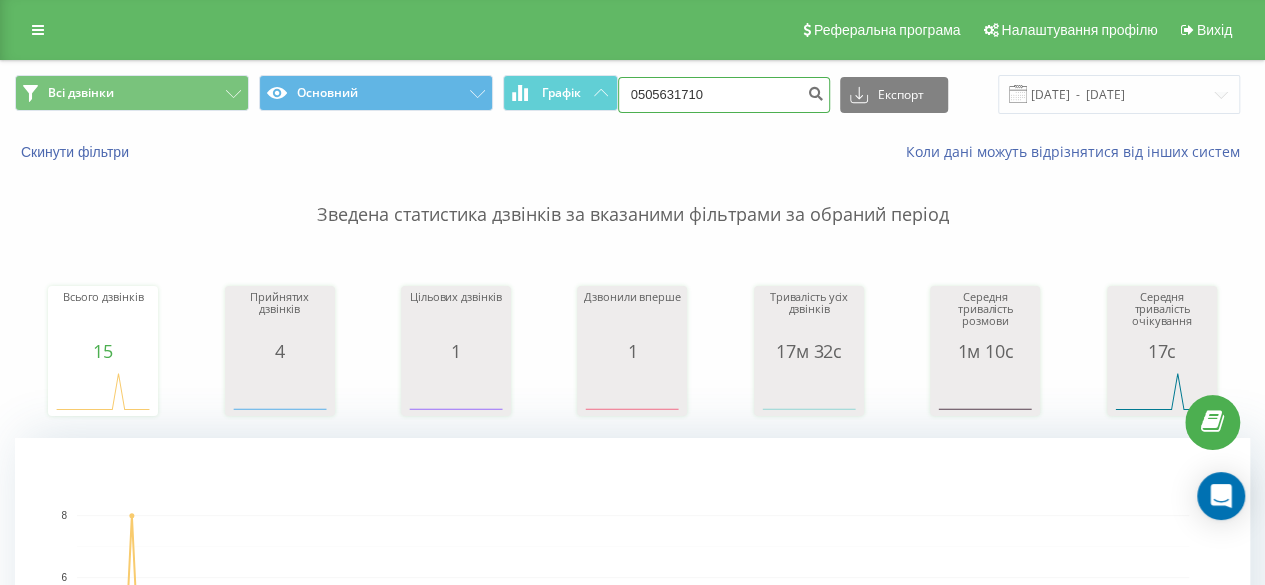 drag, startPoint x: 730, startPoint y: 93, endPoint x: 631, endPoint y: 91, distance: 99.0202 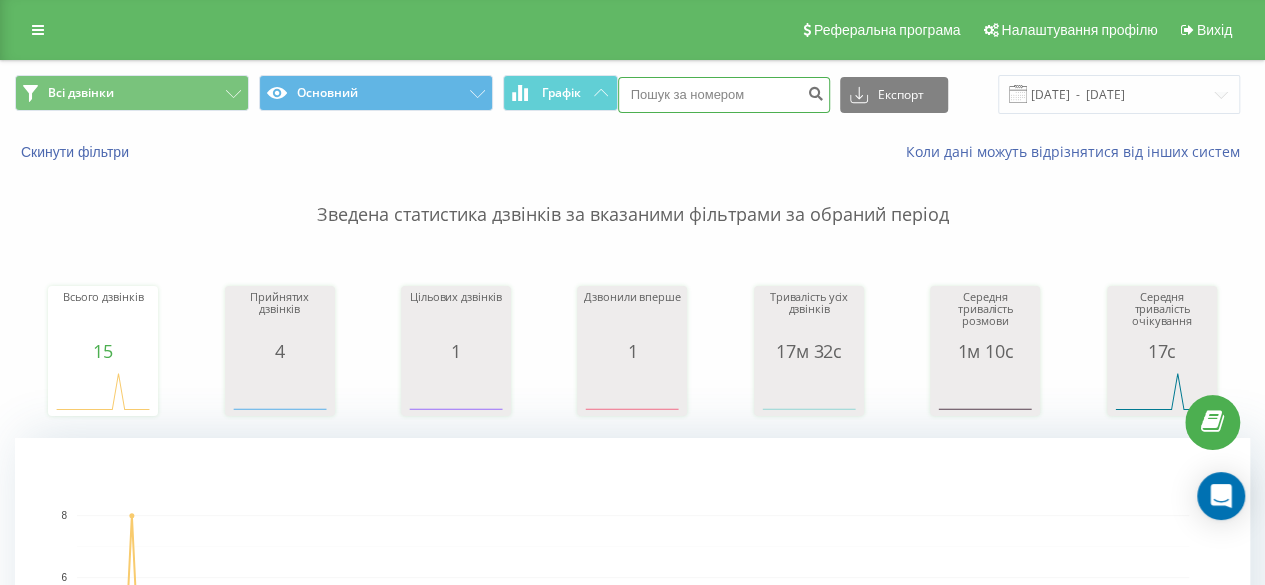 paste on "0677661302" 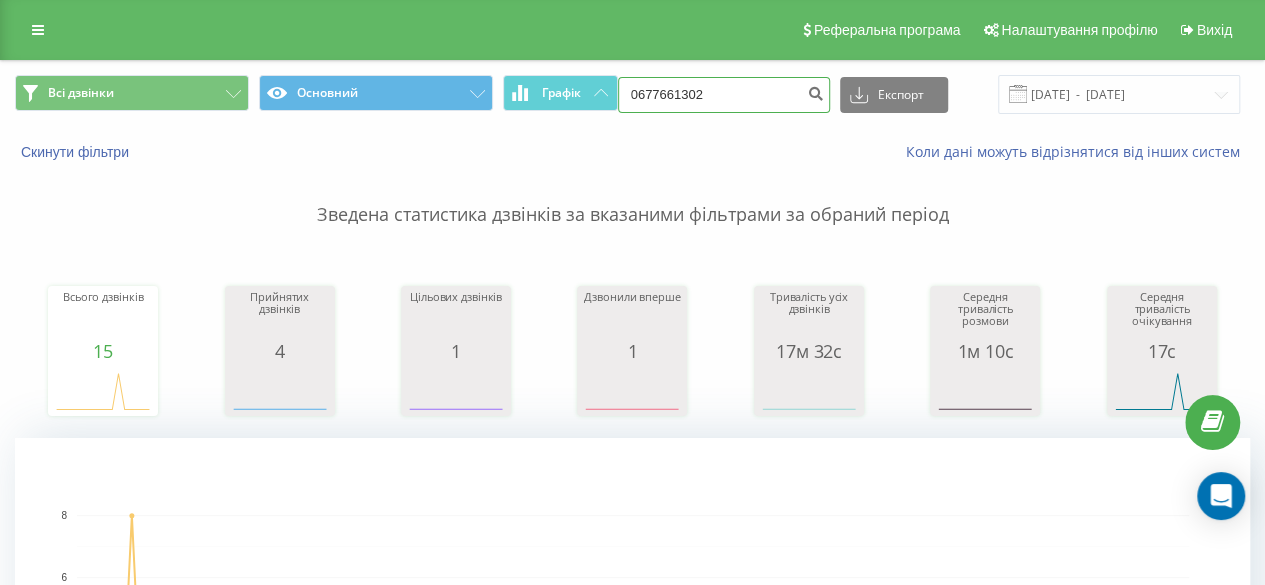 type on "0677661302" 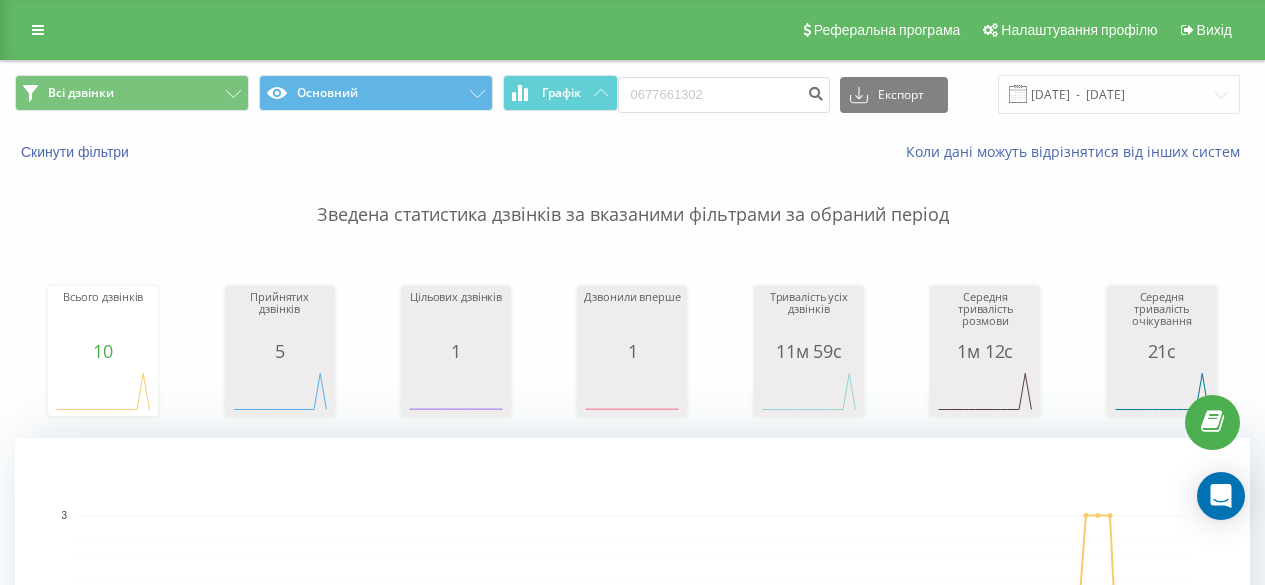 scroll, scrollTop: 0, scrollLeft: 0, axis: both 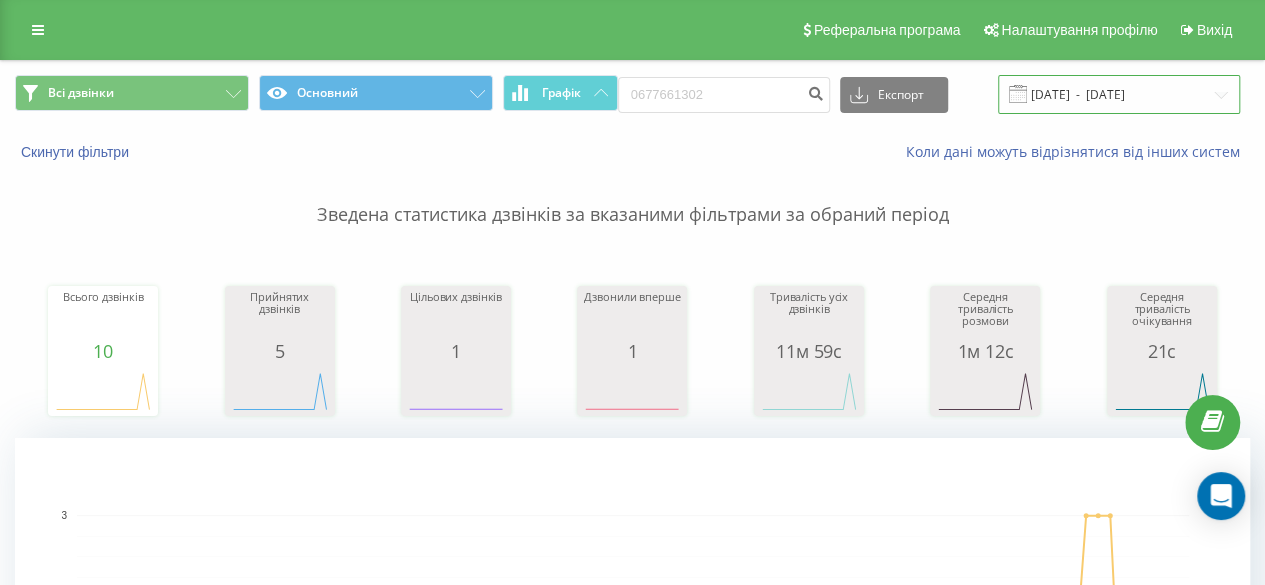 click on "[DATE]  -  [DATE]" at bounding box center [1119, 94] 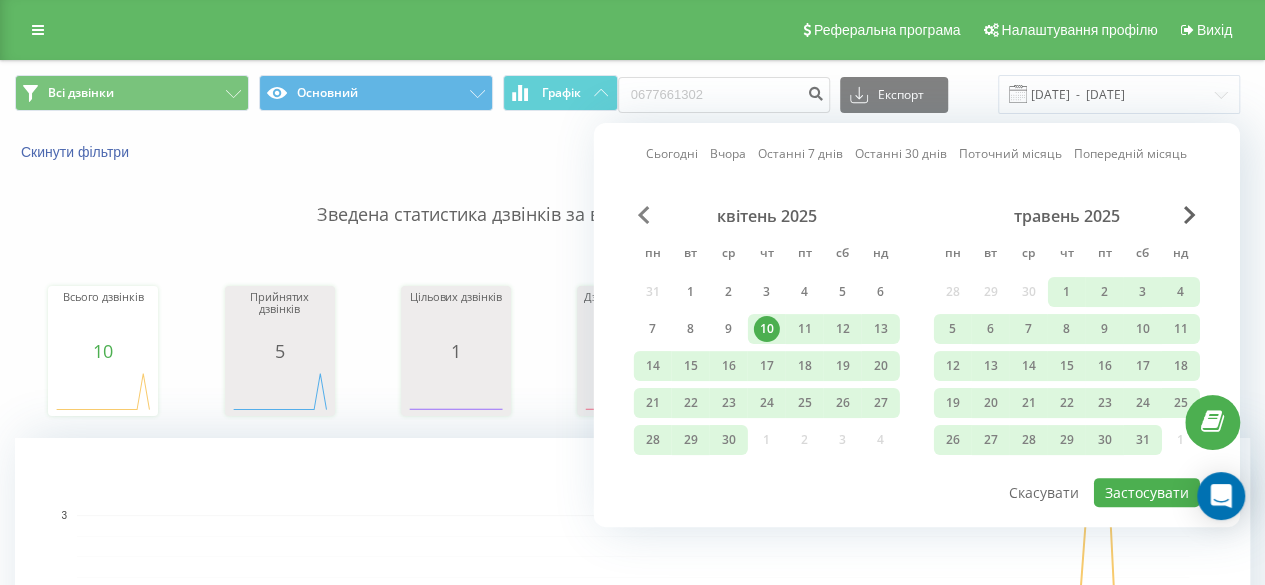 click at bounding box center (644, 215) 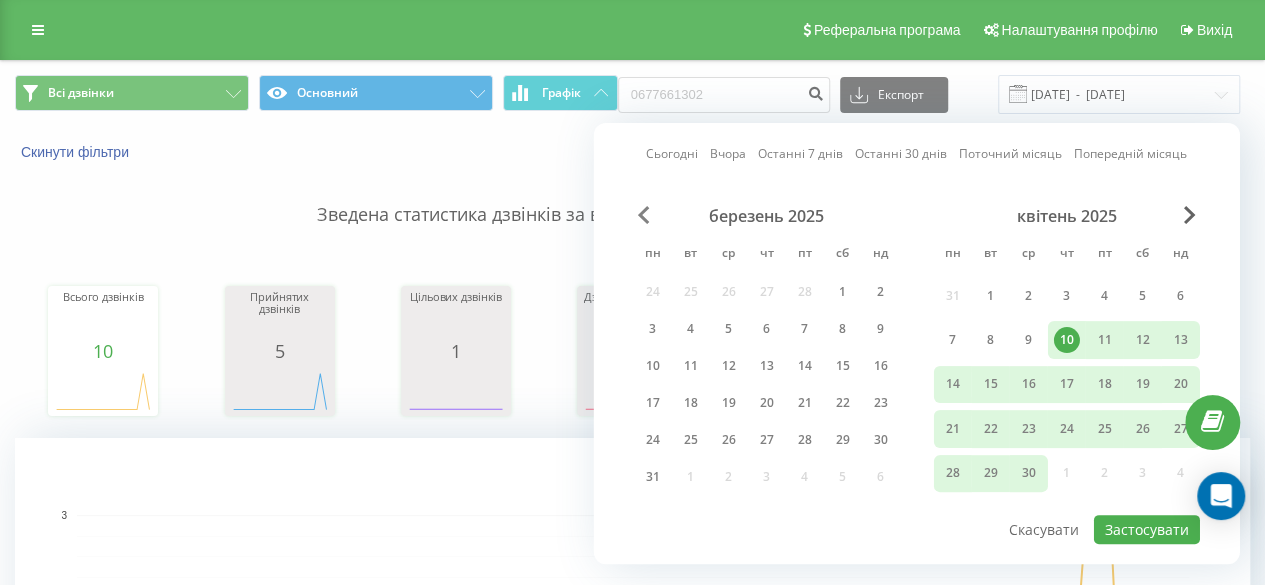 click at bounding box center [644, 215] 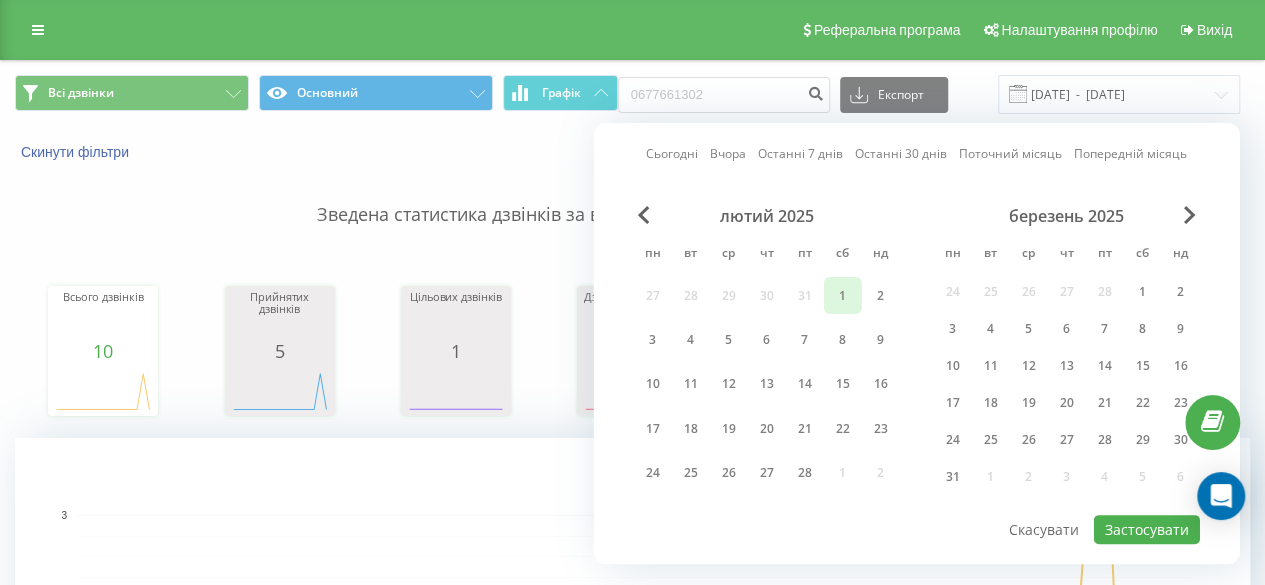 click on "1" at bounding box center [843, 296] 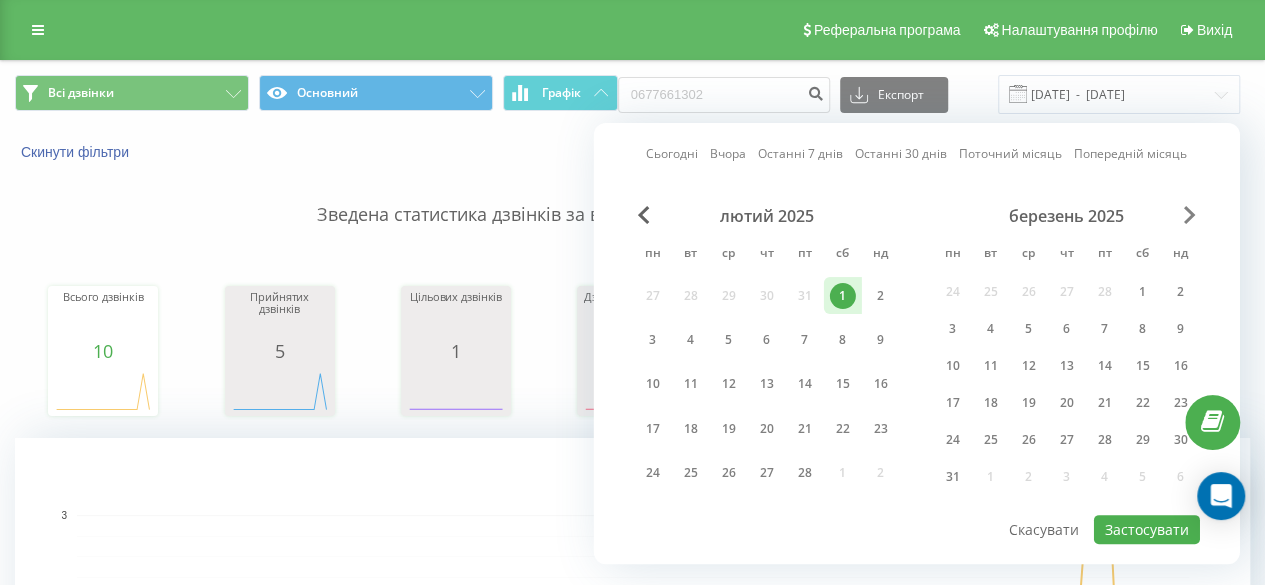 click at bounding box center (1190, 215) 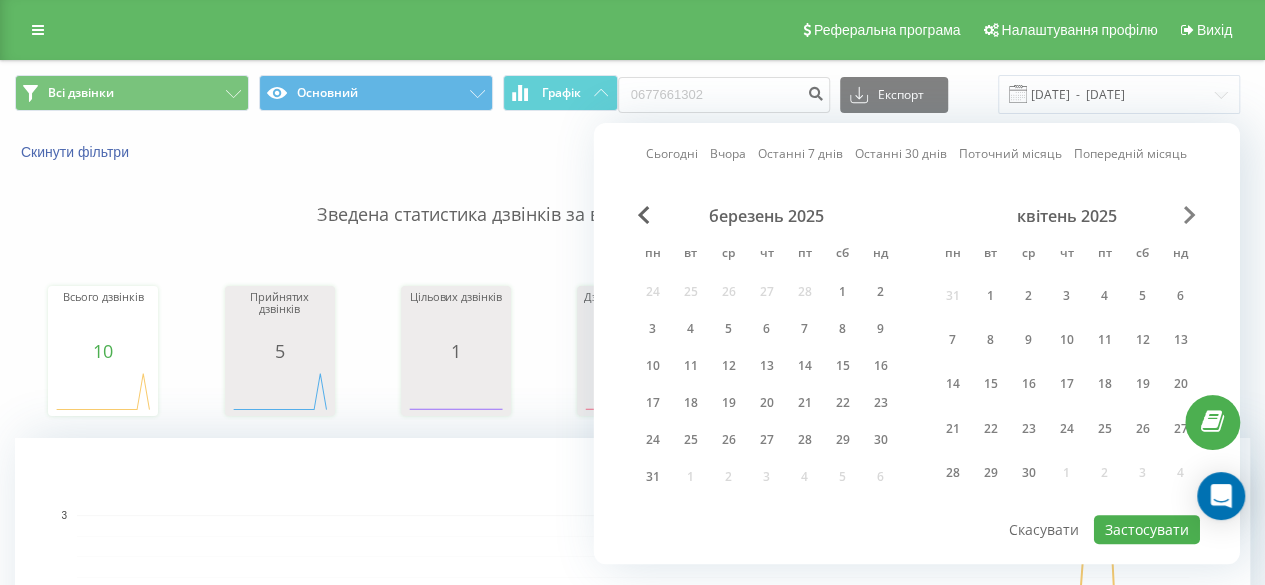 click at bounding box center [1190, 215] 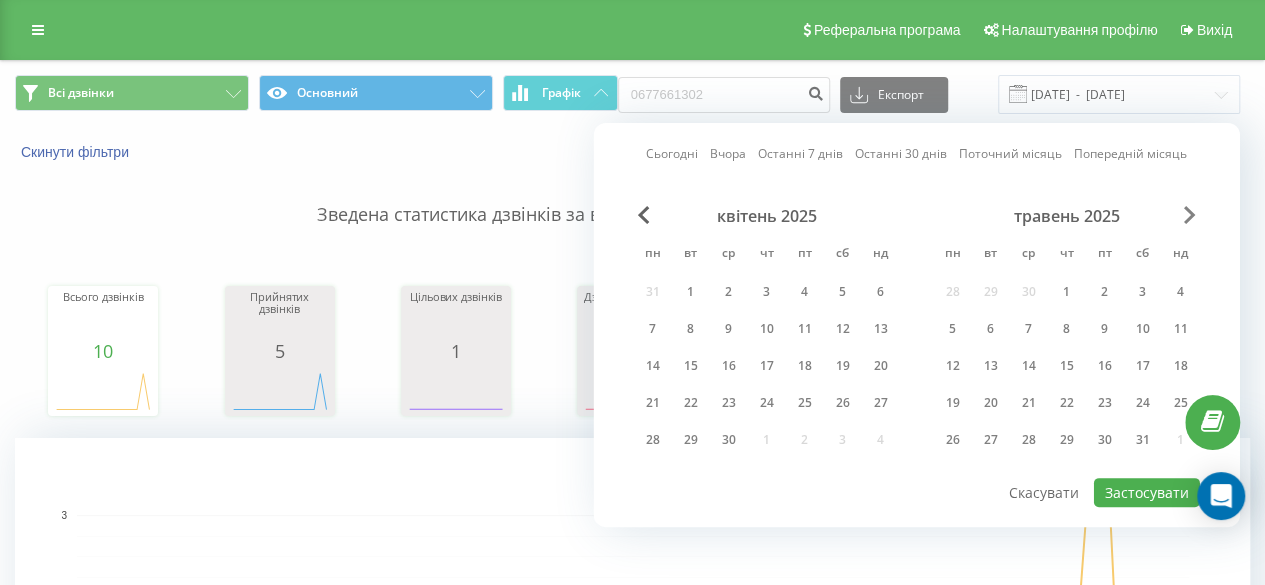 click at bounding box center [1190, 215] 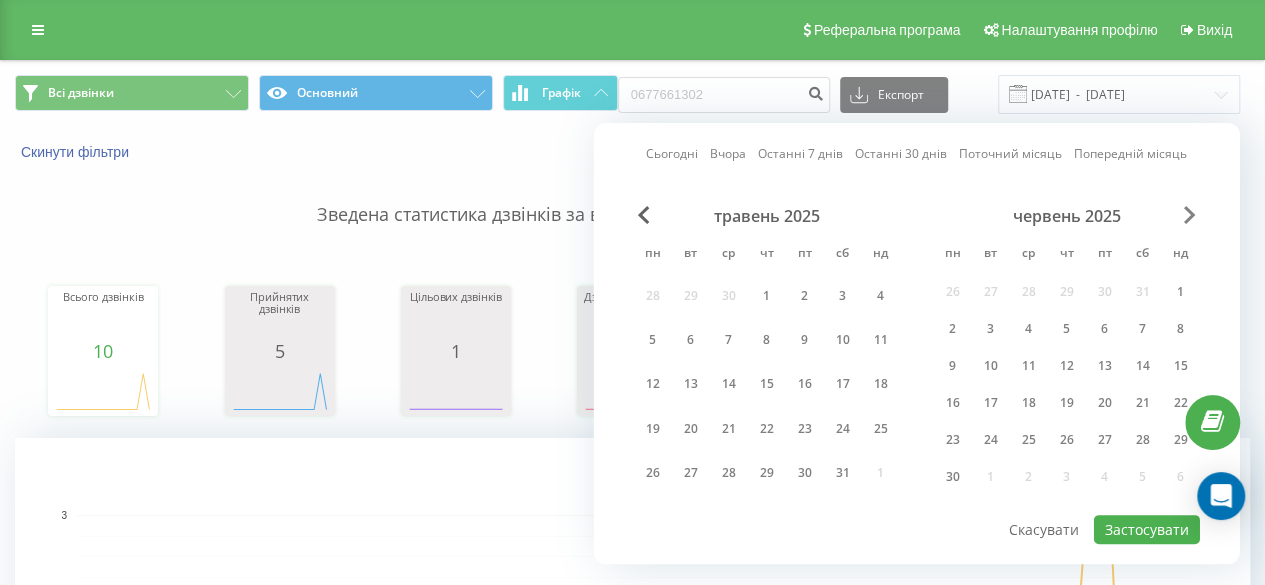 click at bounding box center [1190, 215] 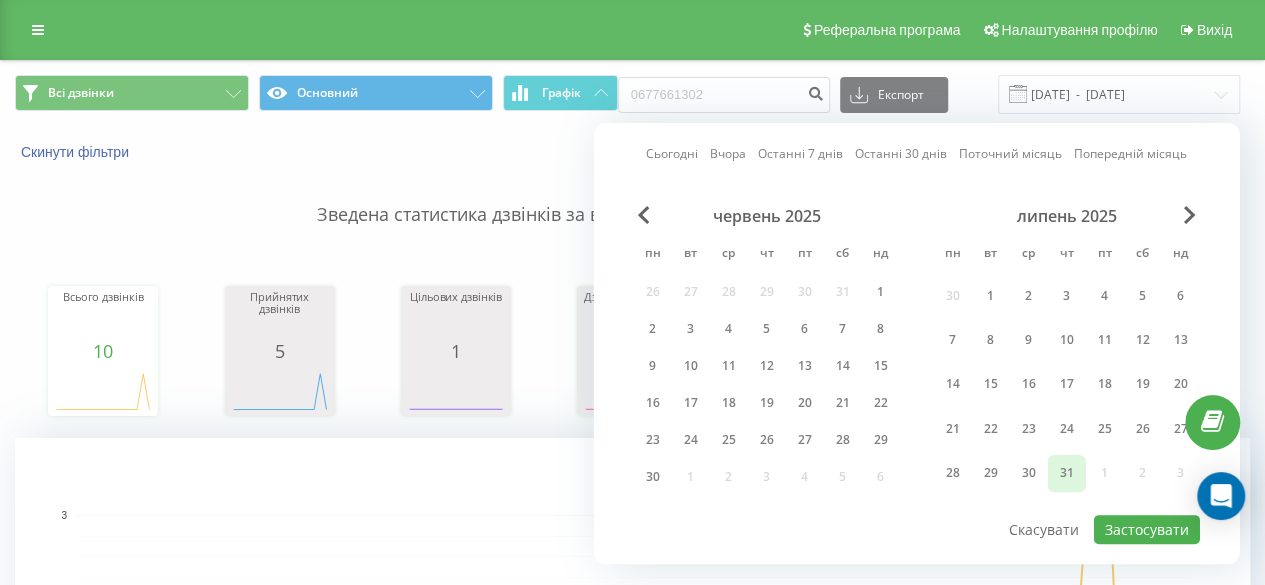 click on "31" at bounding box center [1067, 473] 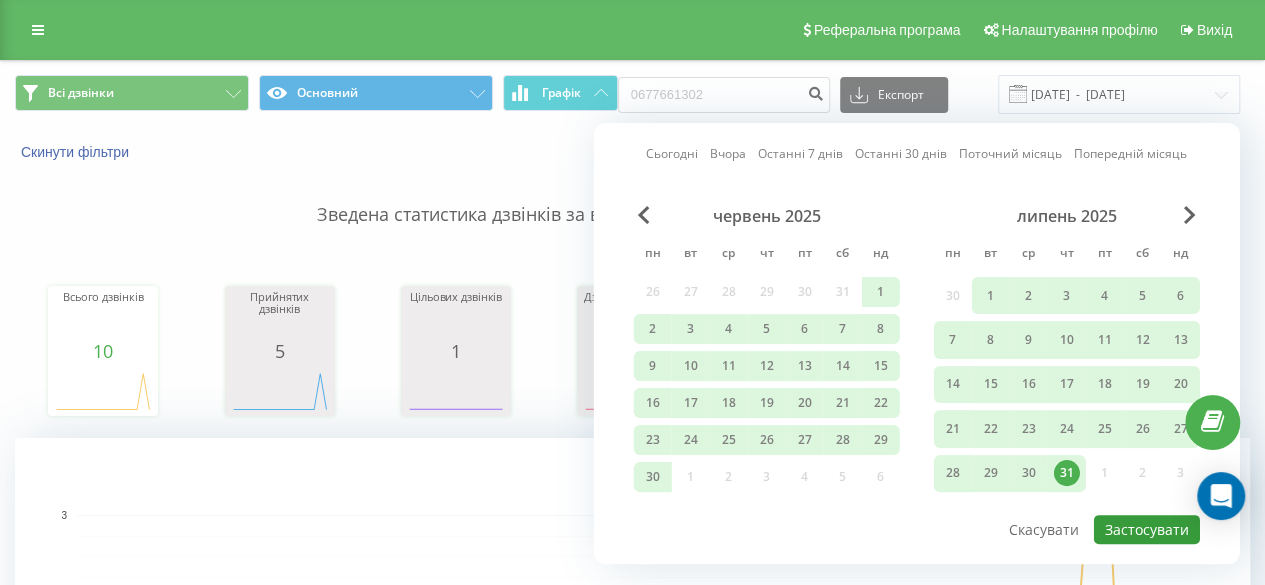 click on "Застосувати" at bounding box center (1147, 529) 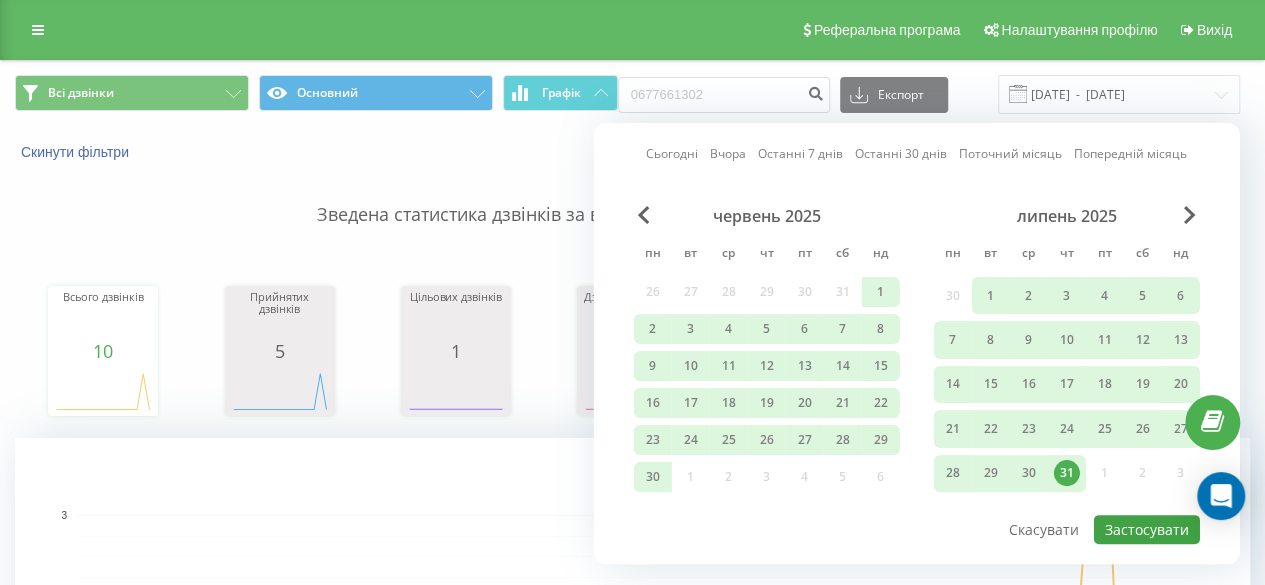 type on "01.02.2025  -  31.07.2025" 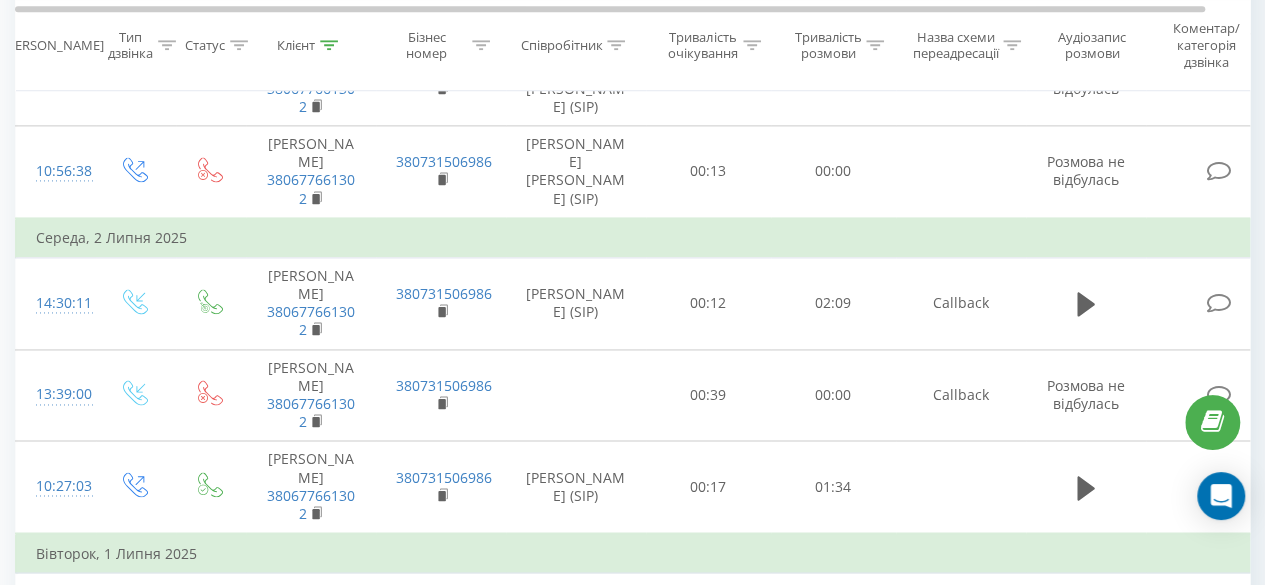 scroll, scrollTop: 1520, scrollLeft: 0, axis: vertical 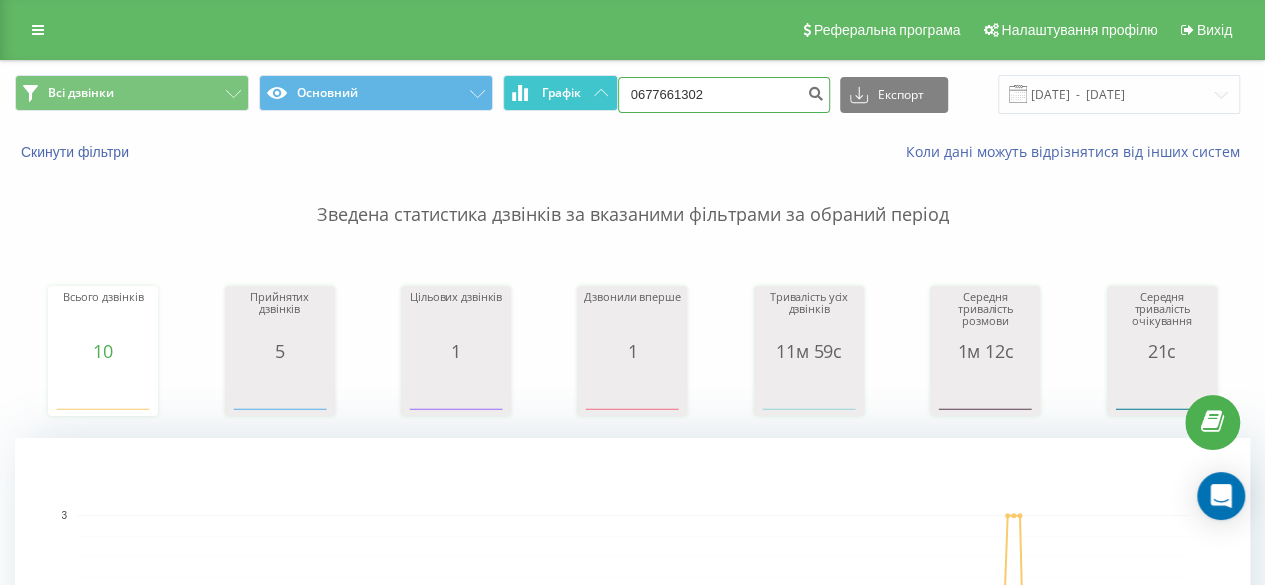 drag, startPoint x: 788, startPoint y: 86, endPoint x: 601, endPoint y: 95, distance: 187.21645 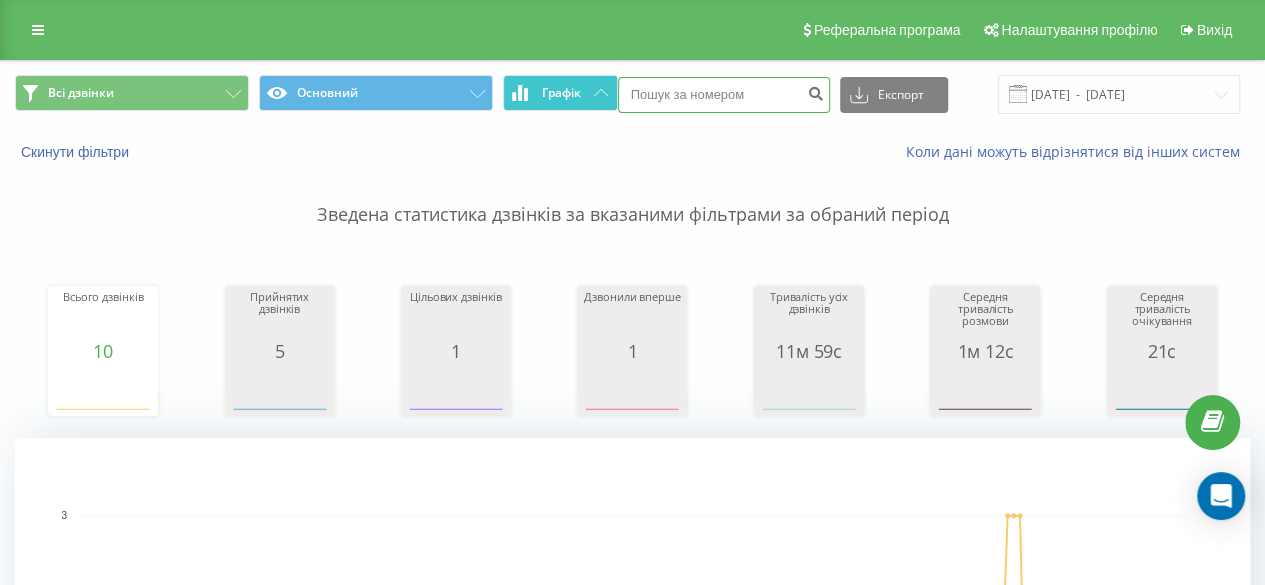 paste on "0634019855" 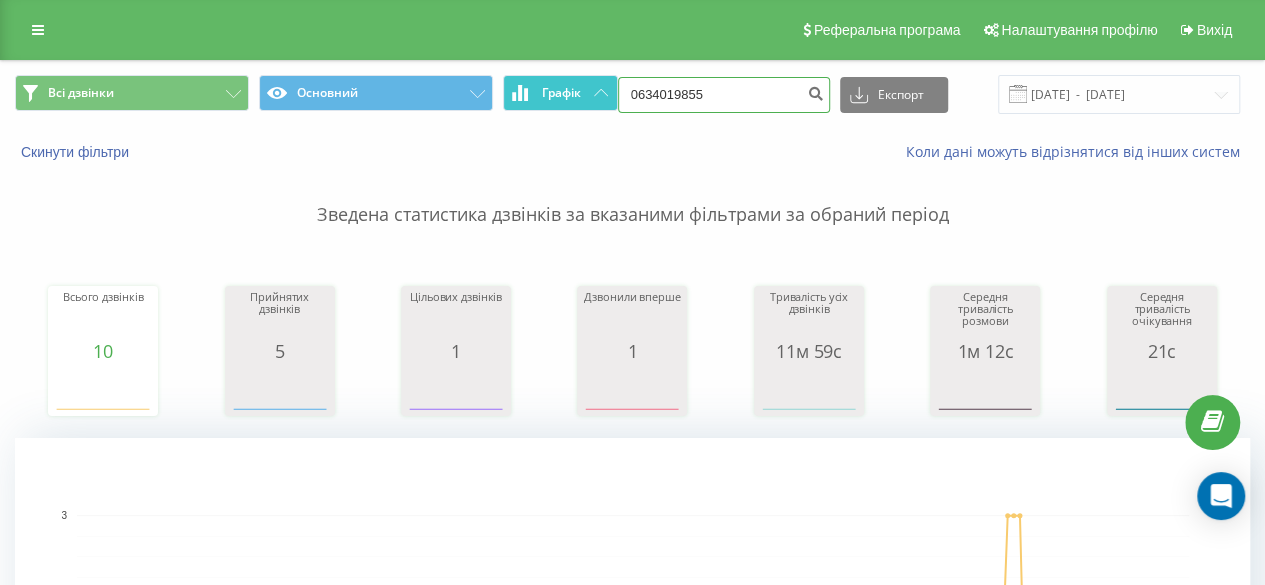 type on "0634019855" 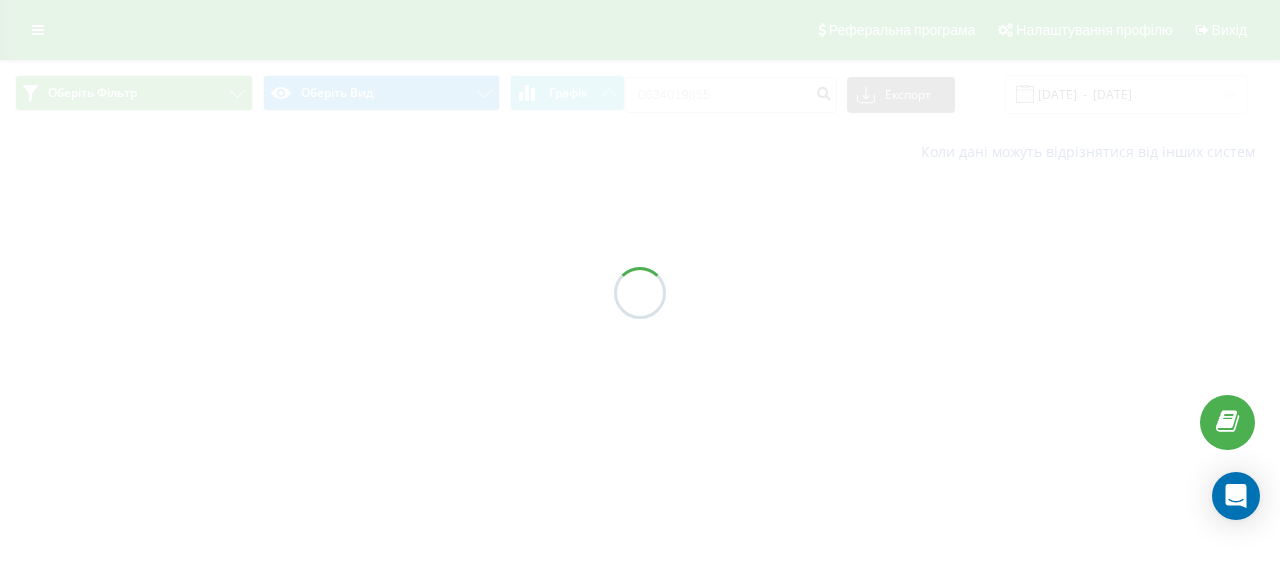 scroll, scrollTop: 0, scrollLeft: 0, axis: both 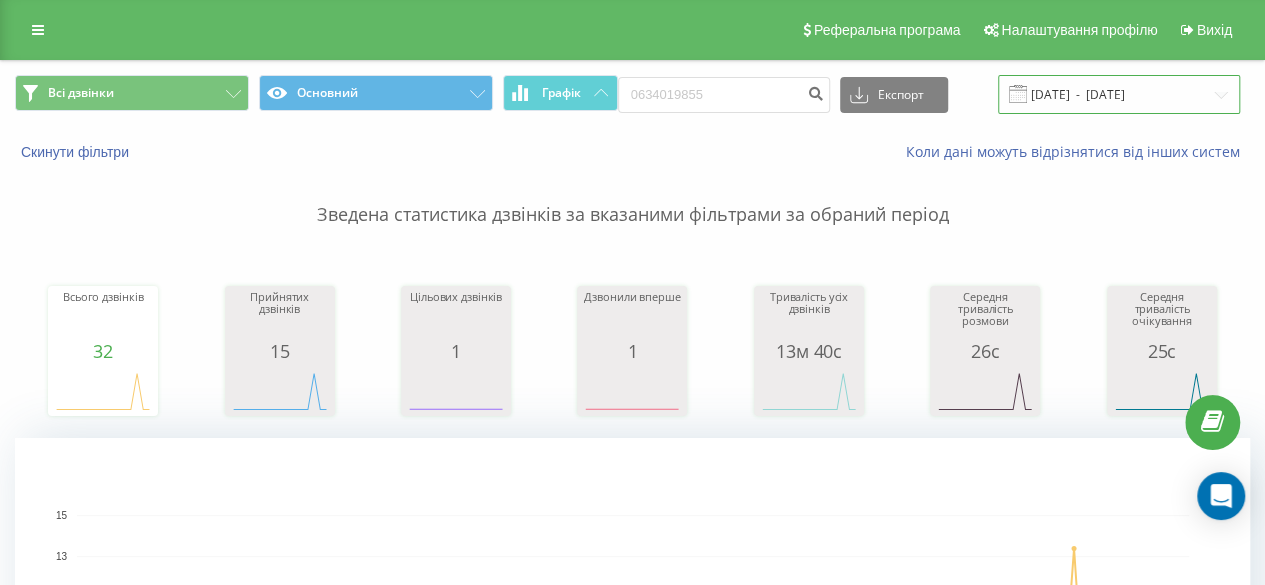 click on "[DATE]  -  [DATE]" at bounding box center [1119, 94] 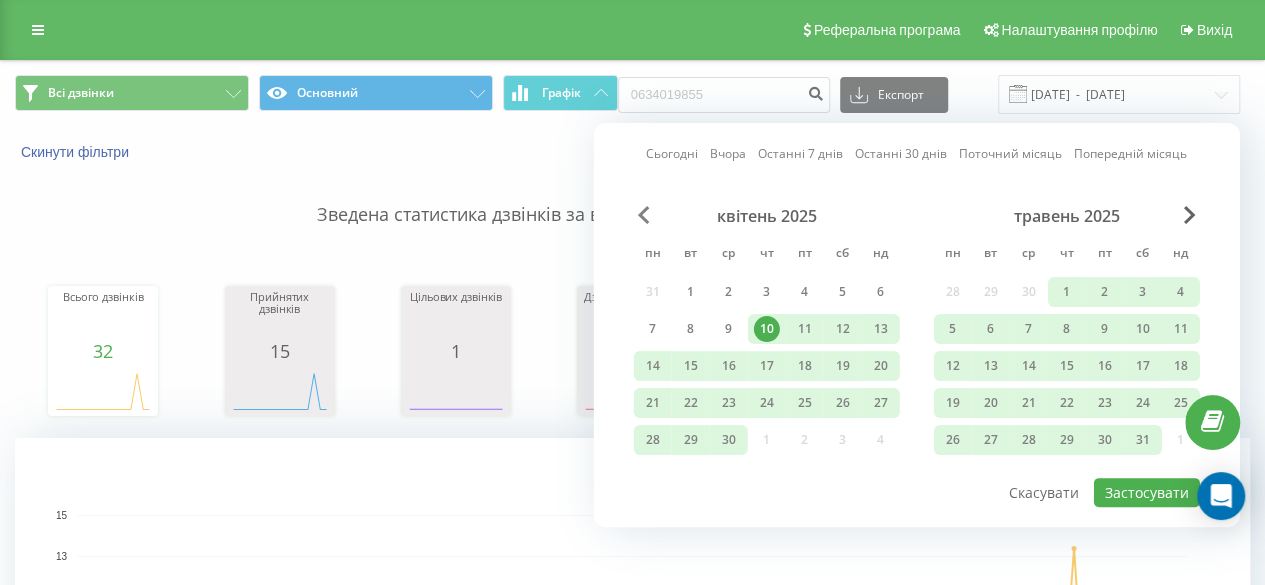 click at bounding box center (644, 215) 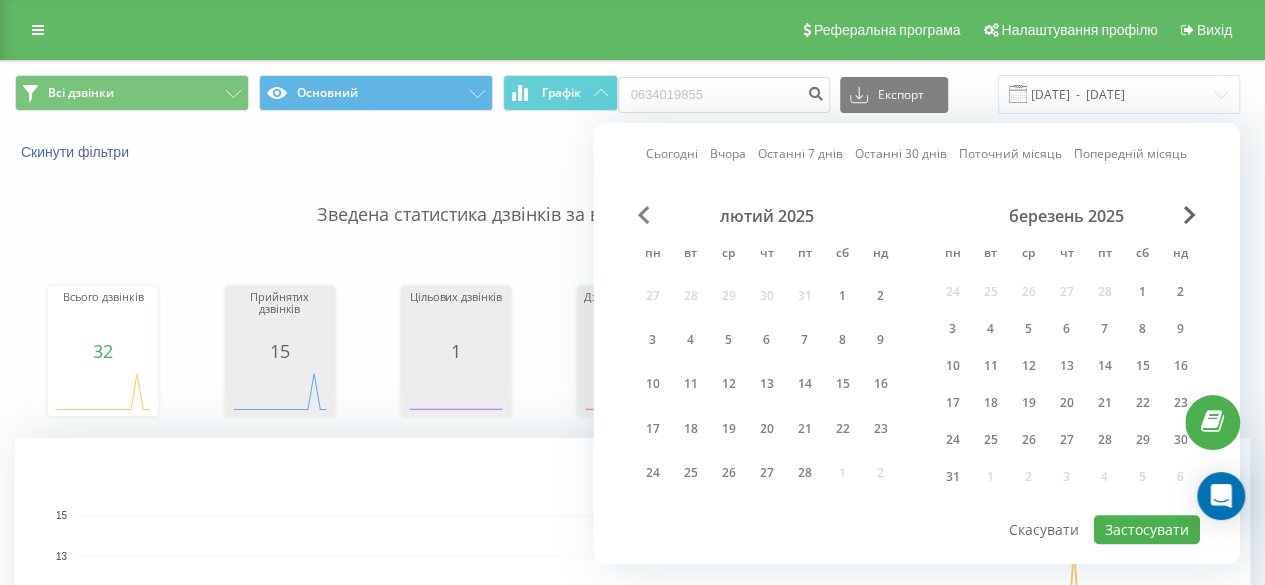 click at bounding box center (644, 215) 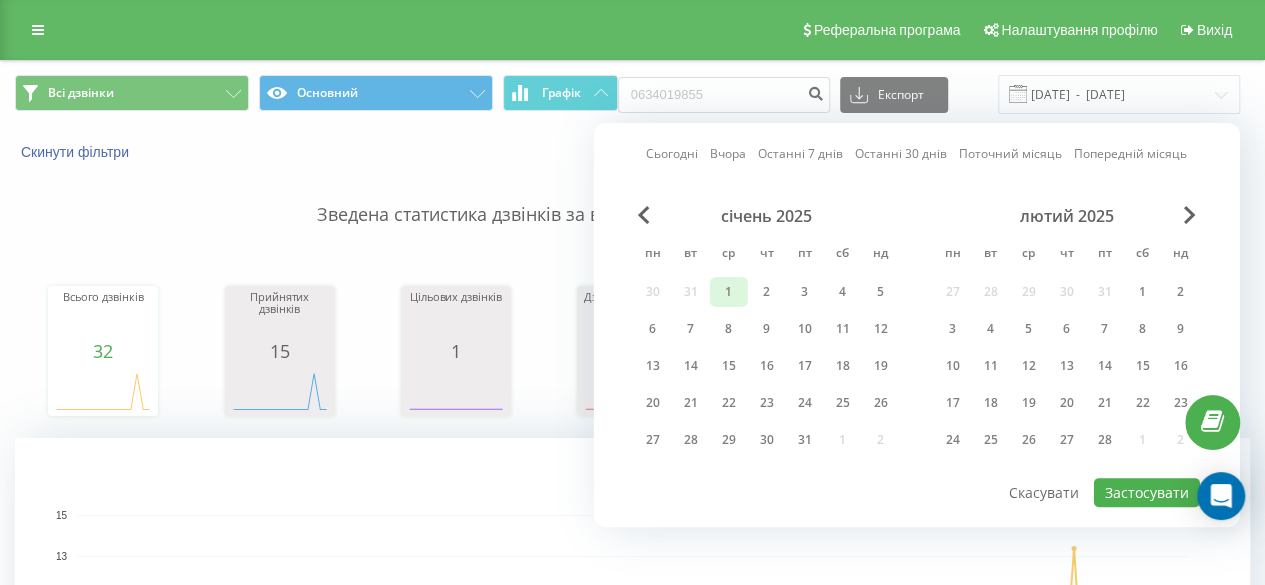click on "1" at bounding box center (729, 292) 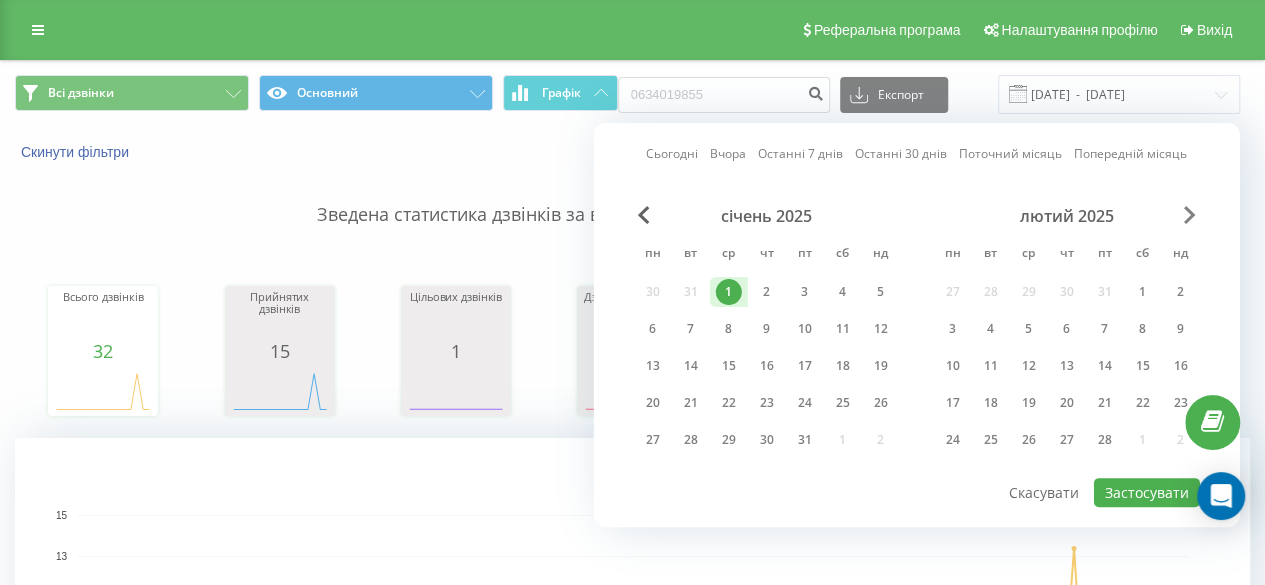 click at bounding box center (1190, 215) 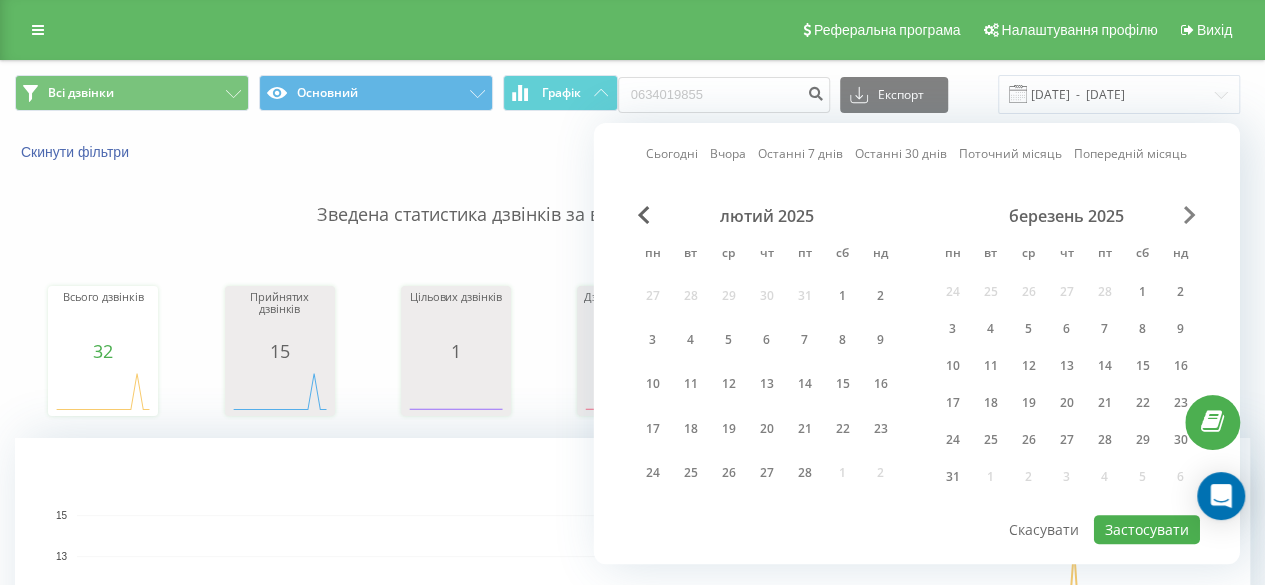 click at bounding box center [1190, 215] 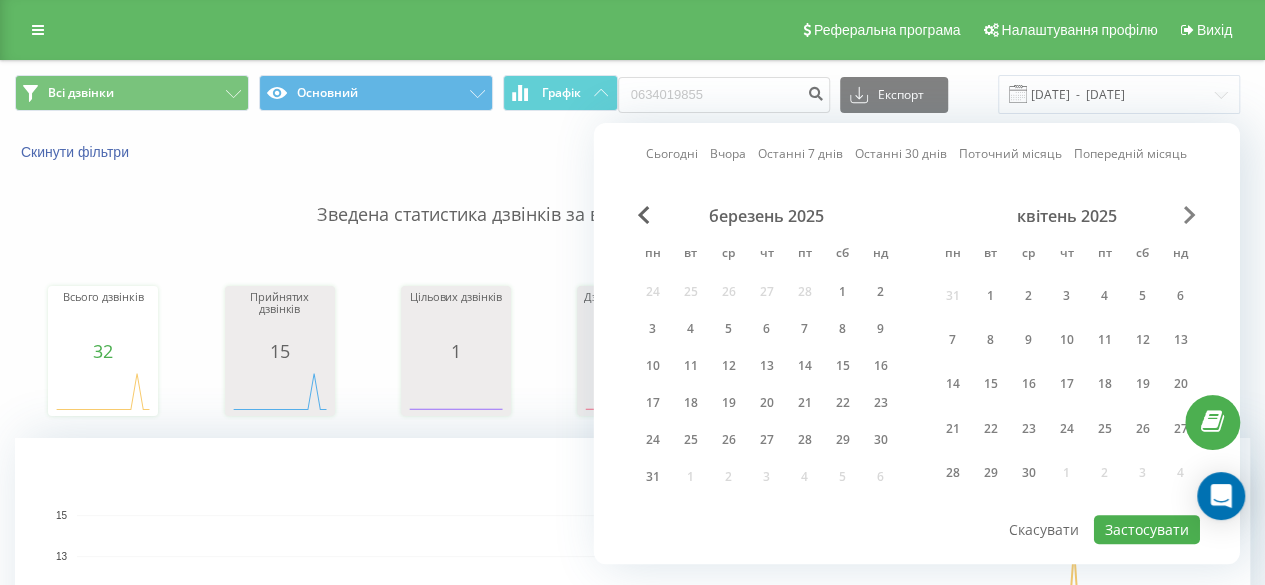 click at bounding box center (1190, 215) 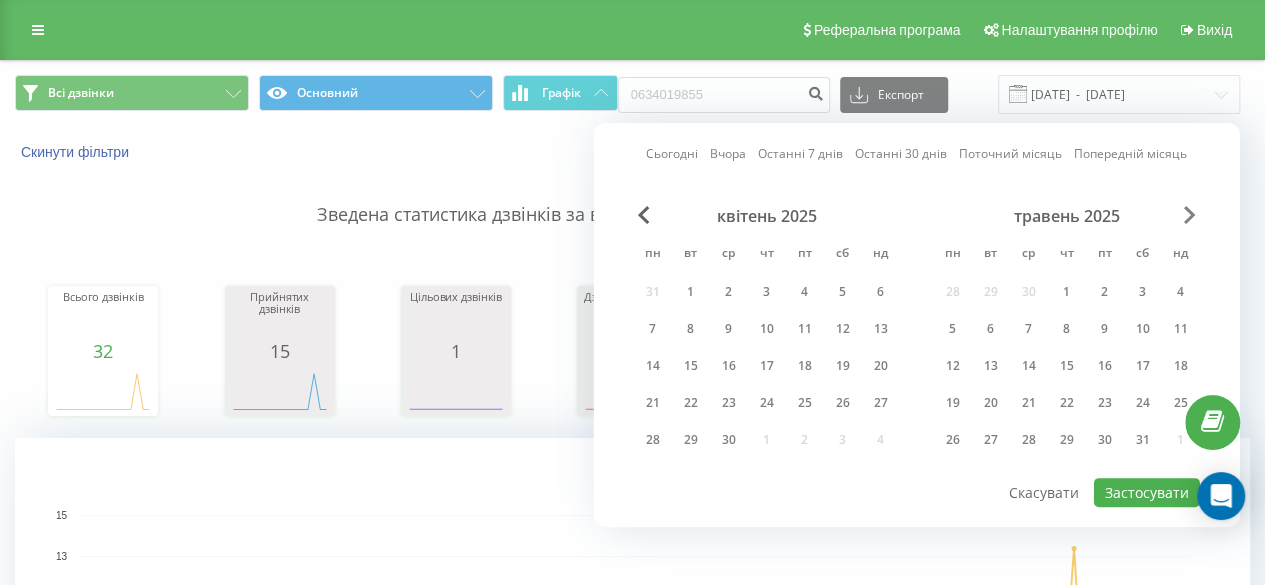 click at bounding box center (1190, 215) 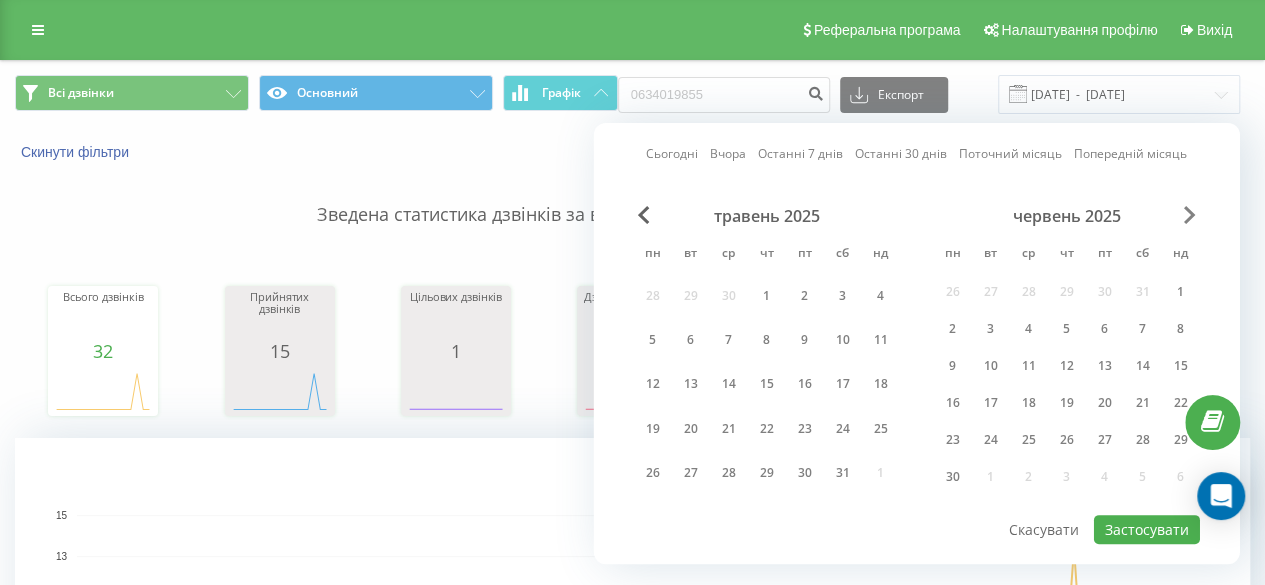 click at bounding box center [1190, 215] 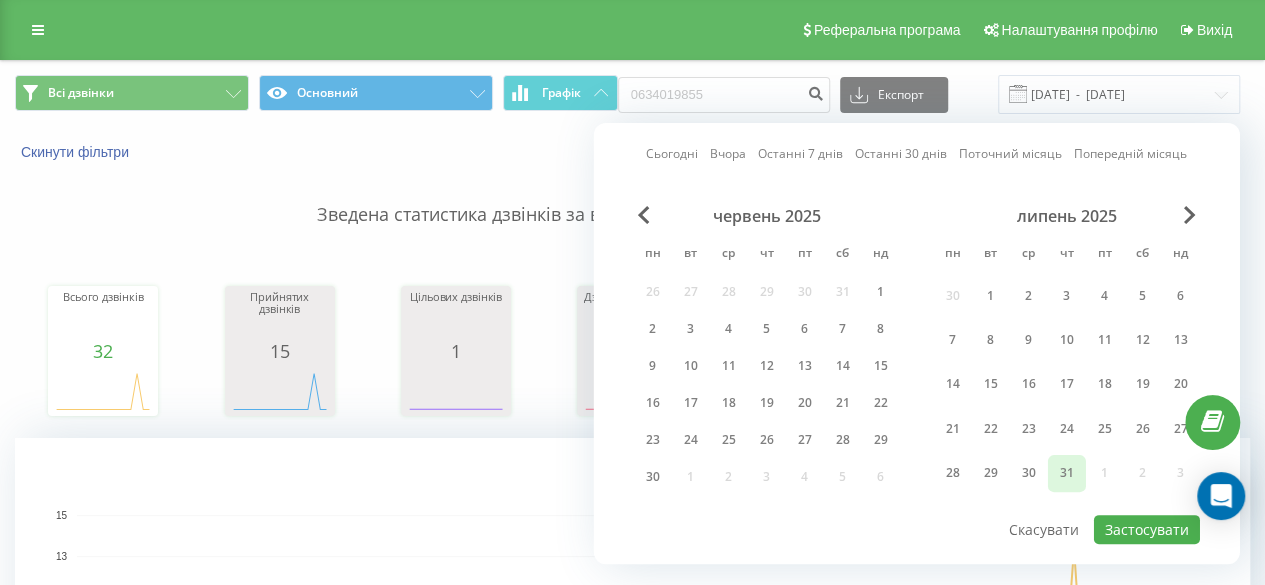 click on "31" at bounding box center [1067, 473] 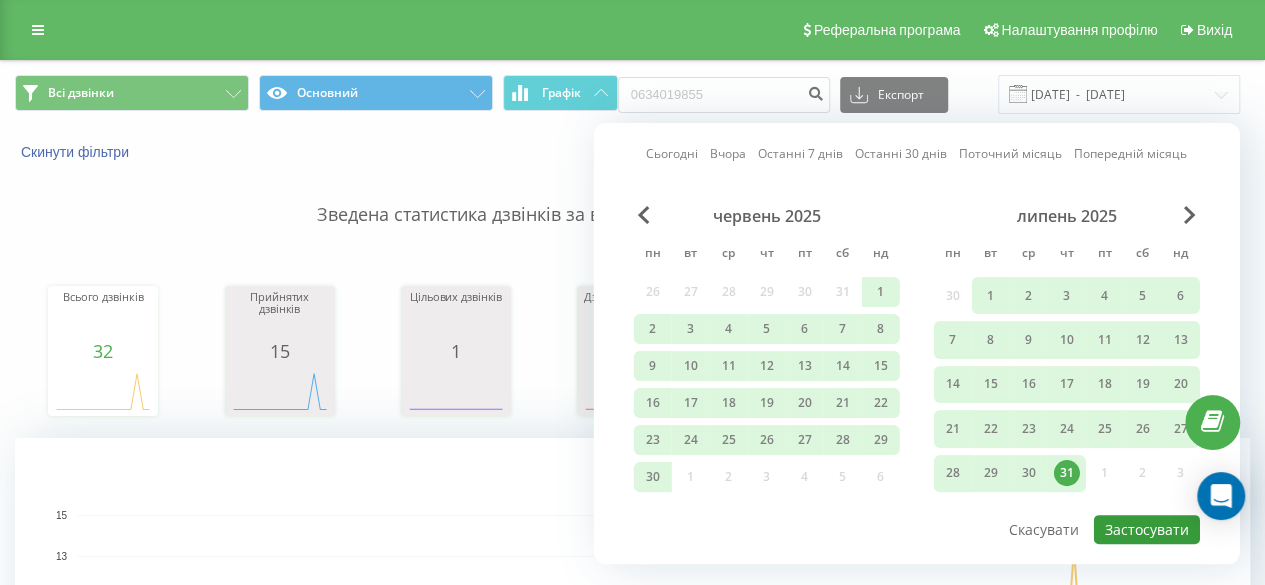 click on "Застосувати" at bounding box center (1147, 529) 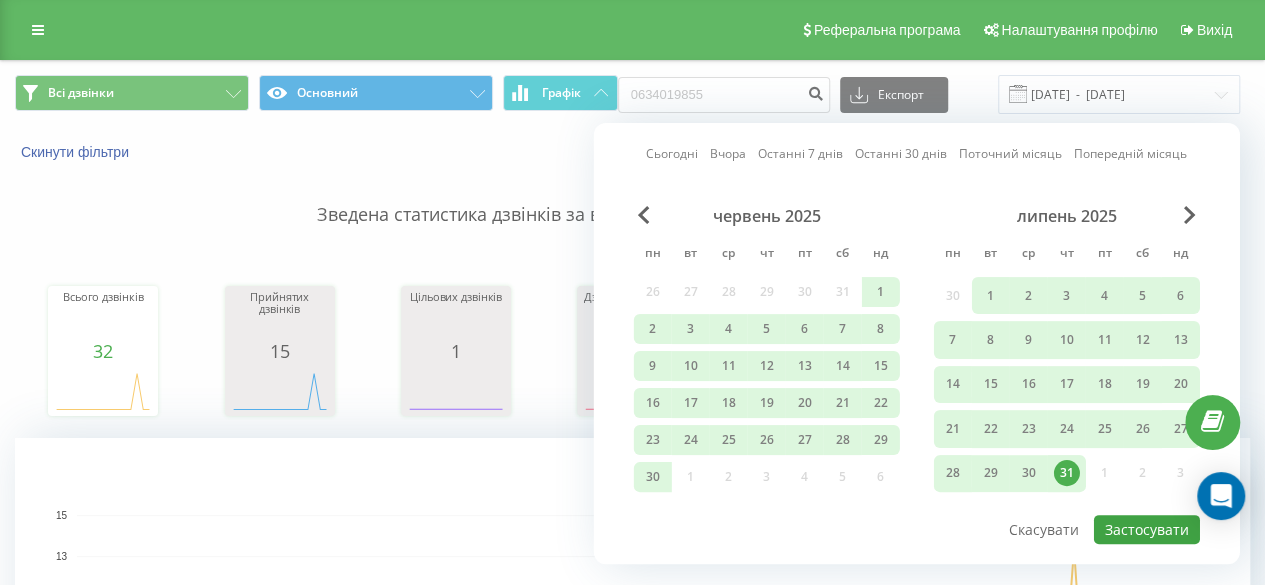 type on "01.01.2025  -  31.07.2025" 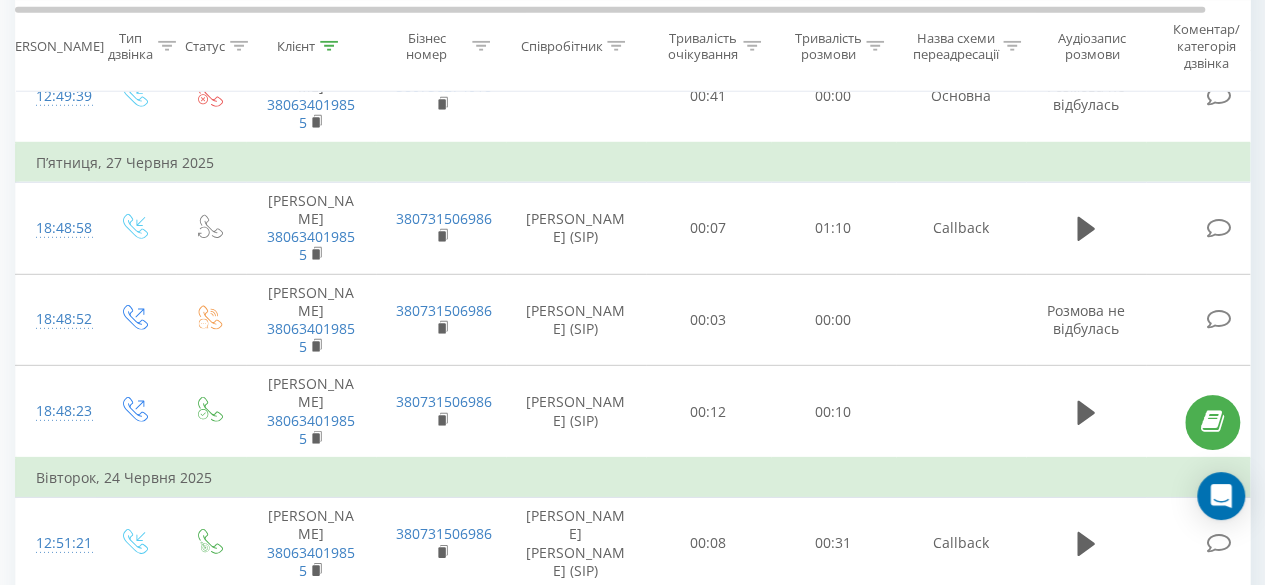 scroll, scrollTop: 2972, scrollLeft: 0, axis: vertical 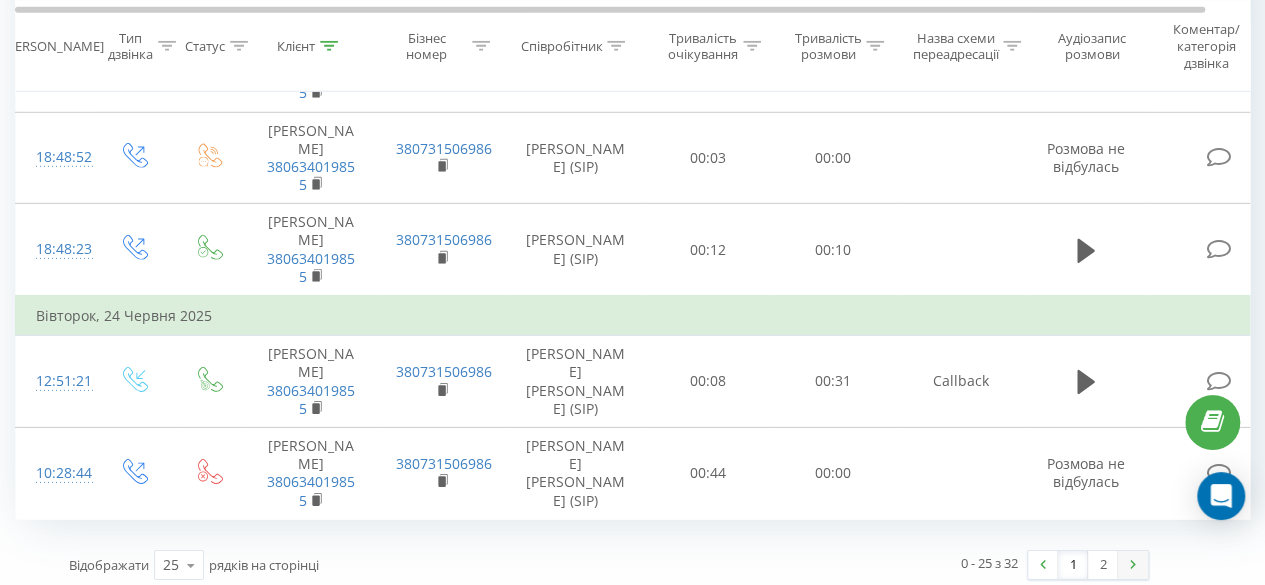 click at bounding box center [1133, 564] 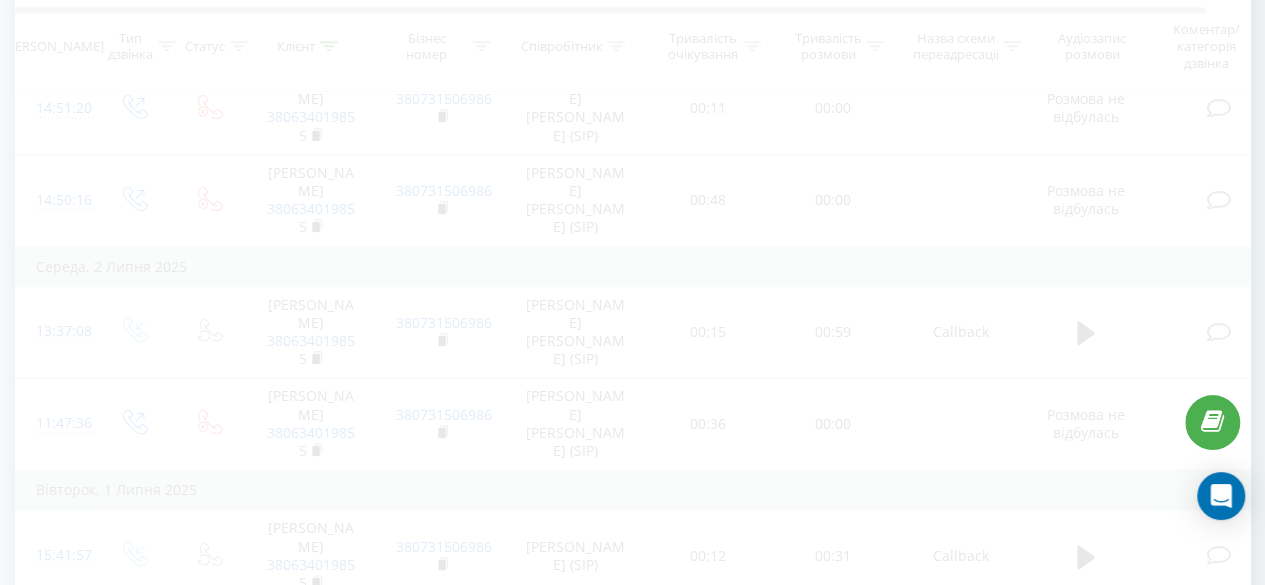 scroll, scrollTop: 812, scrollLeft: 0, axis: vertical 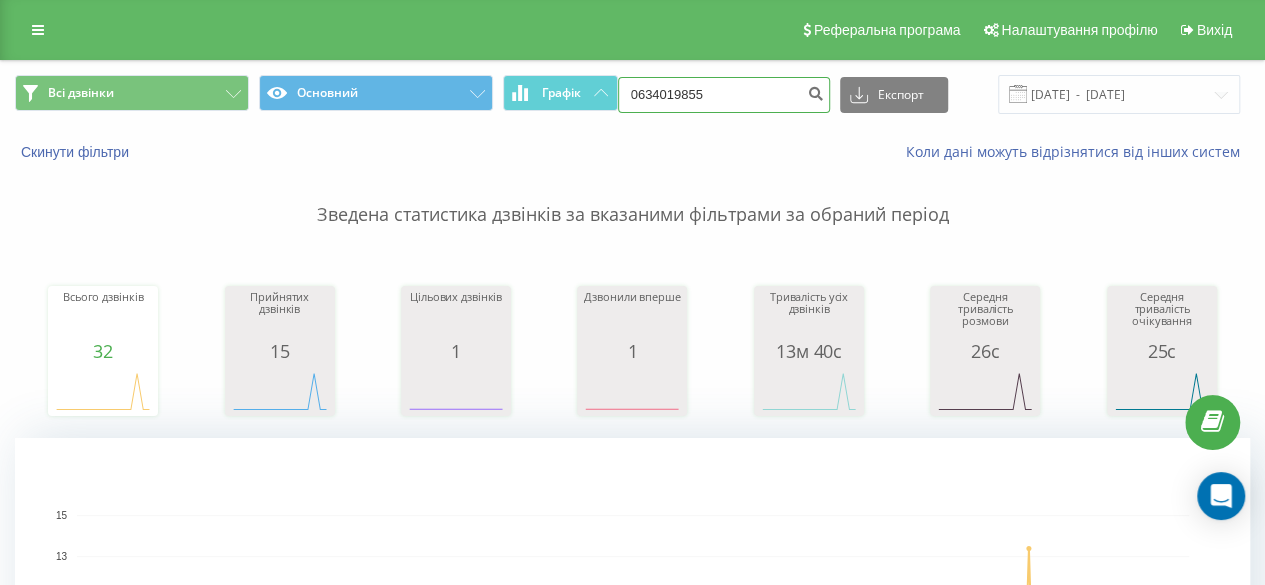 click on "0634019855" at bounding box center (724, 95) 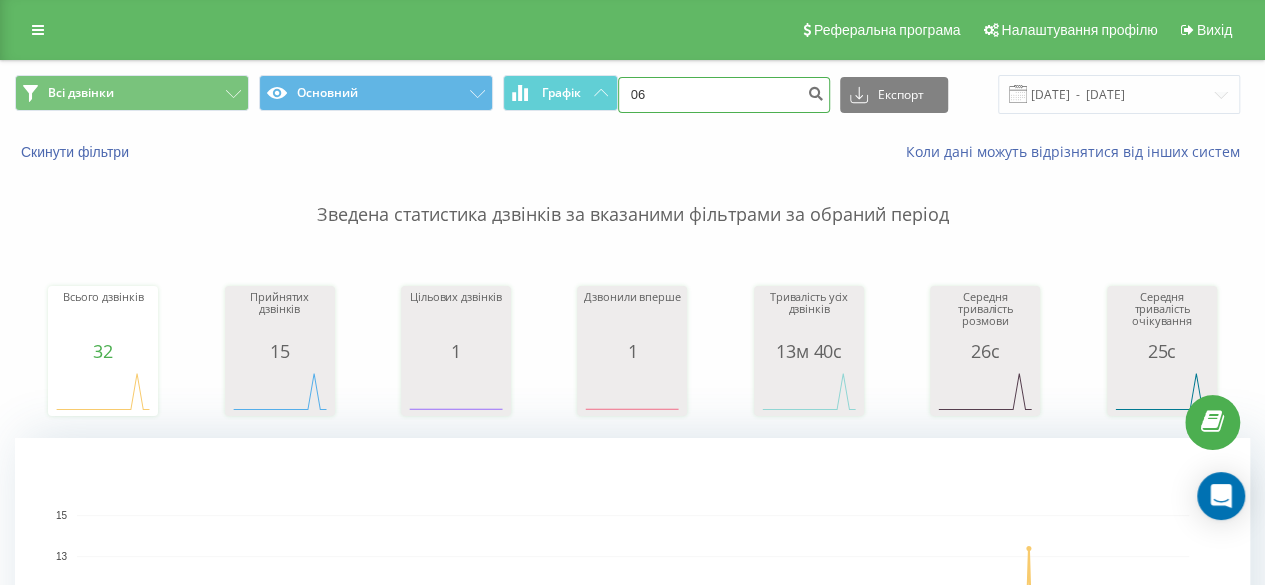 type on "0" 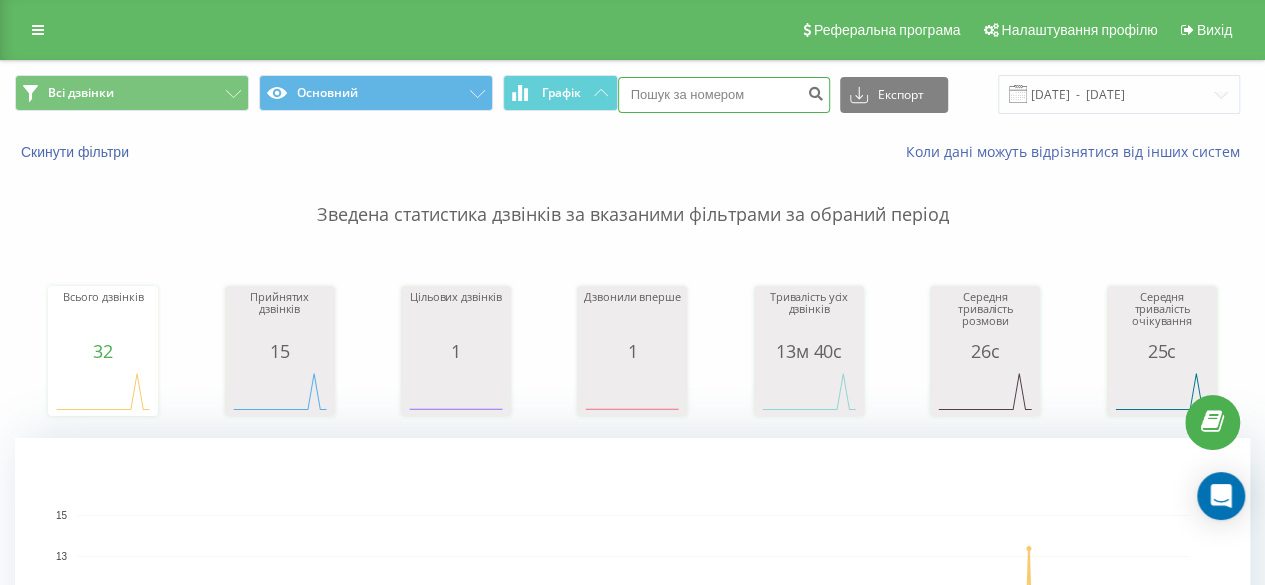 paste on "0938028218" 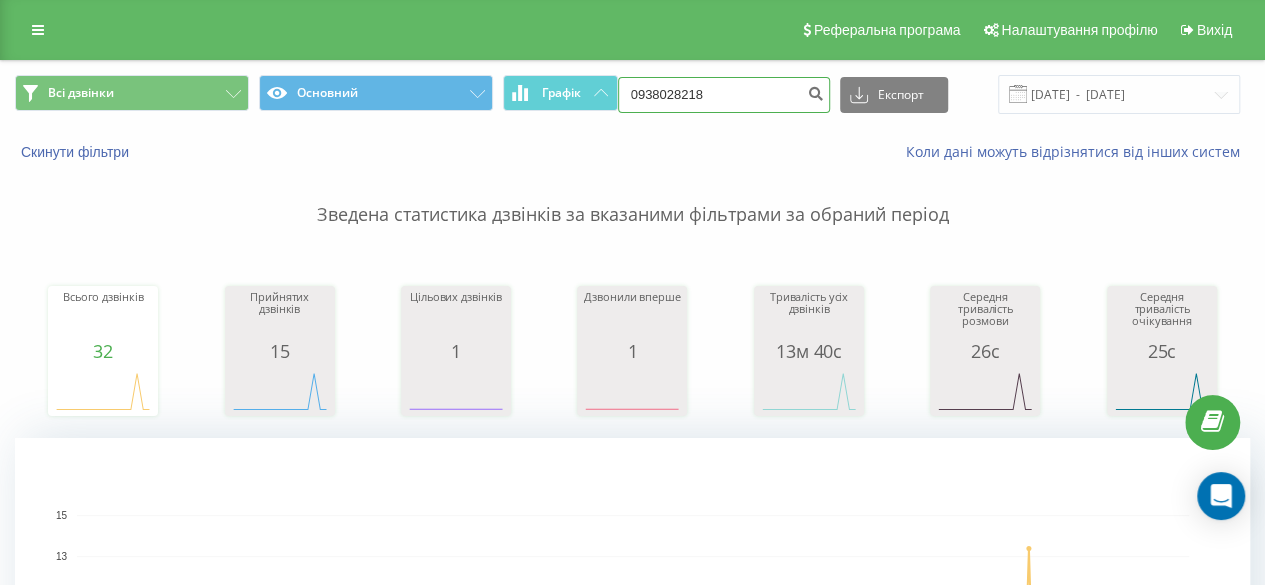 type on "0938028218" 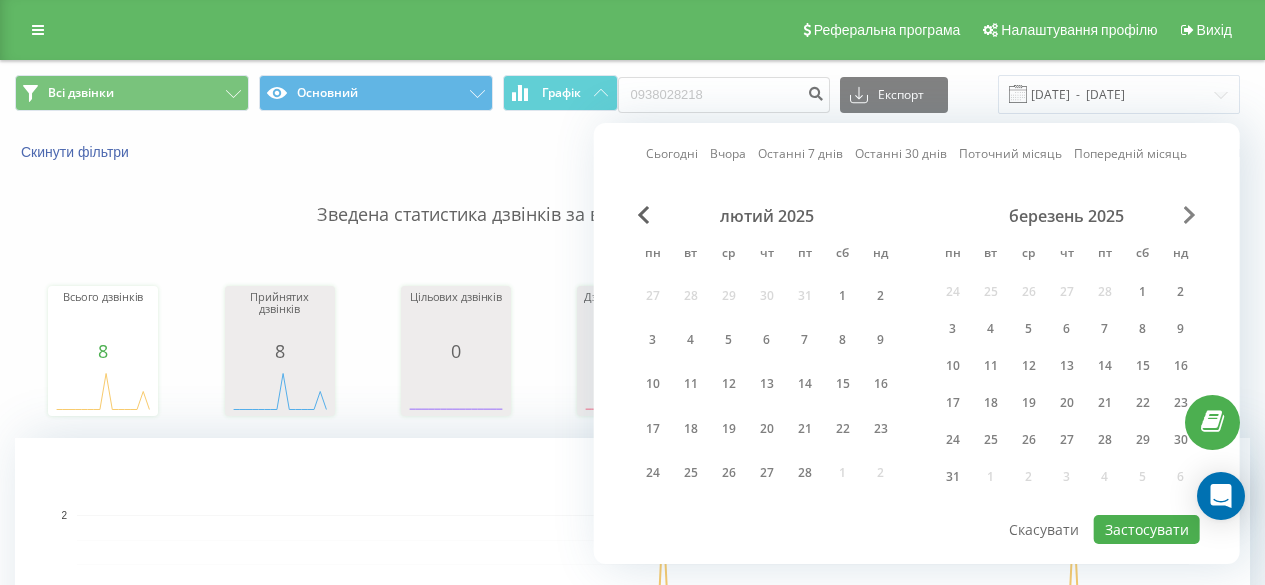 click at bounding box center [1190, 215] 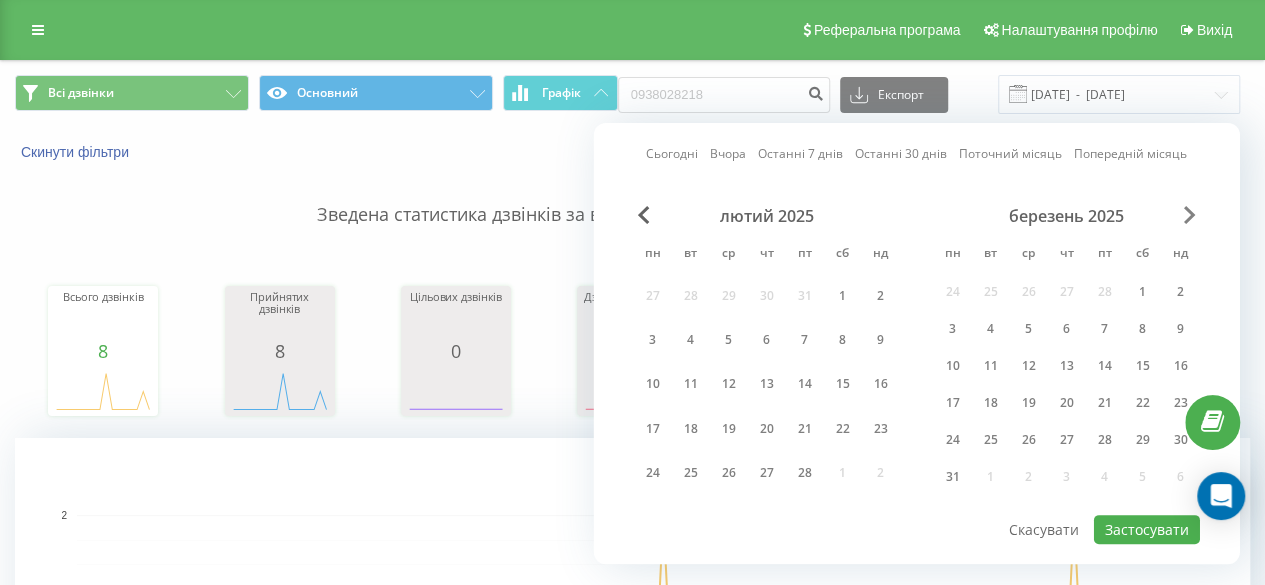 scroll, scrollTop: 0, scrollLeft: 0, axis: both 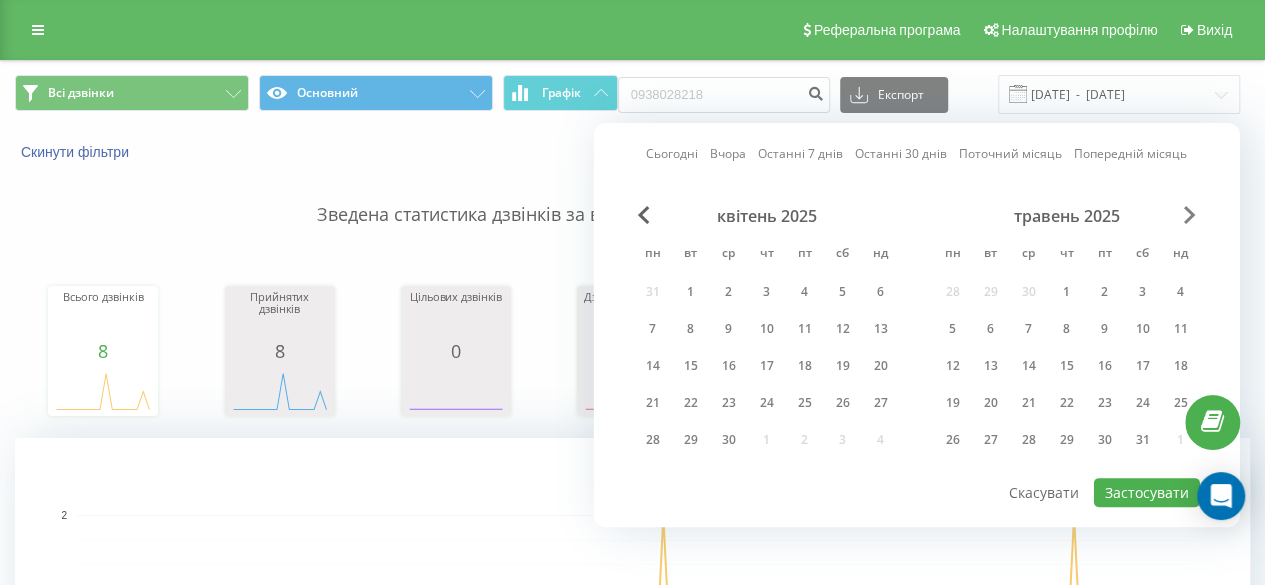 click at bounding box center (1190, 215) 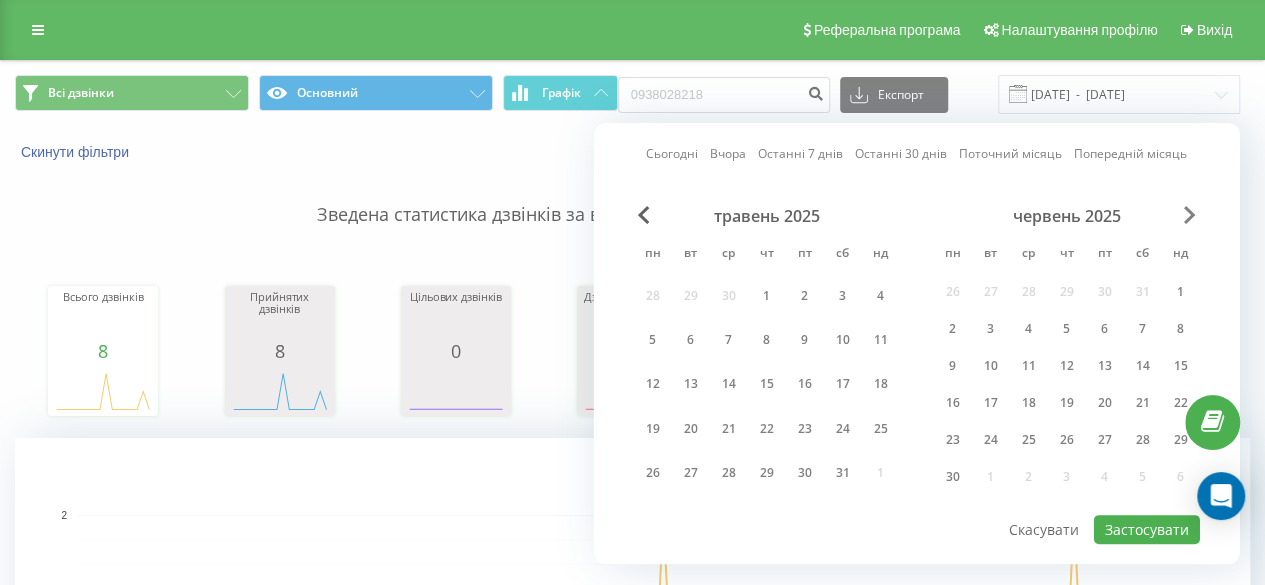 click at bounding box center (1190, 215) 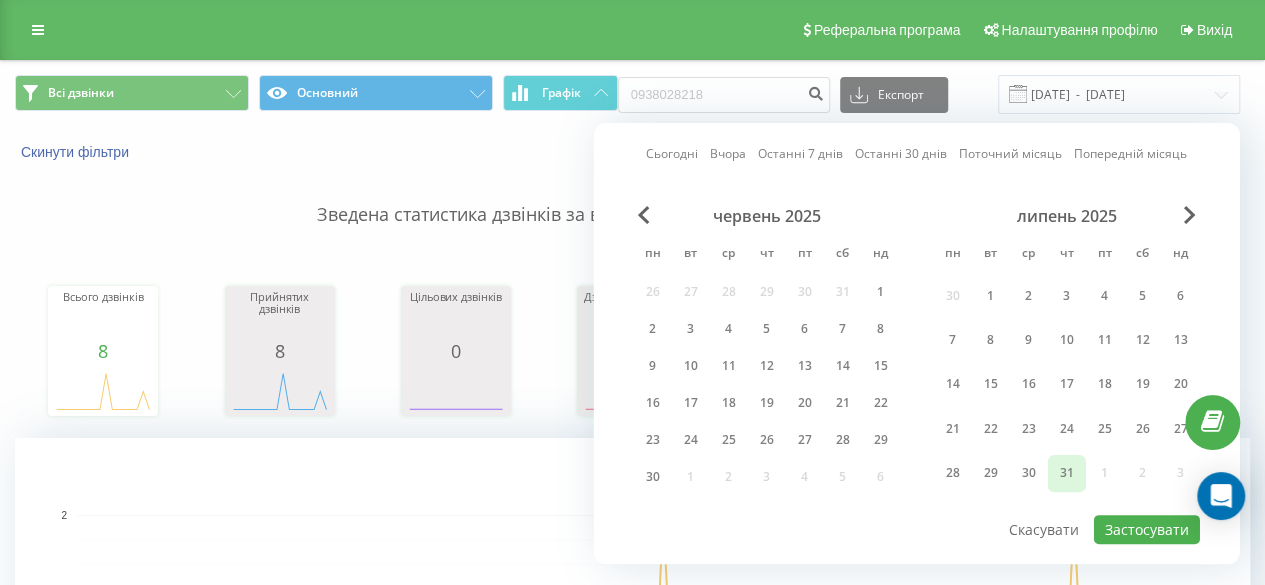 click on "31" at bounding box center [1067, 473] 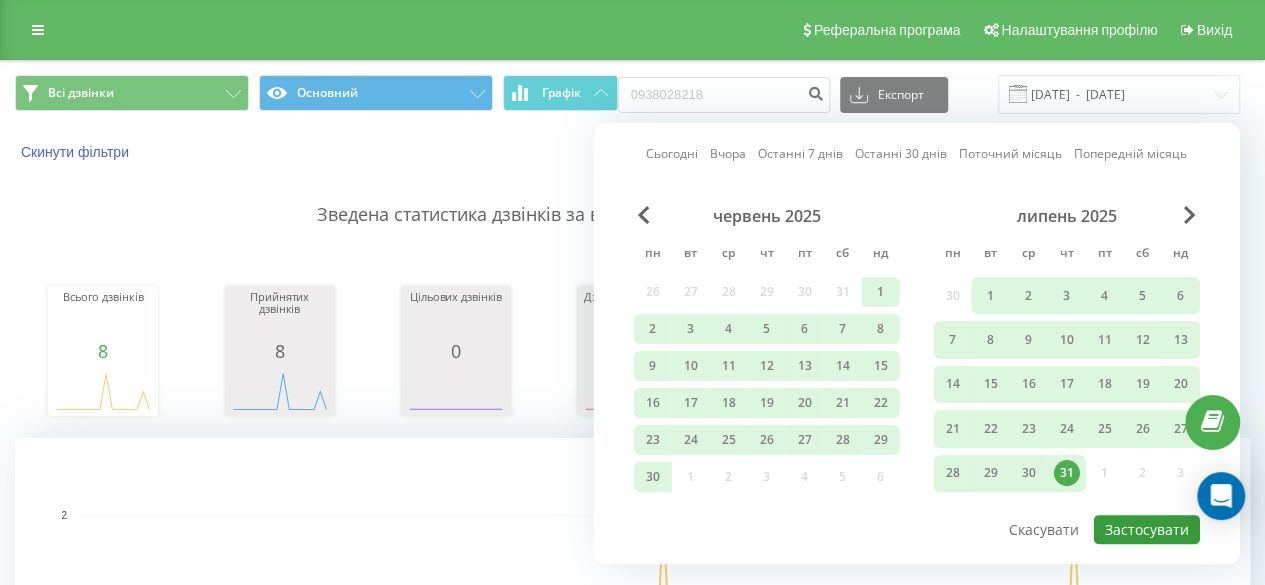 click on "Застосувати" at bounding box center [1147, 529] 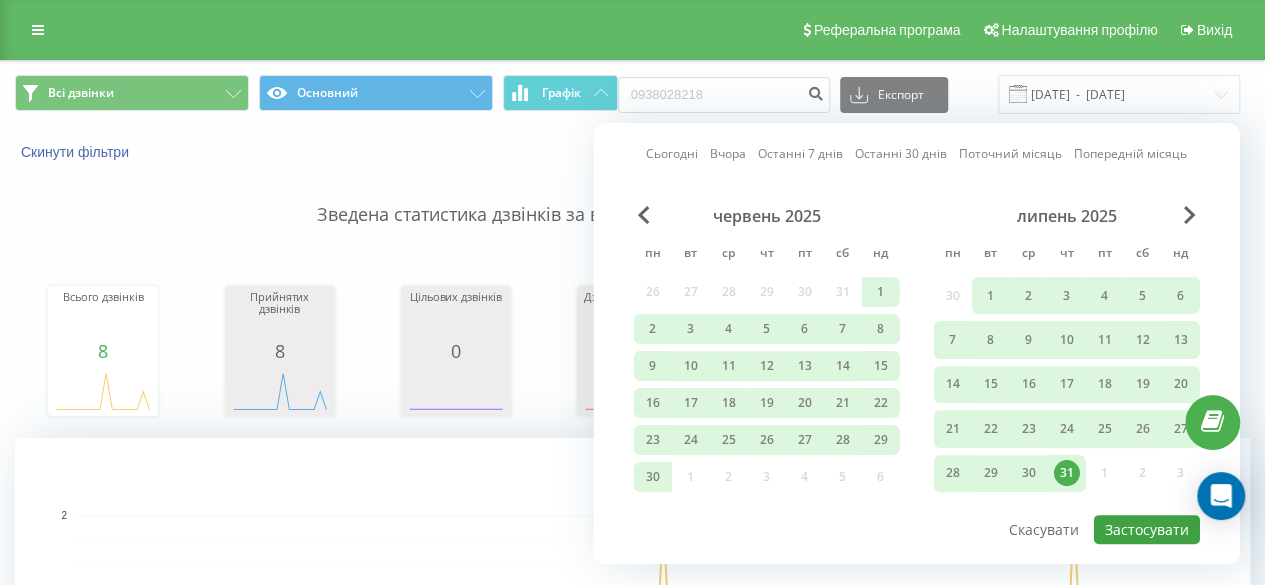 type on "01.01.2025  -  31.07.2025" 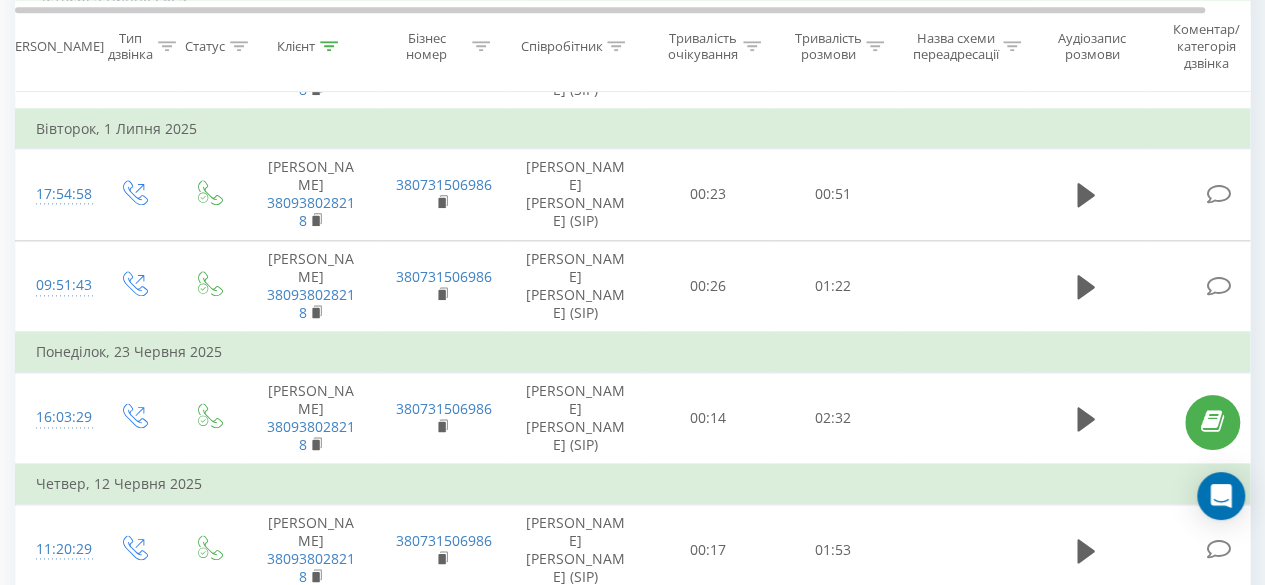 scroll, scrollTop: 1418, scrollLeft: 0, axis: vertical 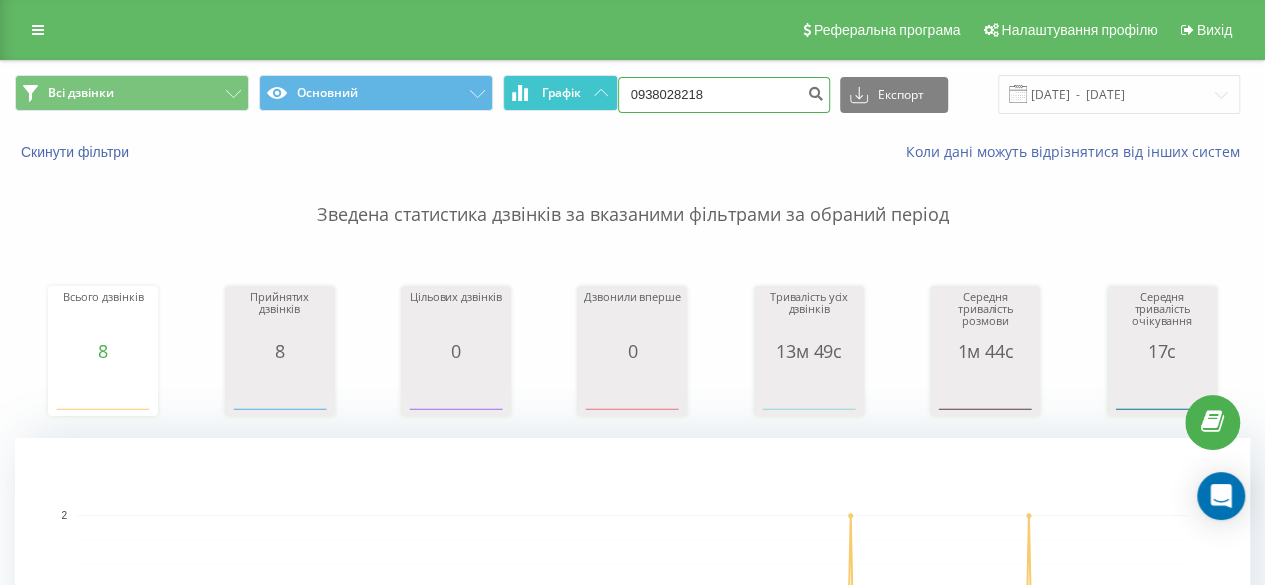 drag, startPoint x: 747, startPoint y: 98, endPoint x: 604, endPoint y: 95, distance: 143.03146 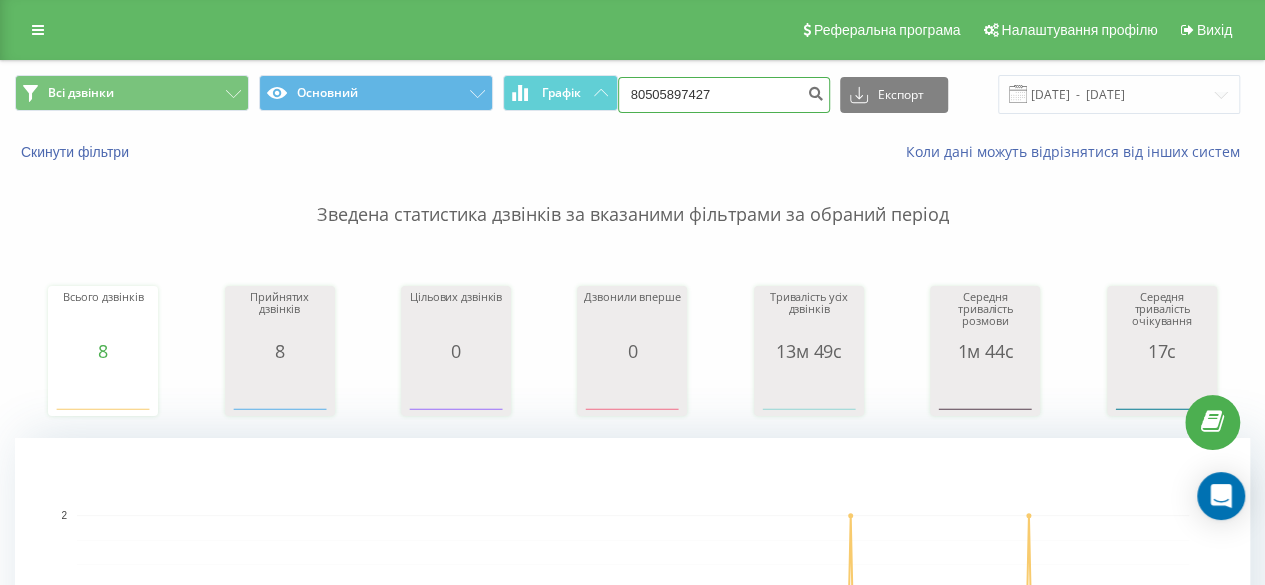click on "80505897427" at bounding box center (724, 95) 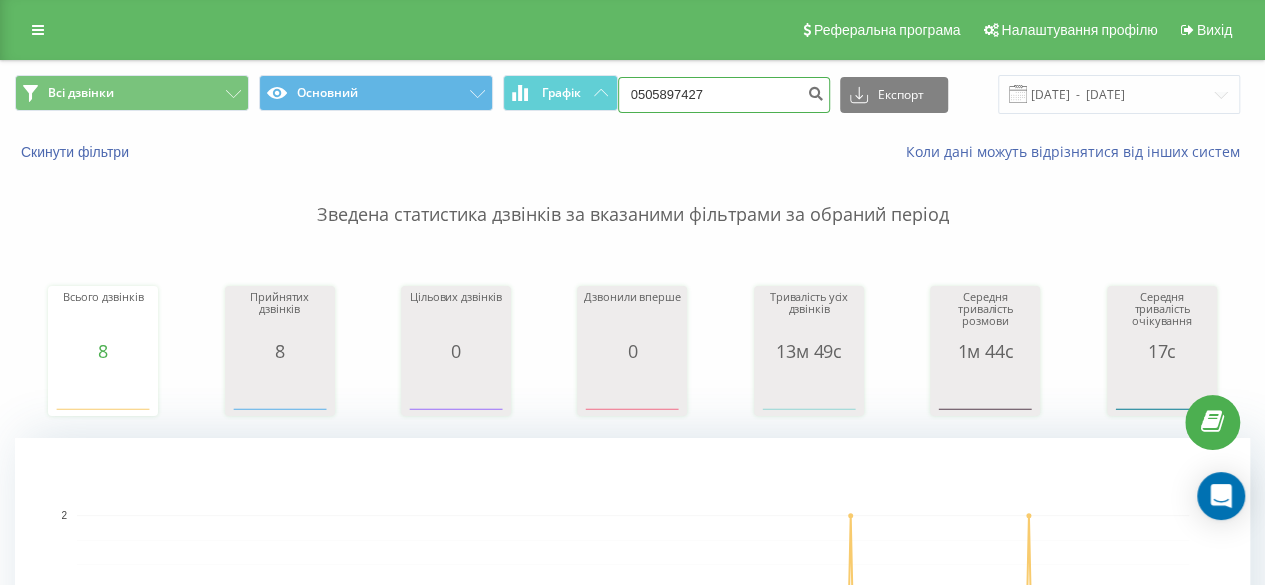 type on "0505897427" 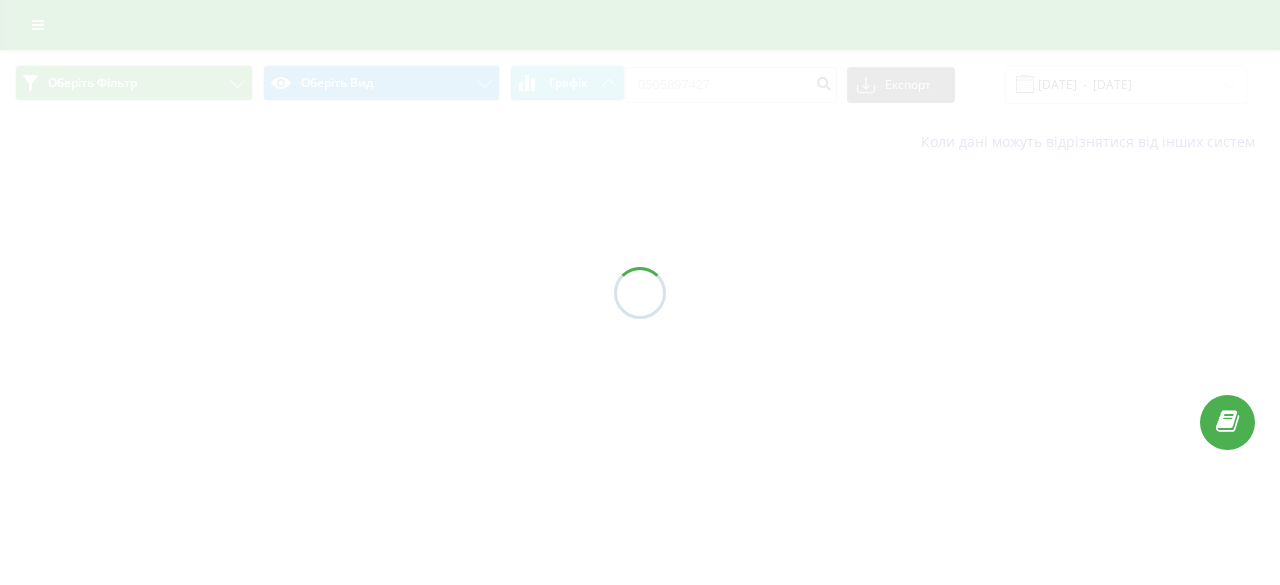 scroll, scrollTop: 0, scrollLeft: 0, axis: both 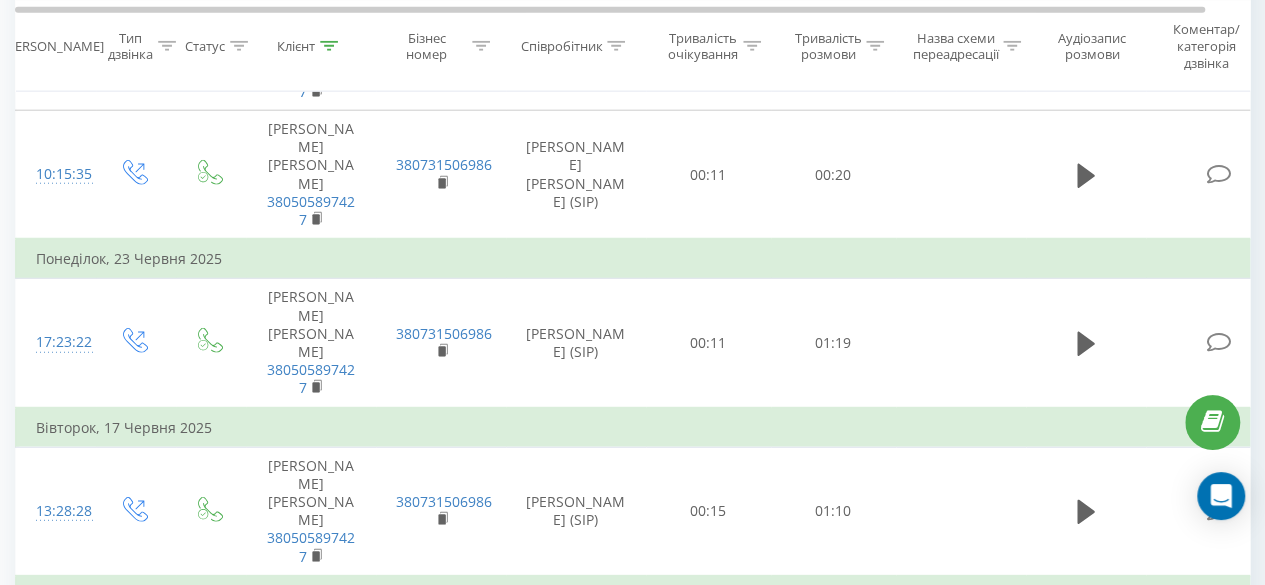 click at bounding box center (1133, 1254) 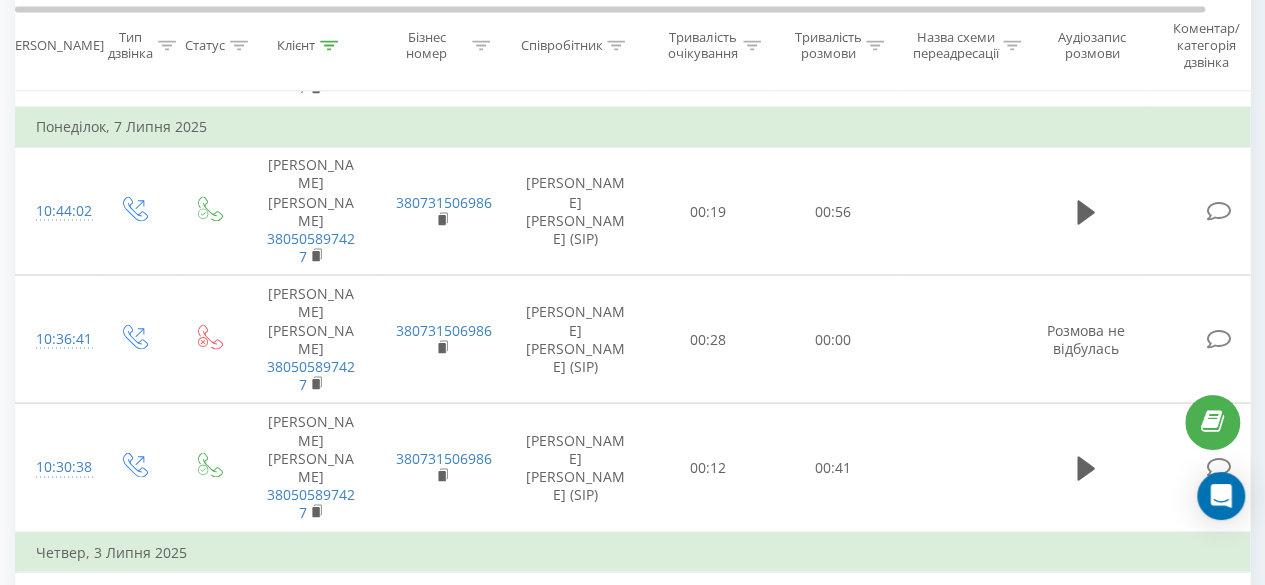 scroll, scrollTop: 1680, scrollLeft: 0, axis: vertical 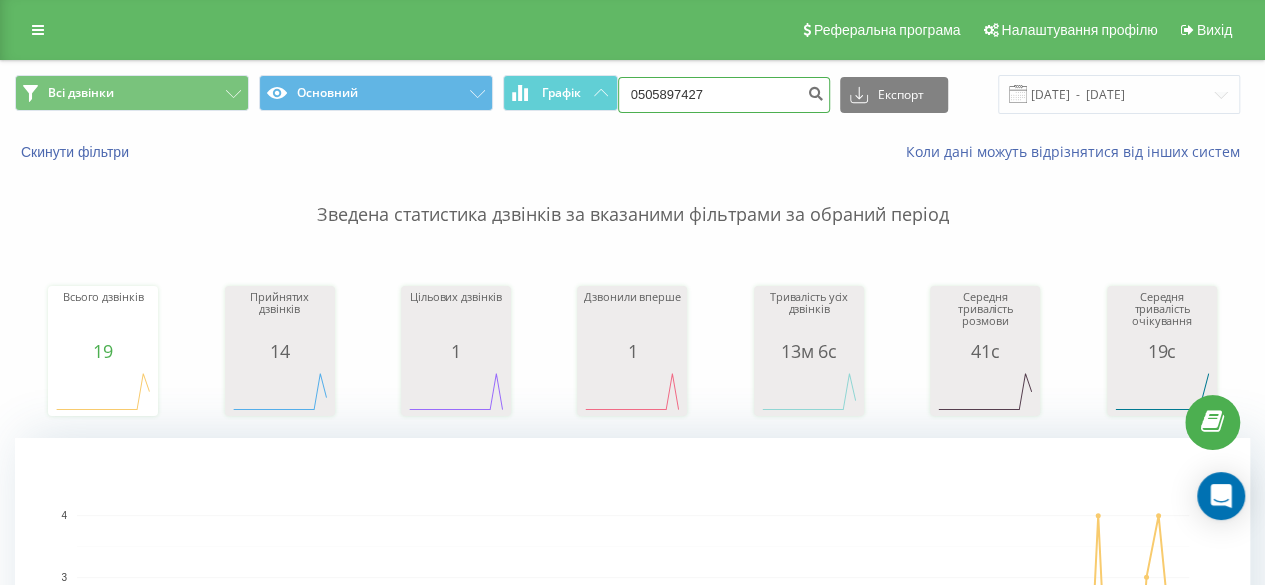 drag, startPoint x: 762, startPoint y: 84, endPoint x: 639, endPoint y: 93, distance: 123.32883 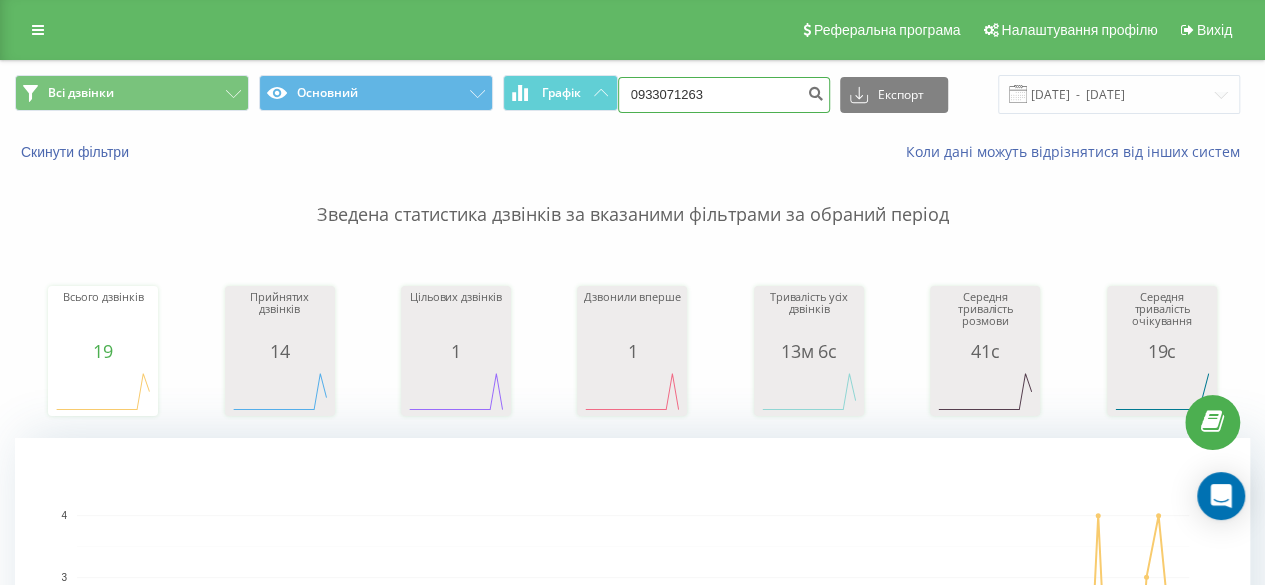 type on "0933071263" 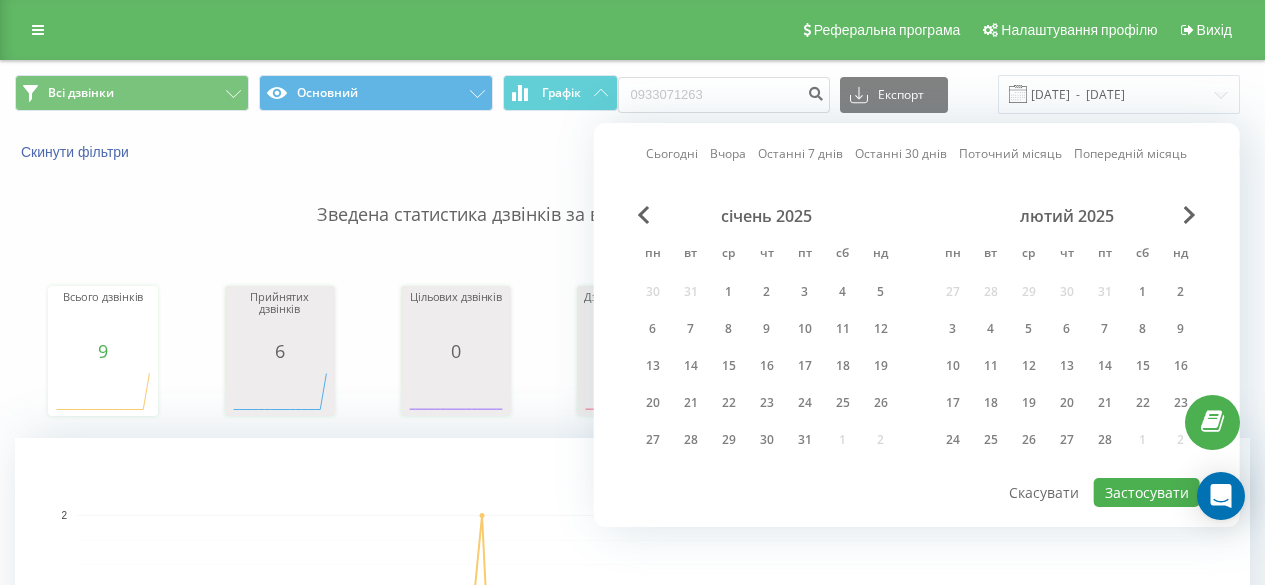 scroll, scrollTop: 0, scrollLeft: 0, axis: both 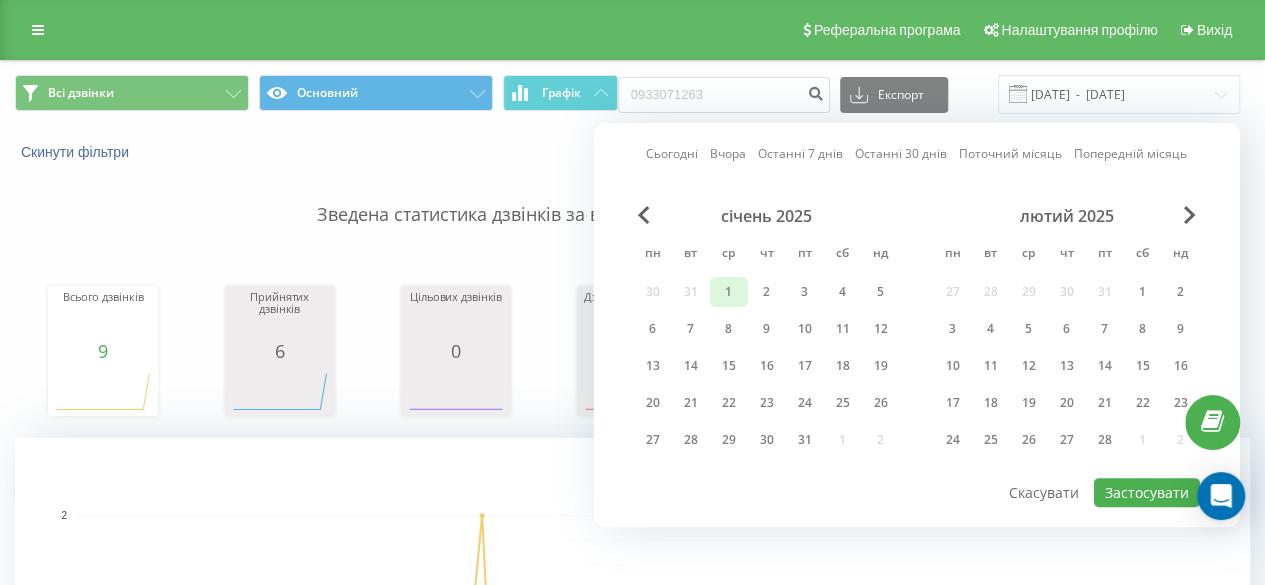click on "1" at bounding box center [729, 292] 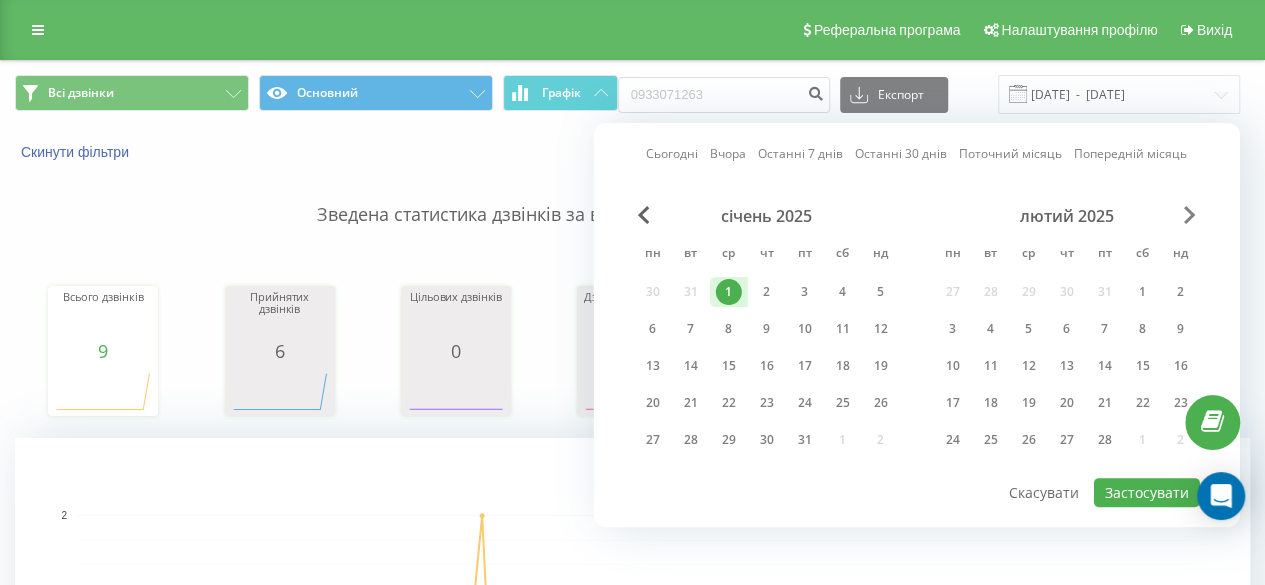 click at bounding box center (1190, 215) 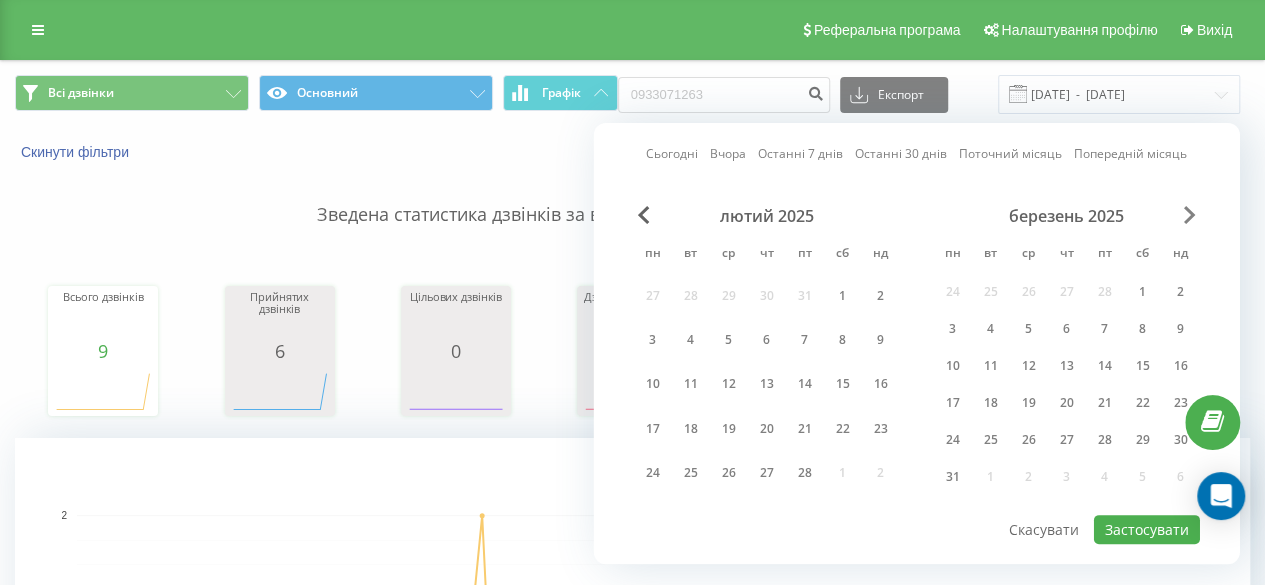 click at bounding box center (1190, 215) 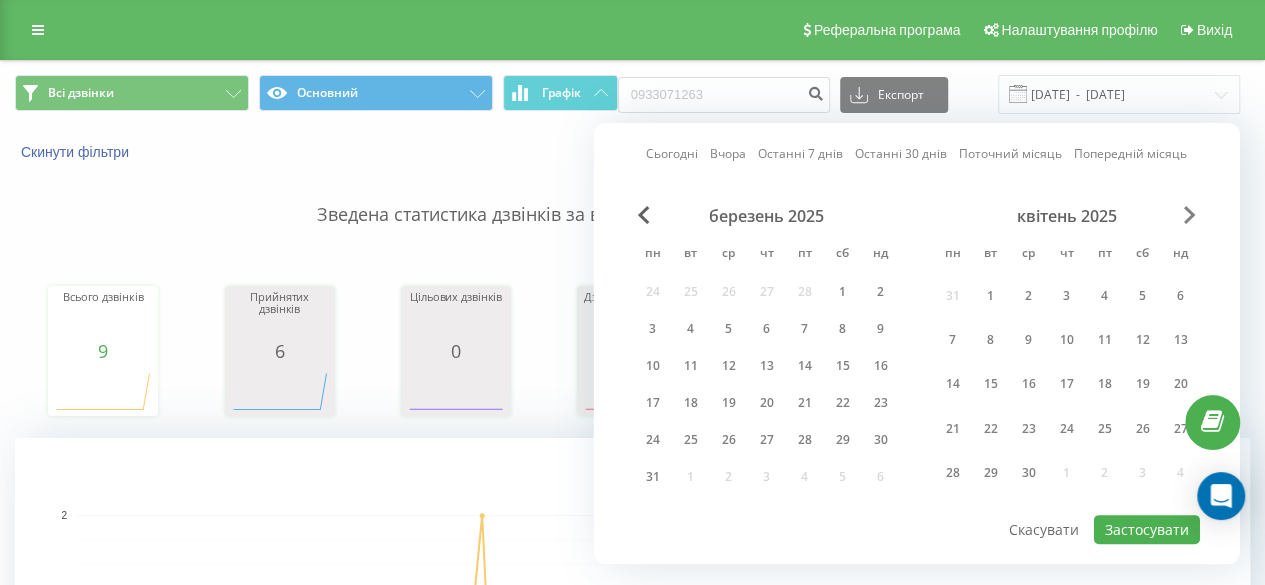 click at bounding box center (1190, 215) 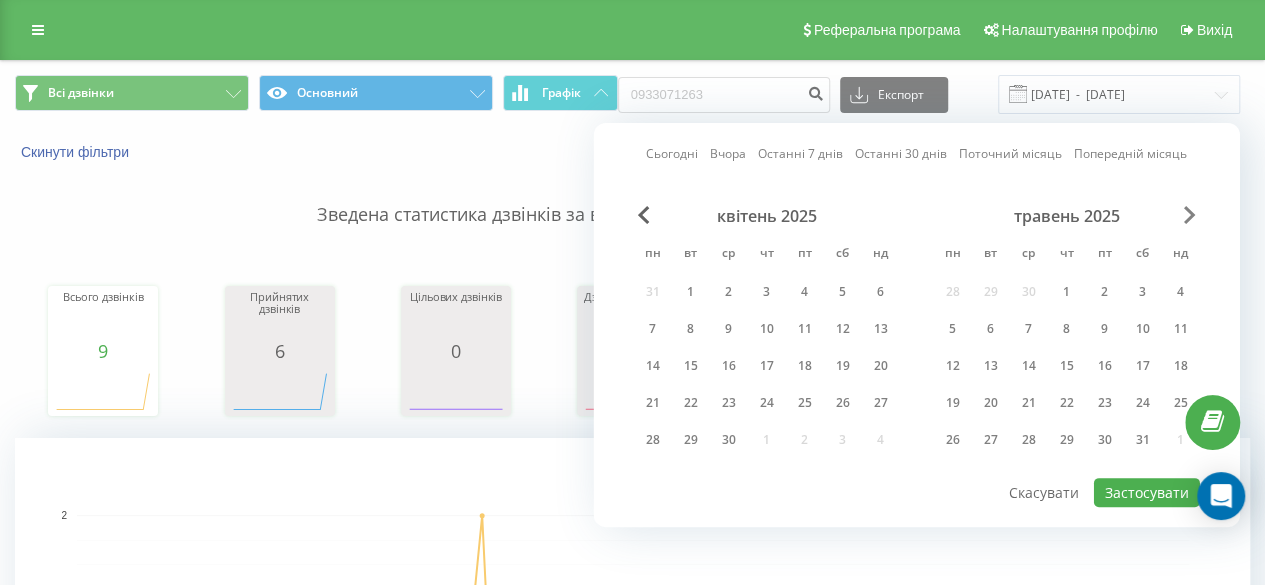 click at bounding box center (1190, 215) 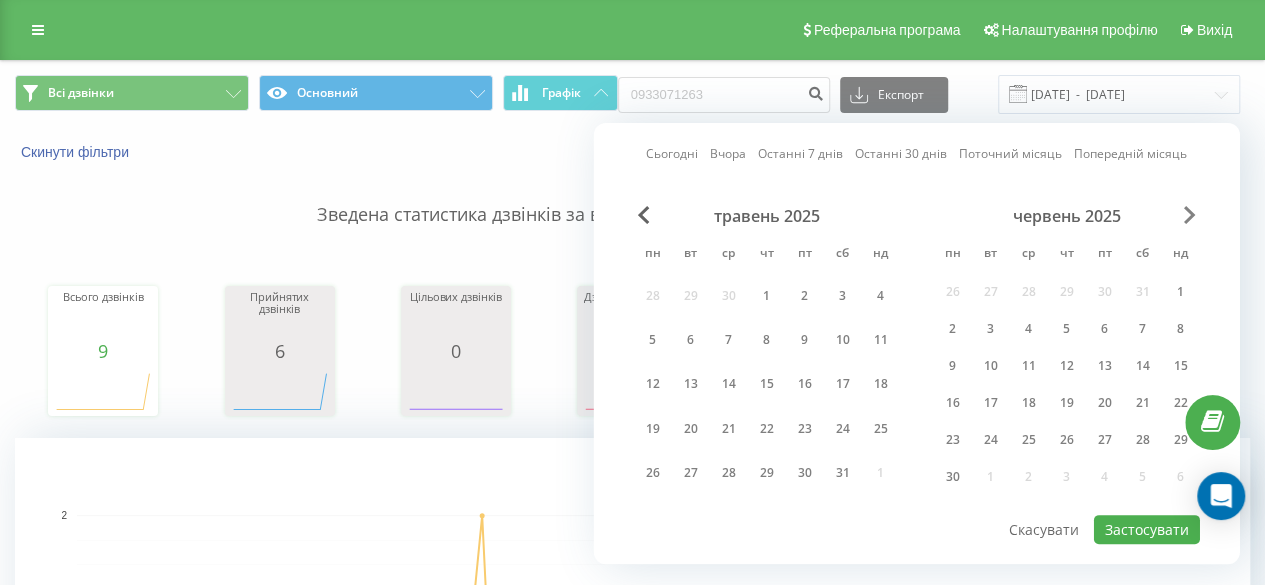 click at bounding box center [1190, 215] 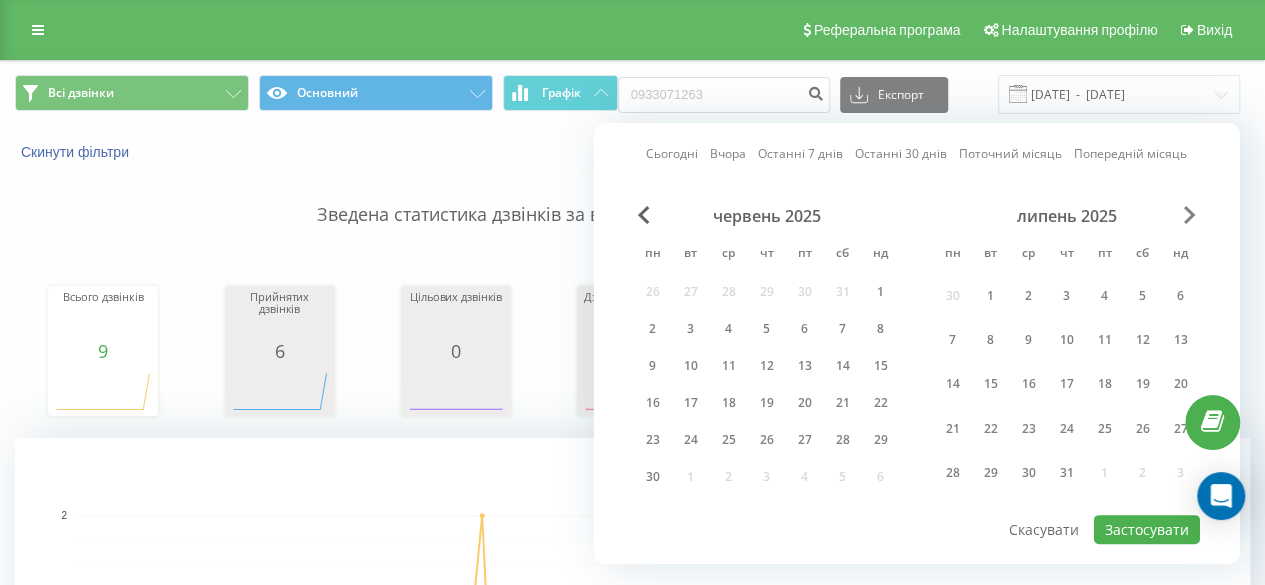 click at bounding box center (1190, 215) 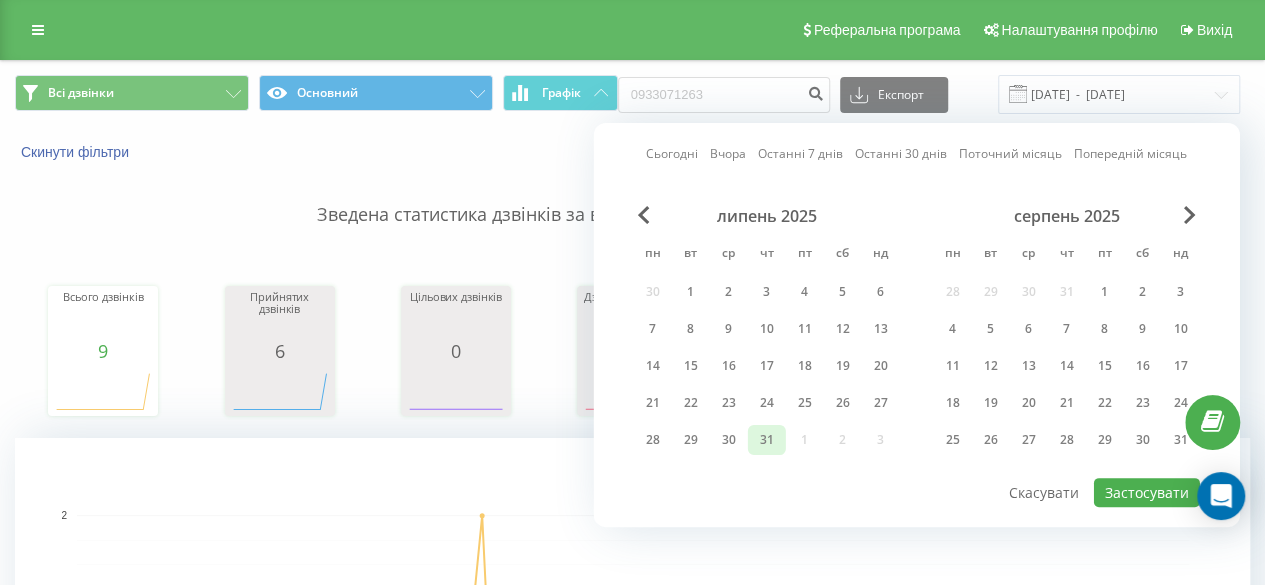click on "31" at bounding box center [767, 440] 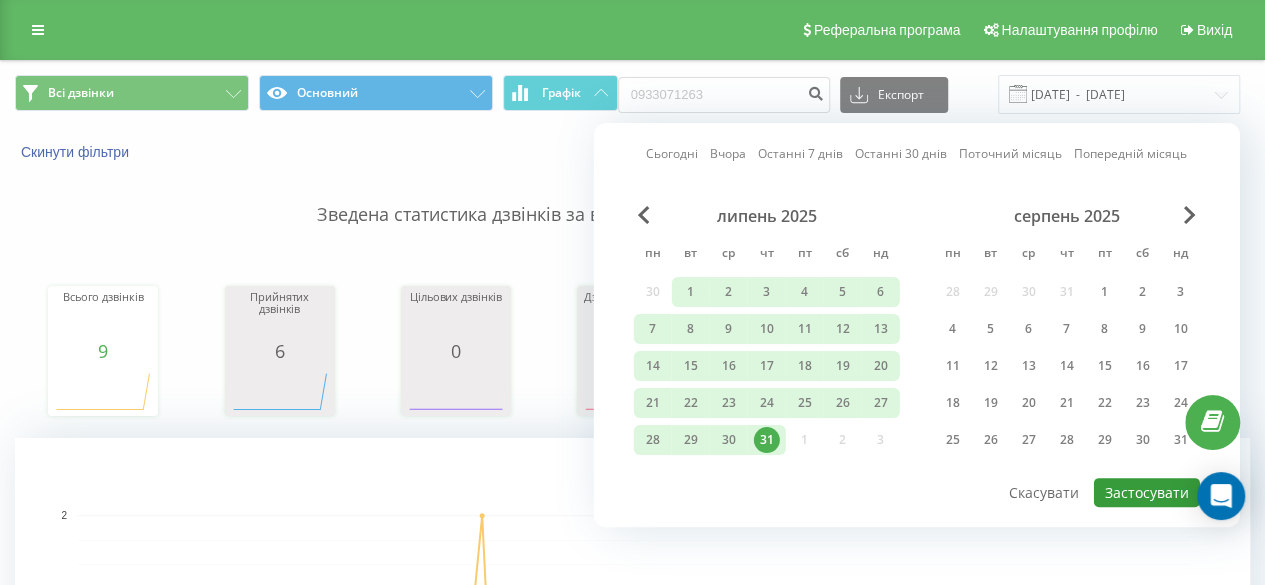 click on "Застосувати" at bounding box center [1147, 492] 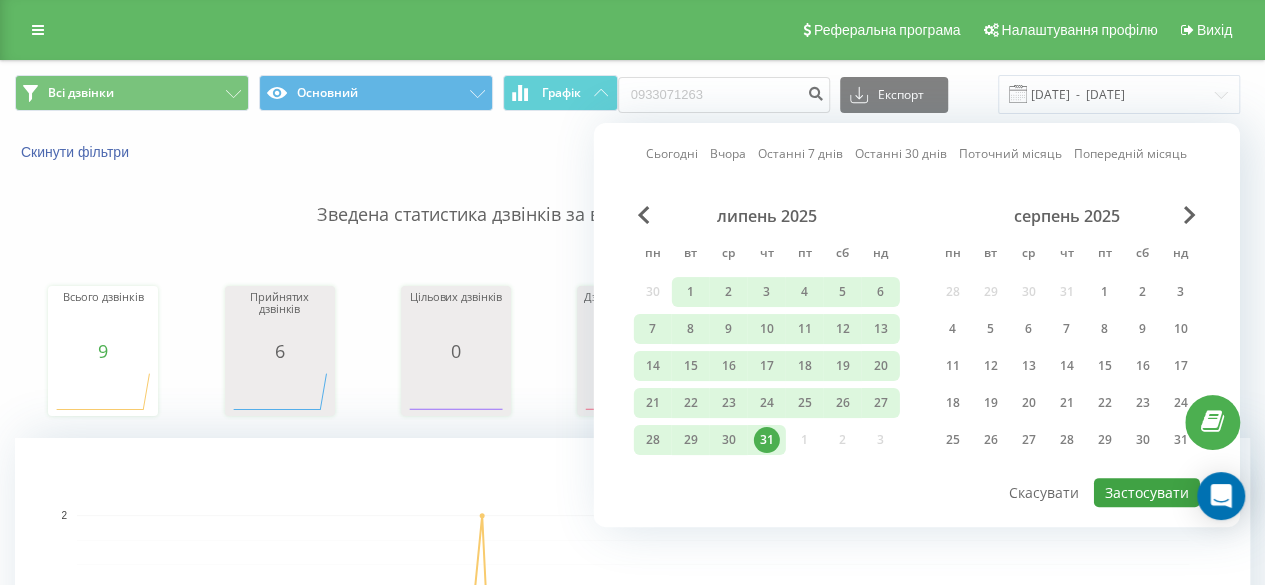 type on "[DATE]  -  [DATE]" 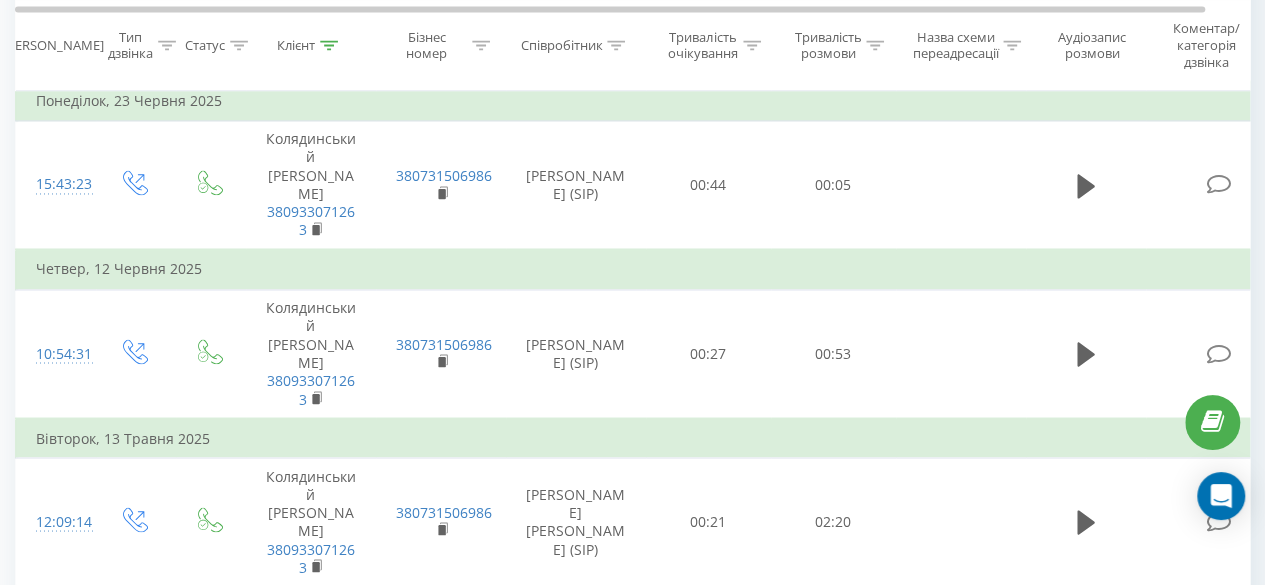 scroll, scrollTop: 1944, scrollLeft: 0, axis: vertical 